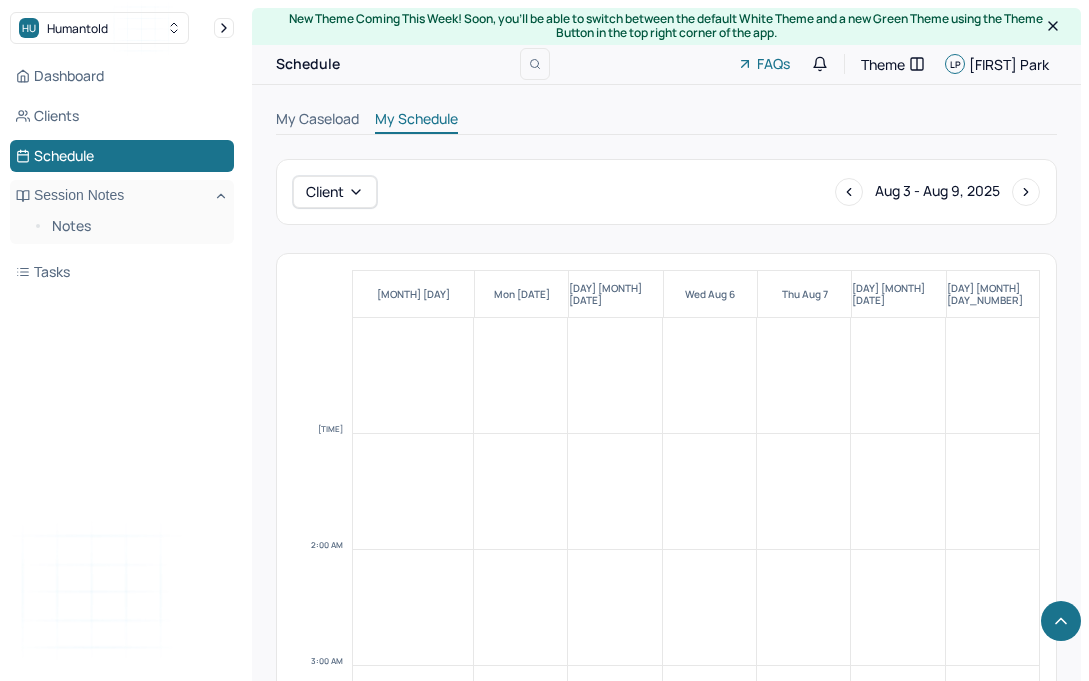 scroll, scrollTop: 1098, scrollLeft: 0, axis: vertical 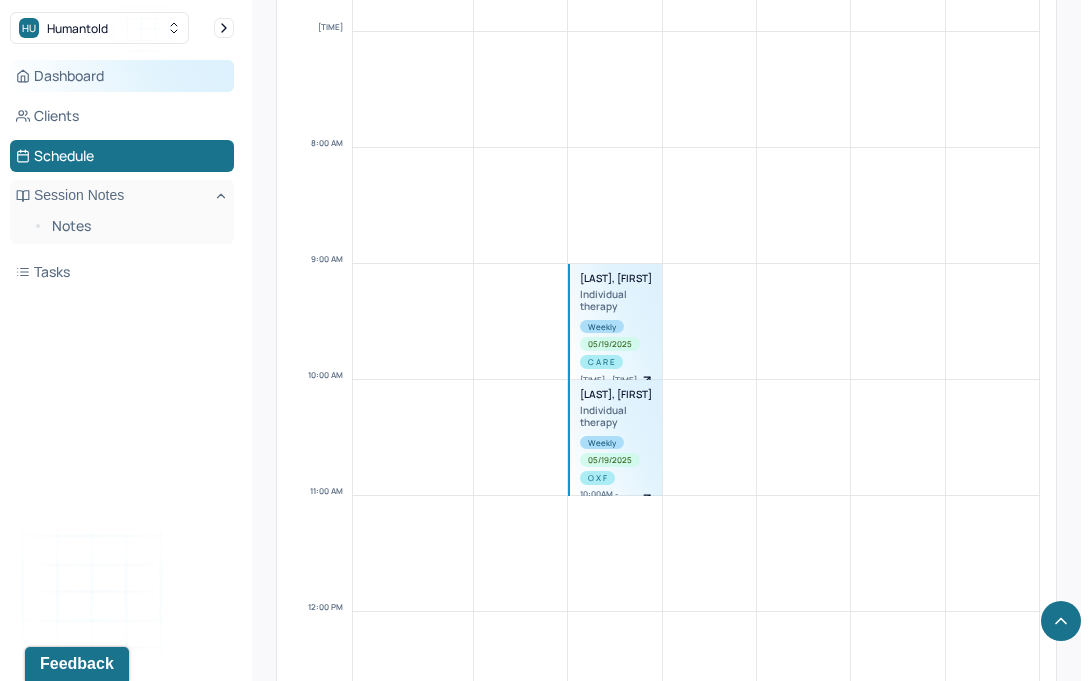 click on "Dashboard" at bounding box center [122, 76] 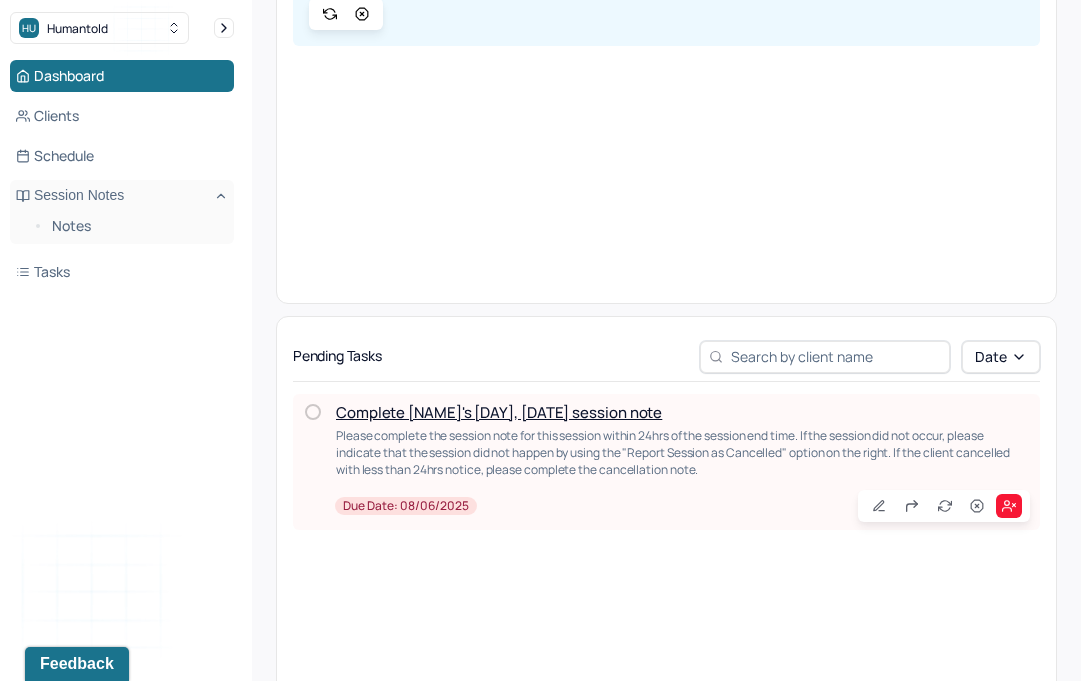 scroll, scrollTop: 399, scrollLeft: 0, axis: vertical 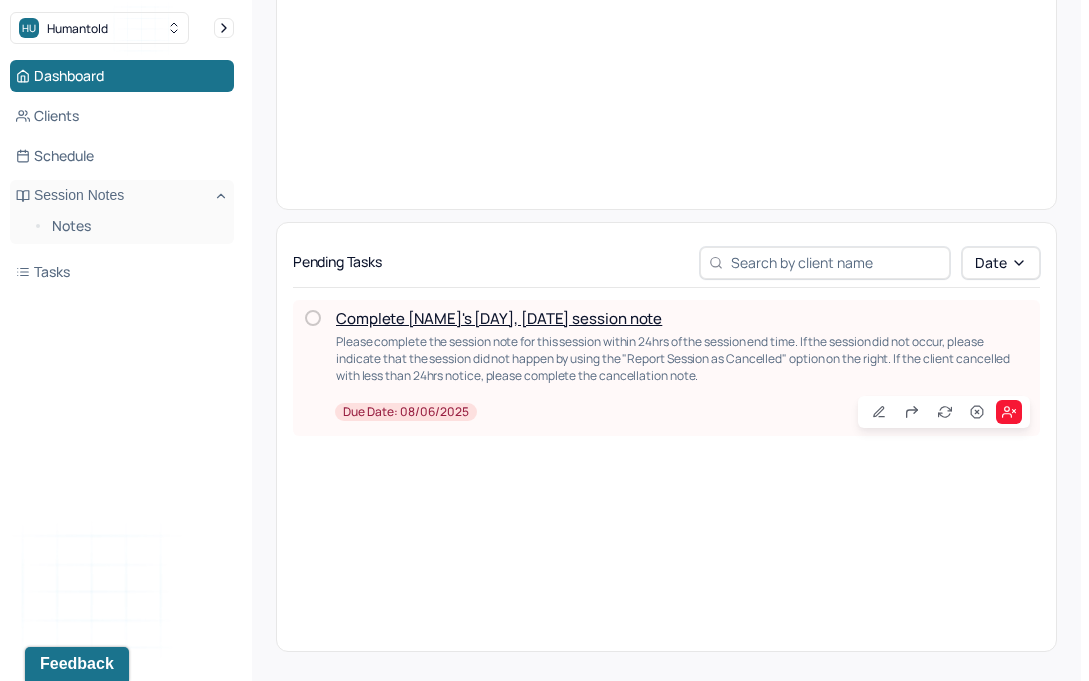 click on "Complete [NAME]'s [DAY], [DATE] session note" at bounding box center (499, 318) 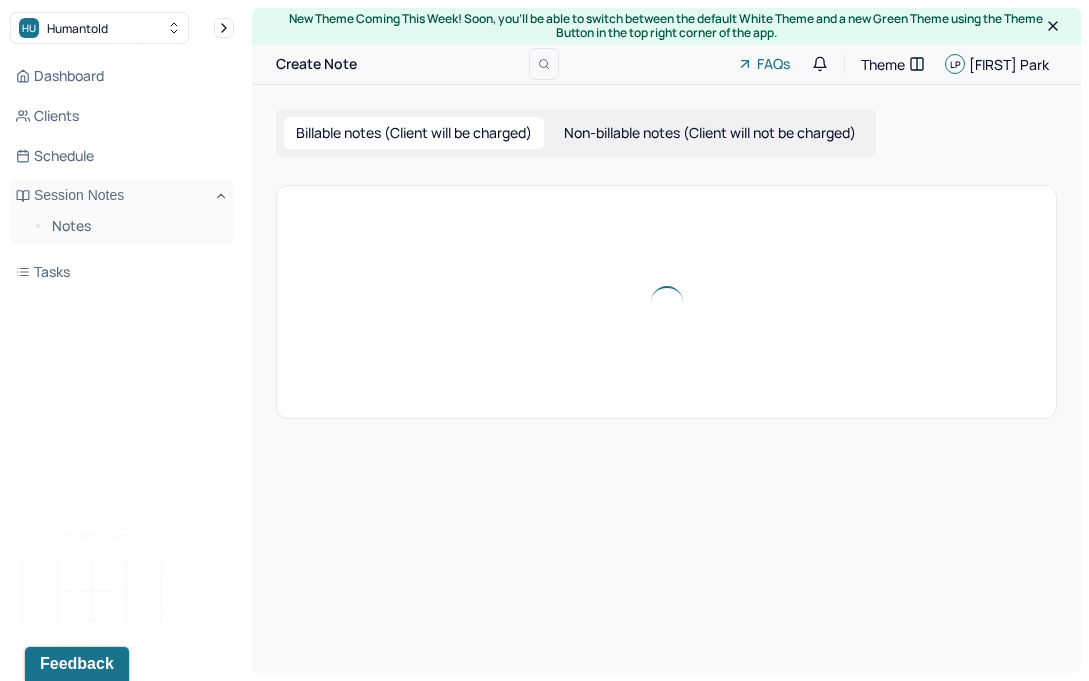 scroll, scrollTop: 0, scrollLeft: 0, axis: both 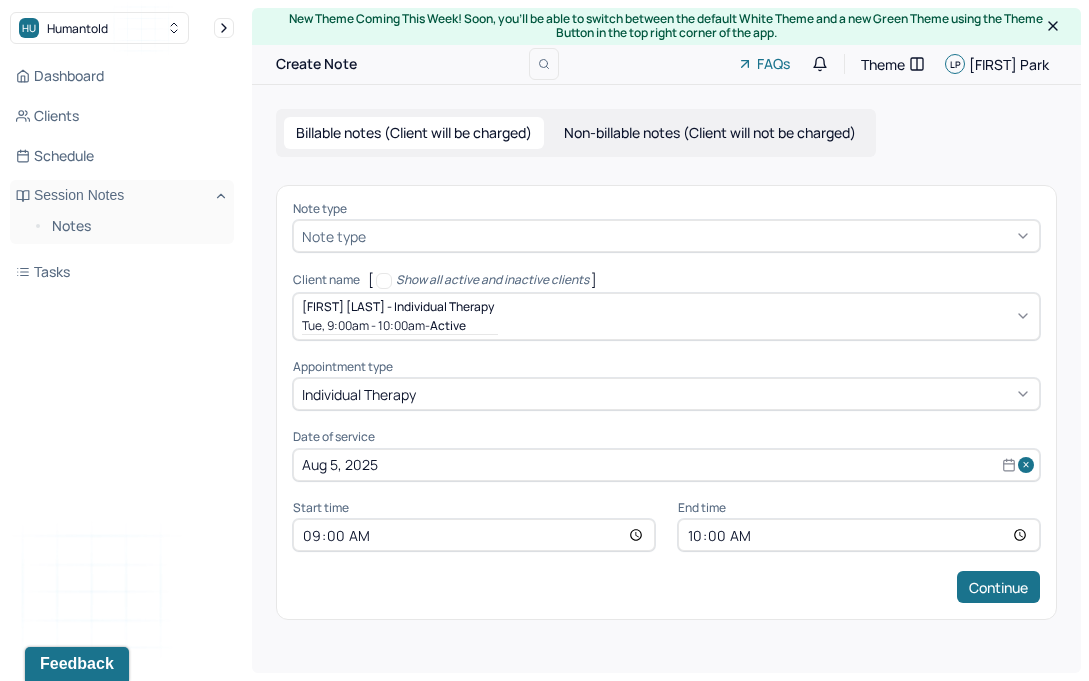 click on "10:00" at bounding box center (859, 535) 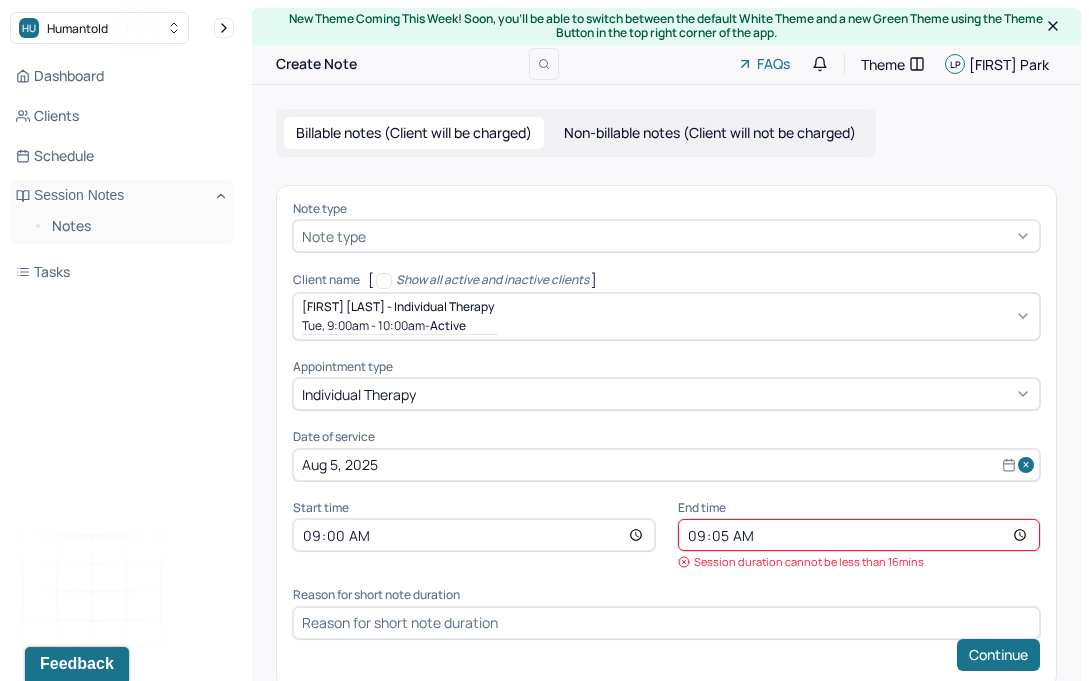 type on "09:55" 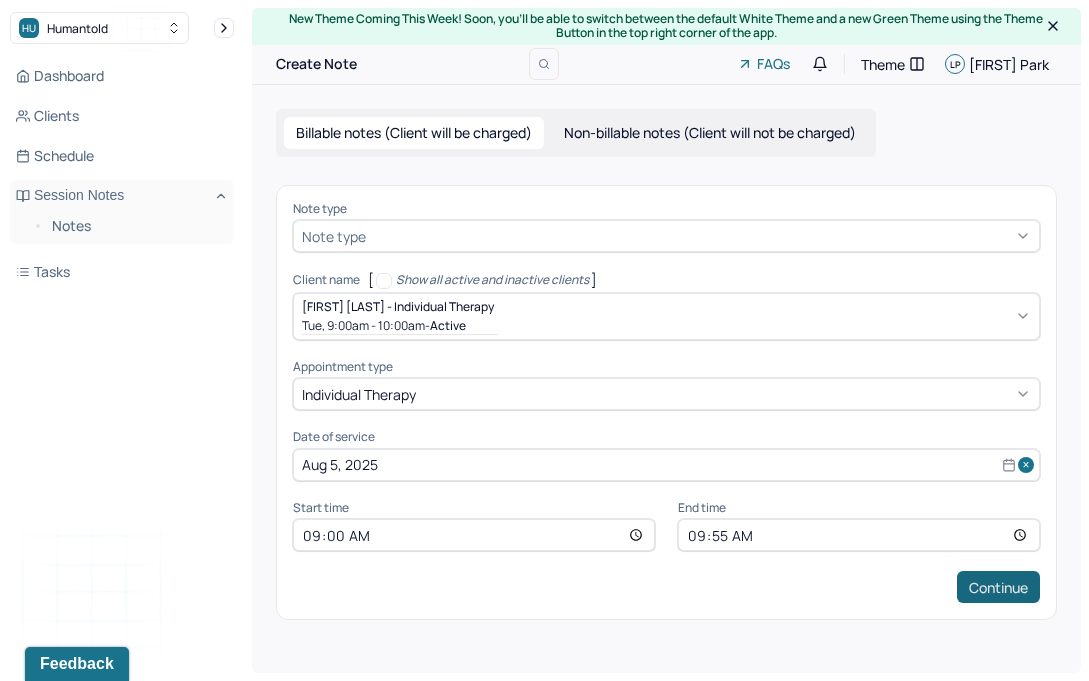 click on "Continue" at bounding box center [998, 587] 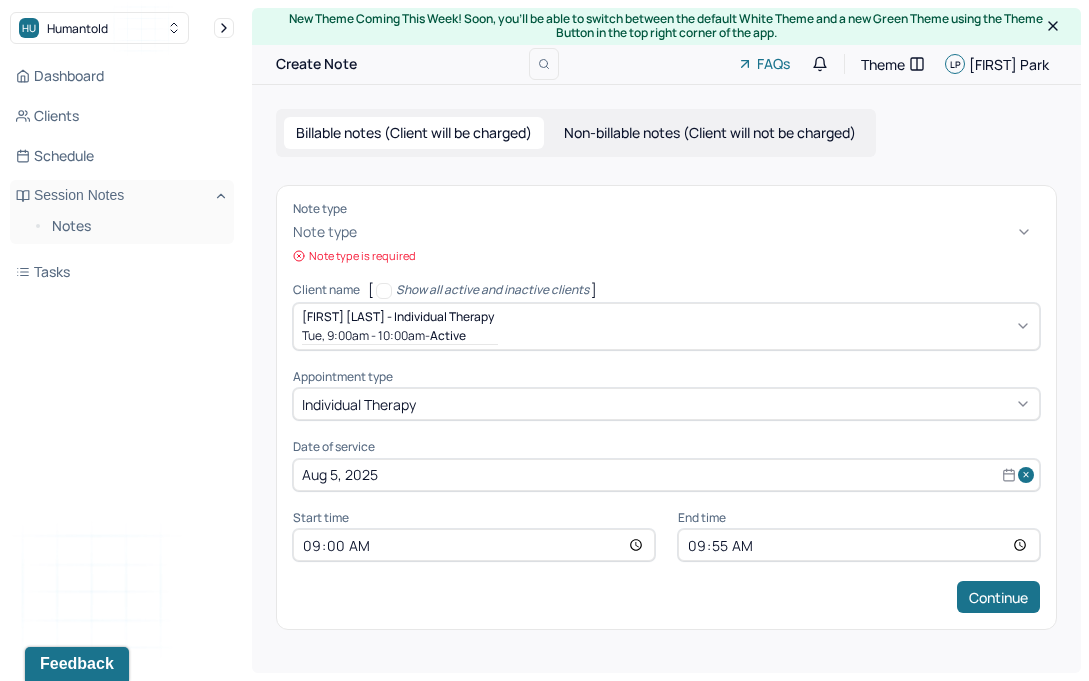 click at bounding box center (700, 232) 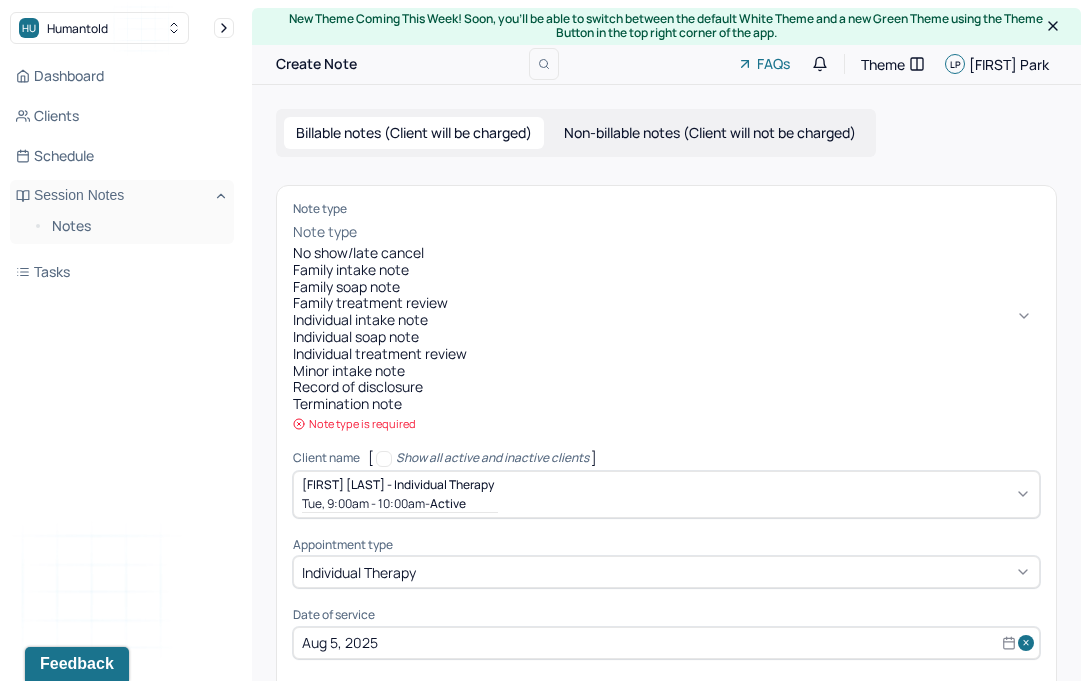 click on "Individual soap note" at bounding box center (666, 337) 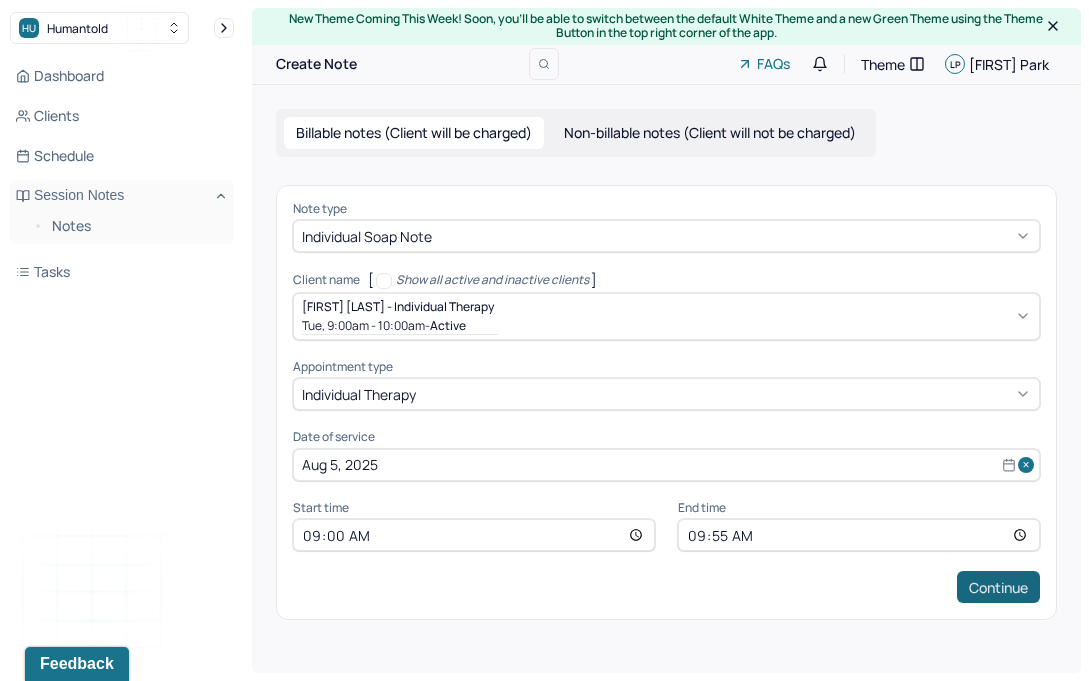 click on "Continue" at bounding box center [998, 587] 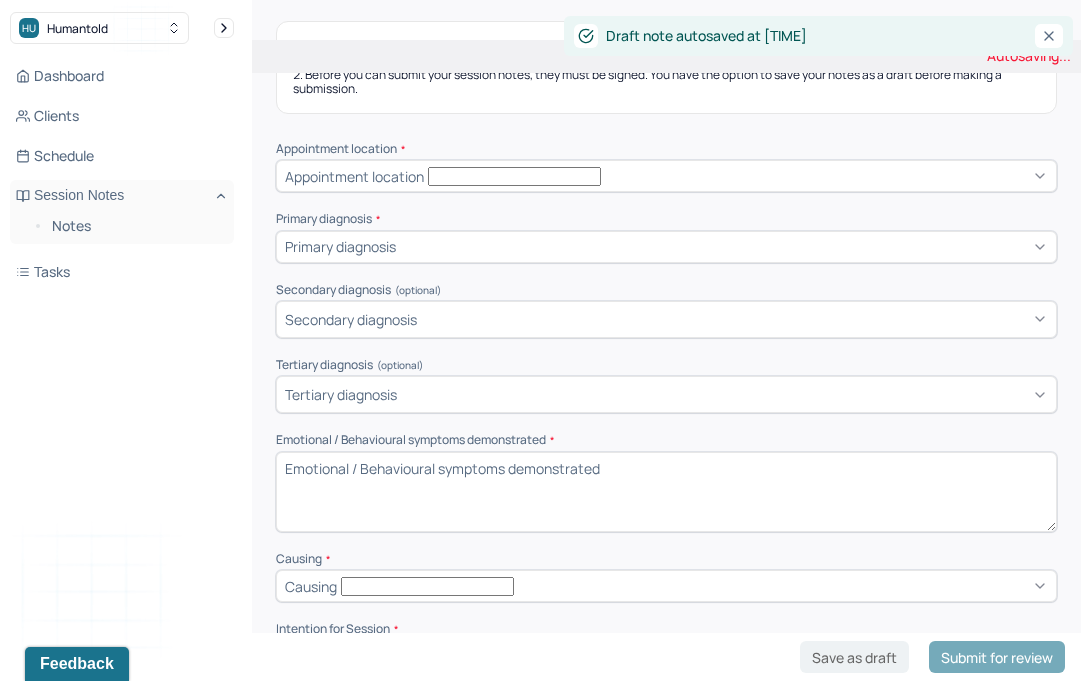 scroll, scrollTop: 355, scrollLeft: 0, axis: vertical 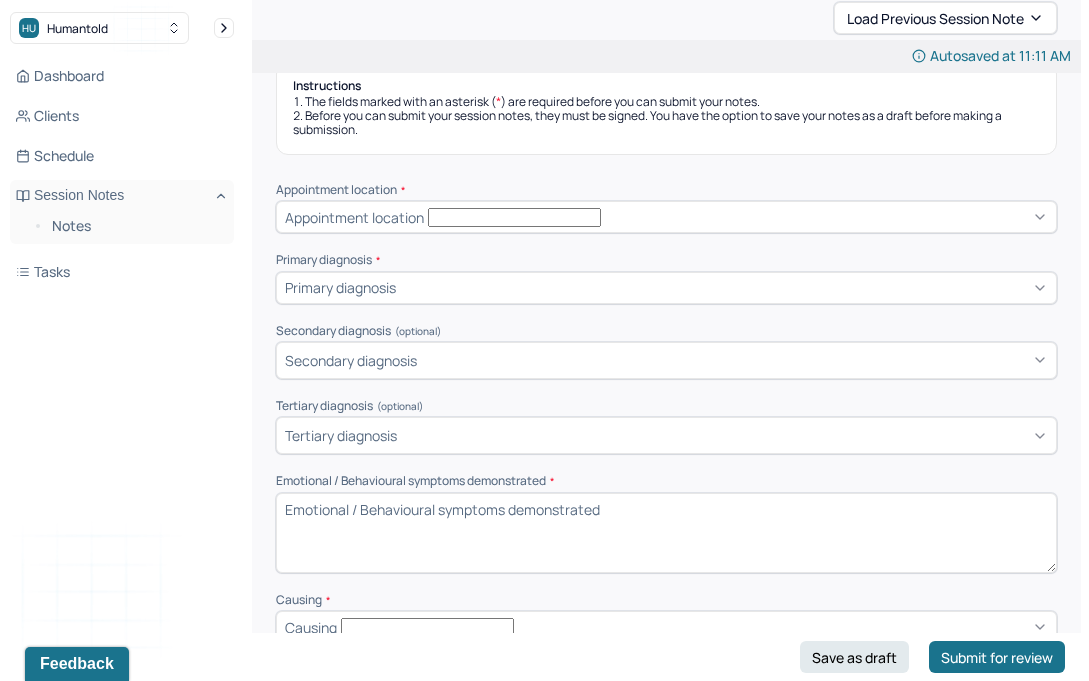 click on "Appointment location" at bounding box center [666, 217] 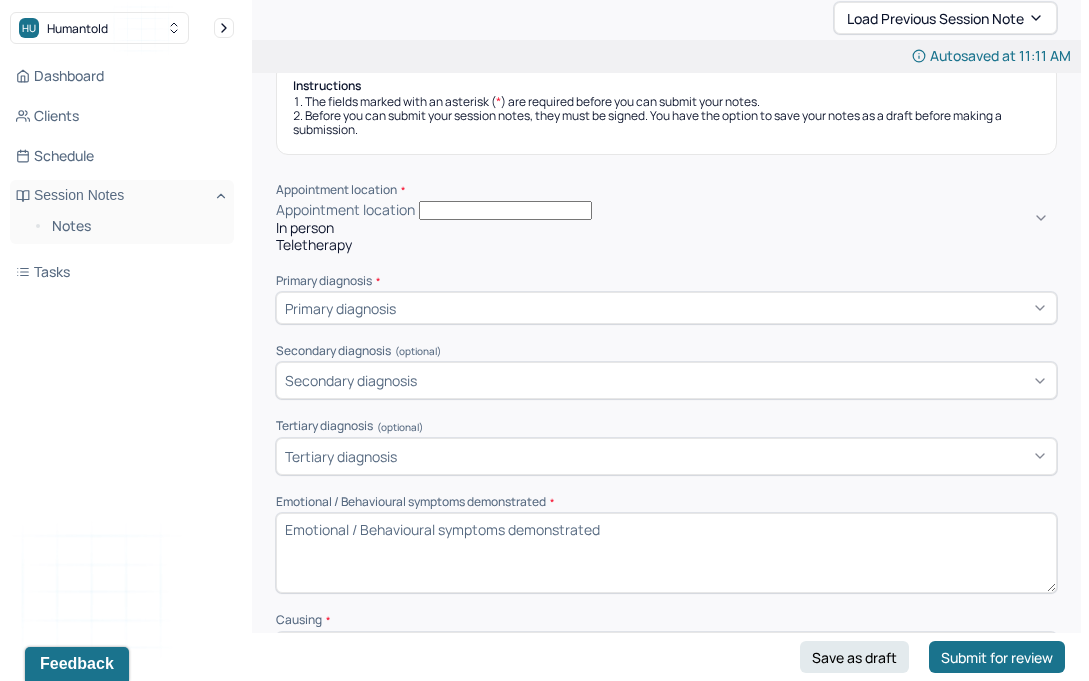 click on "Teletherapy" at bounding box center [666, 245] 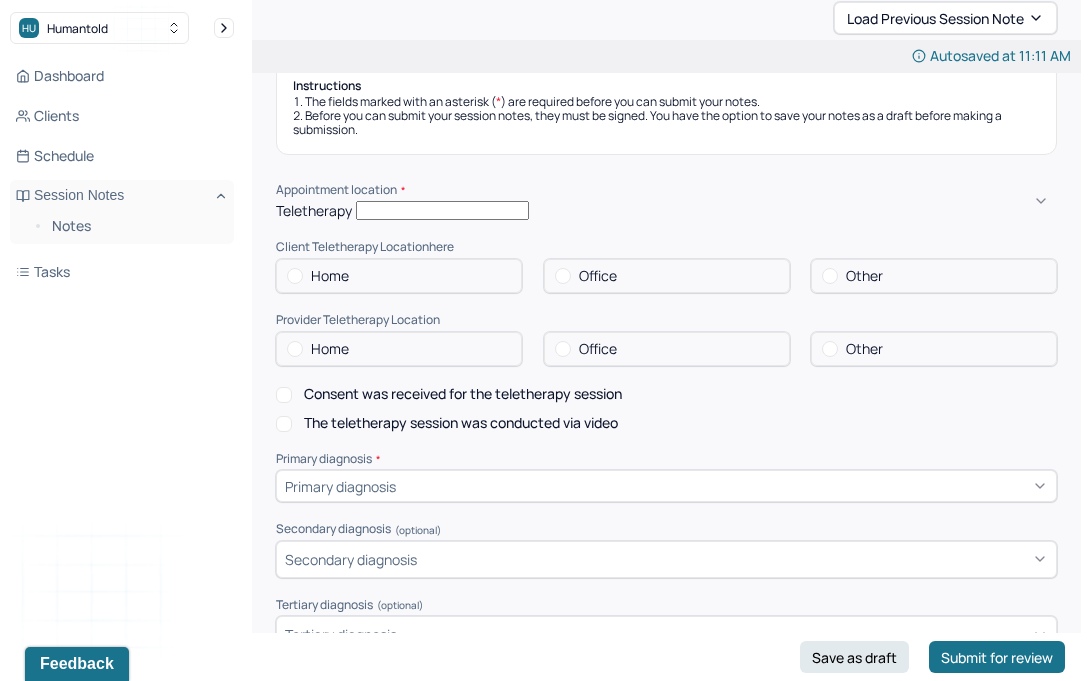 click on "Home" at bounding box center [399, 276] 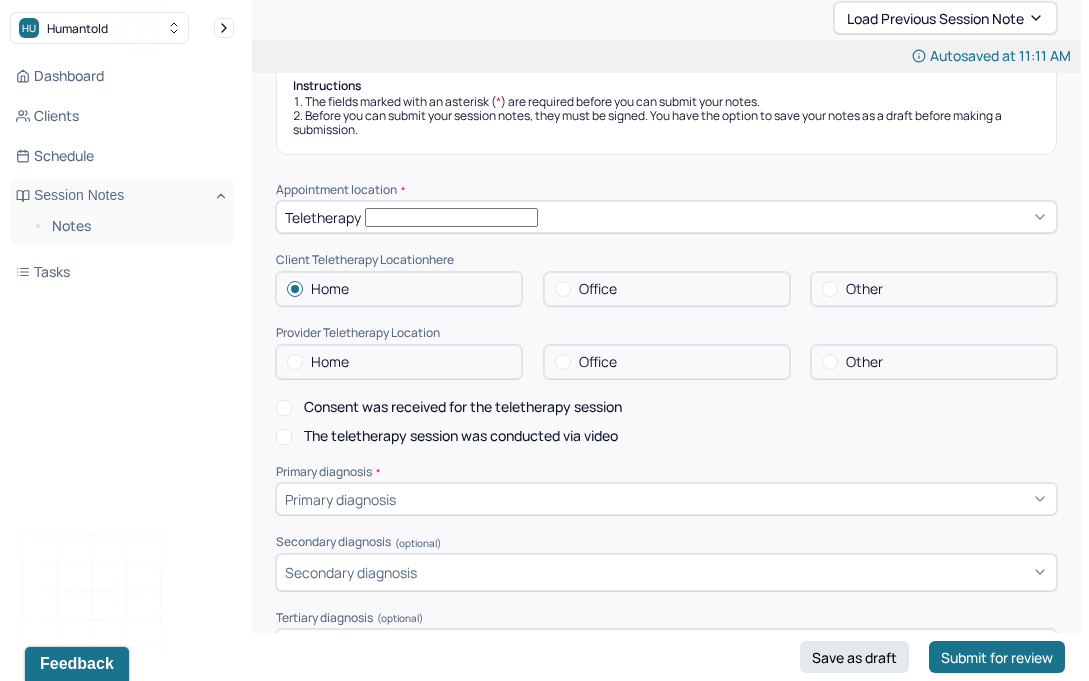 click on "Office" at bounding box center [598, 362] 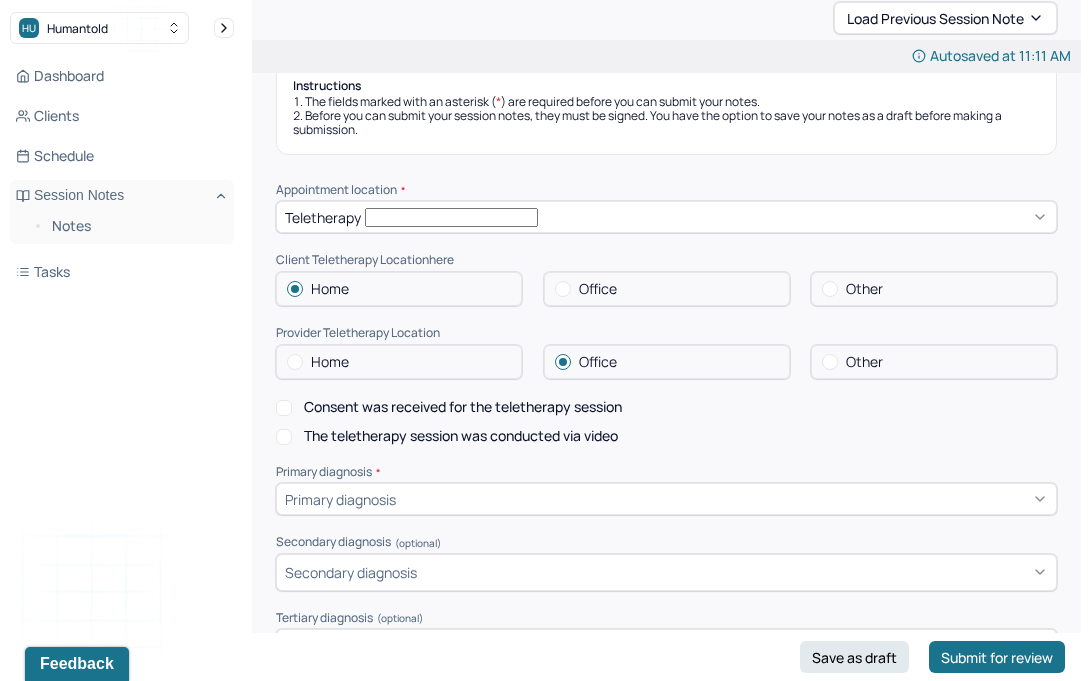 click on "Consent was received for the teletherapy session" at bounding box center [463, 407] 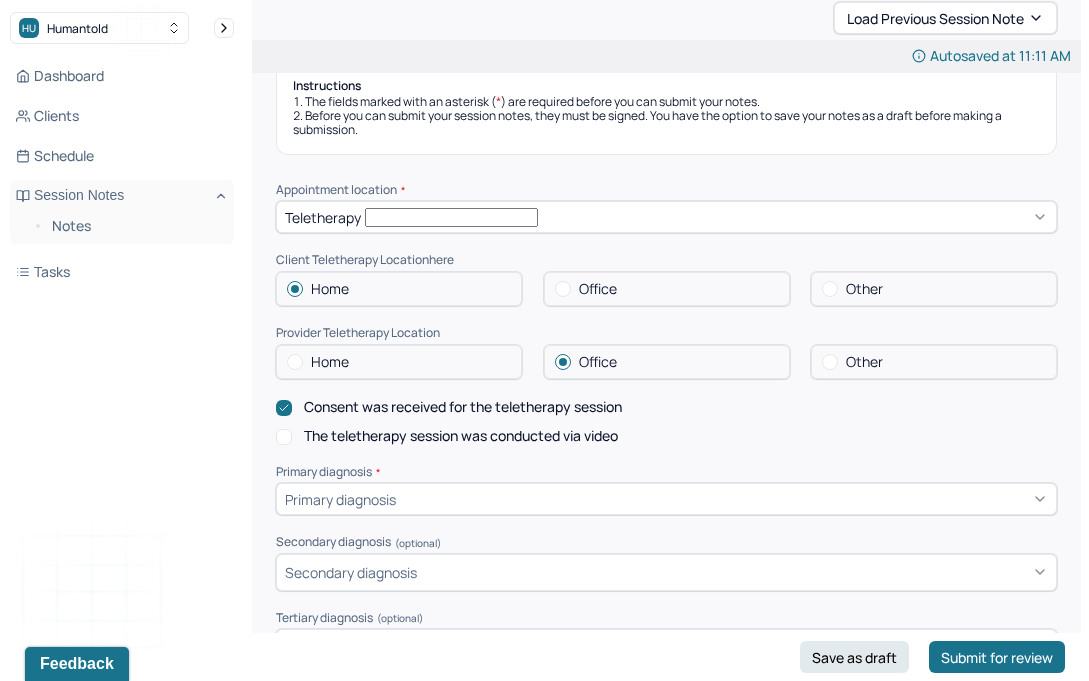 click on "Appointment location * Teletherapy Client Teletherapy Location here Home Office Other Provider Teletherapy Location Home Office Other Consent was received for the teletherapy session The teletherapy session was conducted via video Primary diagnosis * Primary diagnosis Secondary diagnosis (optional) Secondary diagnosis Tertiary diagnosis (optional) Tertiary diagnosis Emotional / Behavioural symptoms demonstrated * Causing * Causing Intention for Session * Intention for Session" at bounding box center (666, 554) 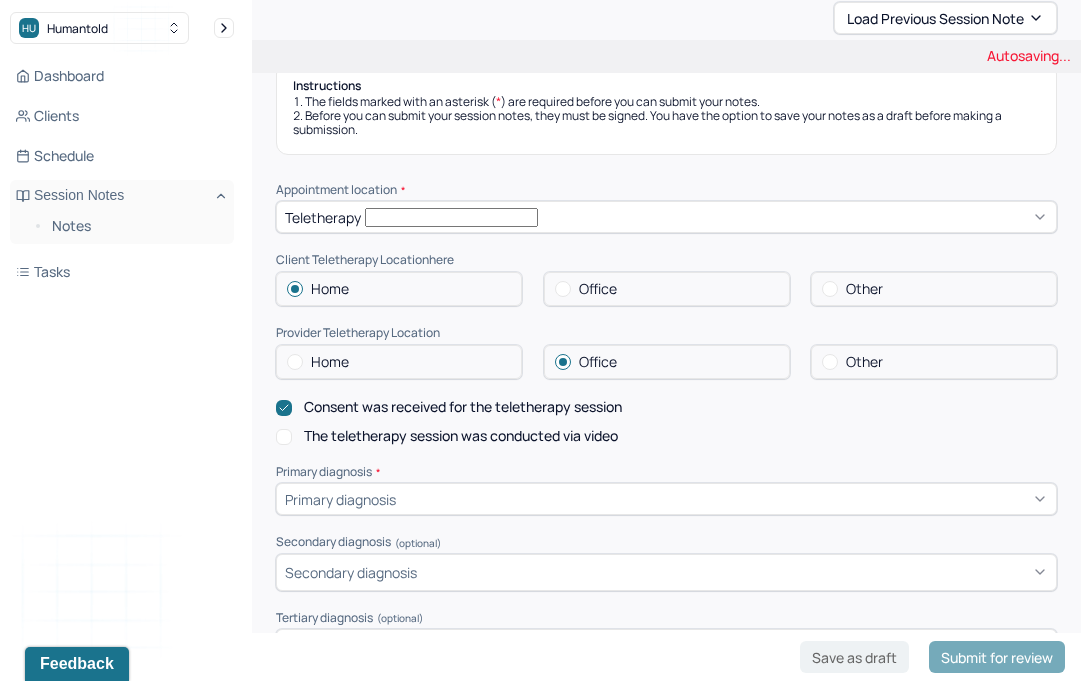 click on "The teletherapy session was conducted via video" at bounding box center [461, 436] 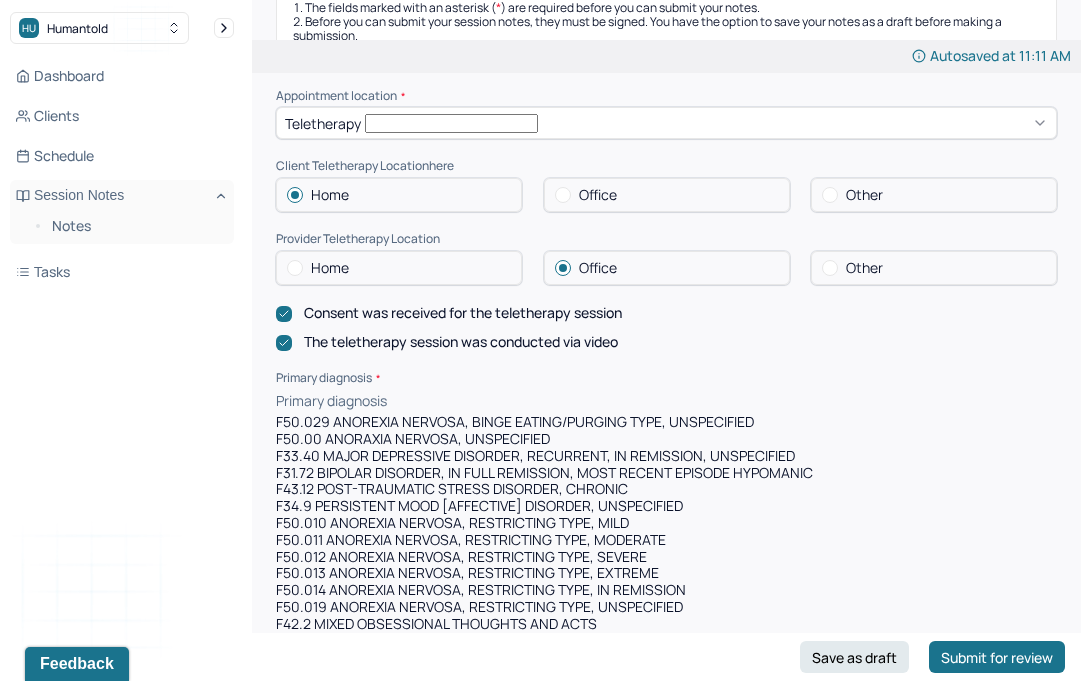 click on "F50.029 ANOREXIA NERVOSA, BINGE EATING/PURGING TYPE, UNSPECIFIED, 1 of 473. 473 results available. Use Up and Down to choose options, press Enter to select the currently focused option, press Escape to exit the menu, press Tab to select the option and exit the menu. Primary diagnosis F50.029 ANOREXIA NERVOSA, BINGE EATING/PURGING TYPE, UNSPECIFIED F50.00 ANORAXIA NERVOSA, UNSPECIFIED F33.40 MAJOR DEPRESSIVE DISORDER, RECURRENT, IN REMISSION, UNSPECIFIED F31.72 BIPOLAR DISORDER, IN FULL REMISSION, MOST RECENT EPISODE HYPOMANIC F43.12 POST-TRAUMATIC STRESS DISORDER, CHRONIC F34.9 PERSISTENT MOOD [AFFECTIVE] DISORDER, UNSPECIFIED F50.010 ANOREXIA NERVOSA, RESTRICTING TYPE, MILD F50.011 ANOREXIA NERVOSA, RESTRICTING TYPE, MODERATE F50.012 ANOREXIA NERVOSA, RESTRICTING TYPE, SEVERE F50.013 ANOREXIA NERVOSA, RESTRICTING TYPE, EXTREME F50.014 ANOREXIA NERVOSA, RESTRICTING TYPE, IN REMISSION F50.019 ANOREXIA NERVOSA, RESTRICTING TYPE, UNSPECIFIED F42.2 MIXED OBSESSIONAL THOUGHTS AND ACTS F50.21 BULIMIA NERVOSA, MILD" at bounding box center (666, 4626) 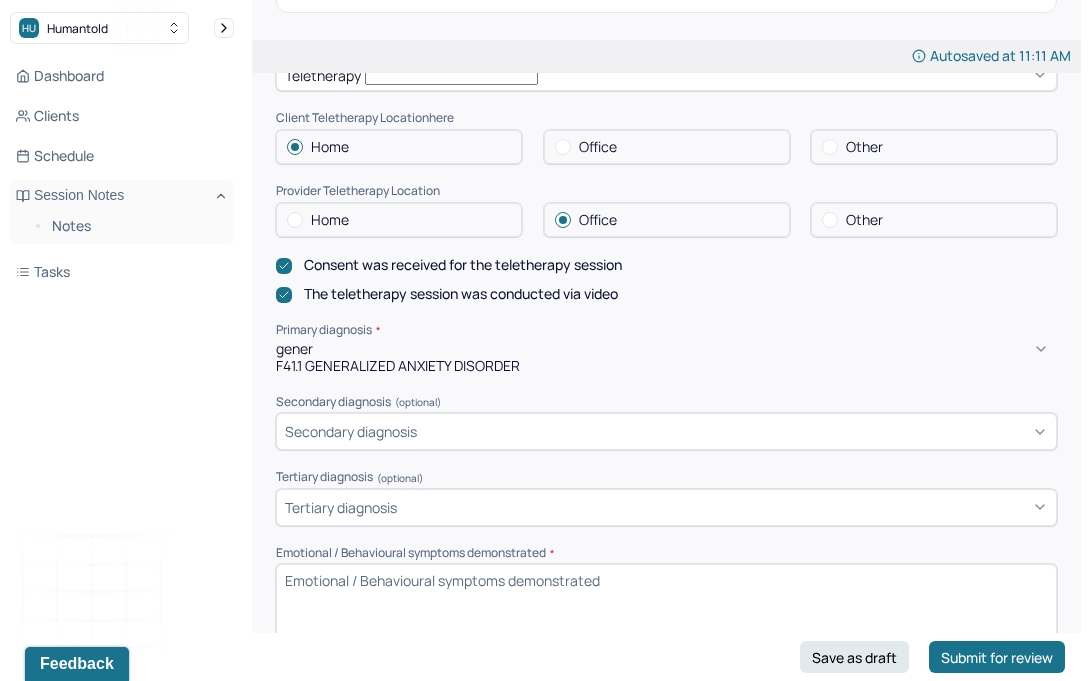 type on "genera" 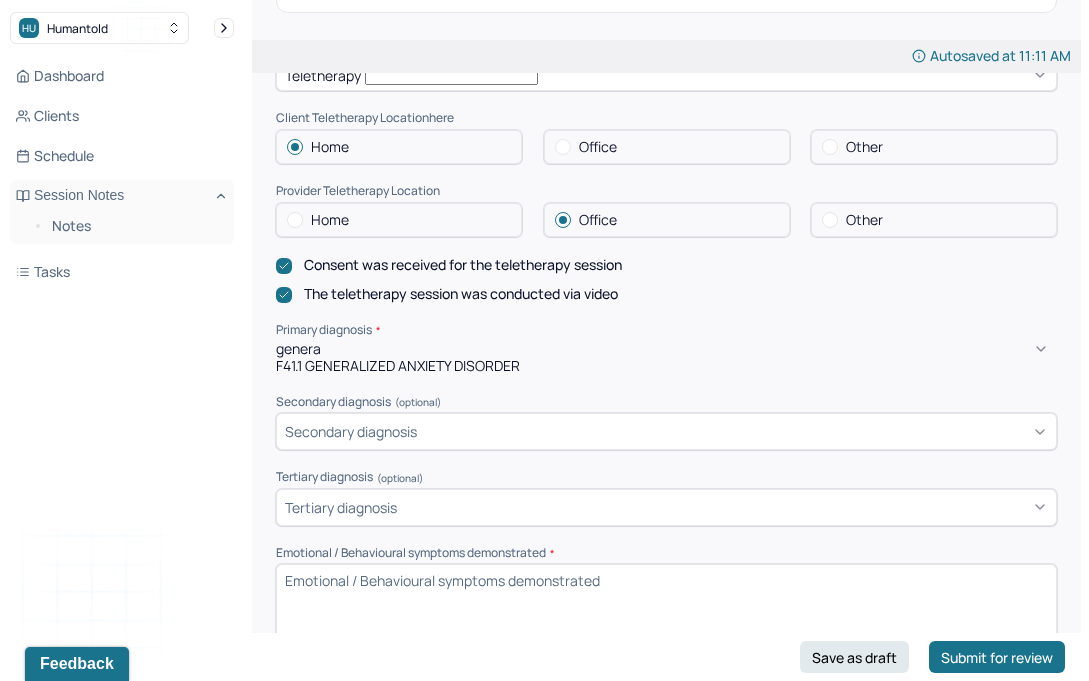 click on "F41.1 GENERALIZED ANXIETY DISORDER" at bounding box center (666, 366) 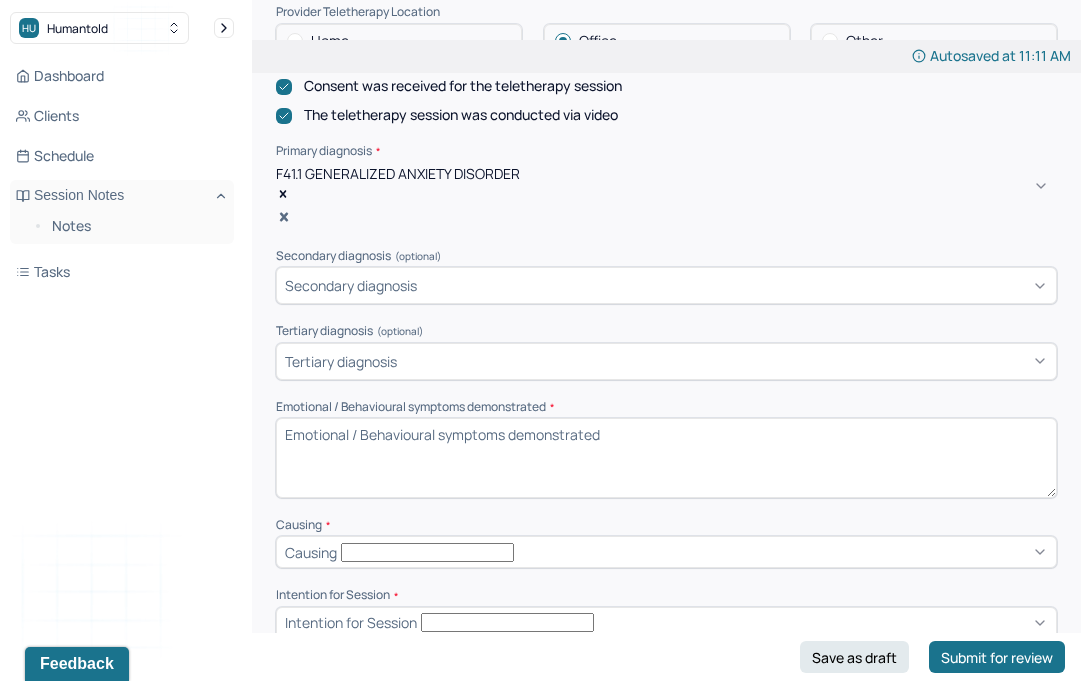 scroll, scrollTop: 673, scrollLeft: 0, axis: vertical 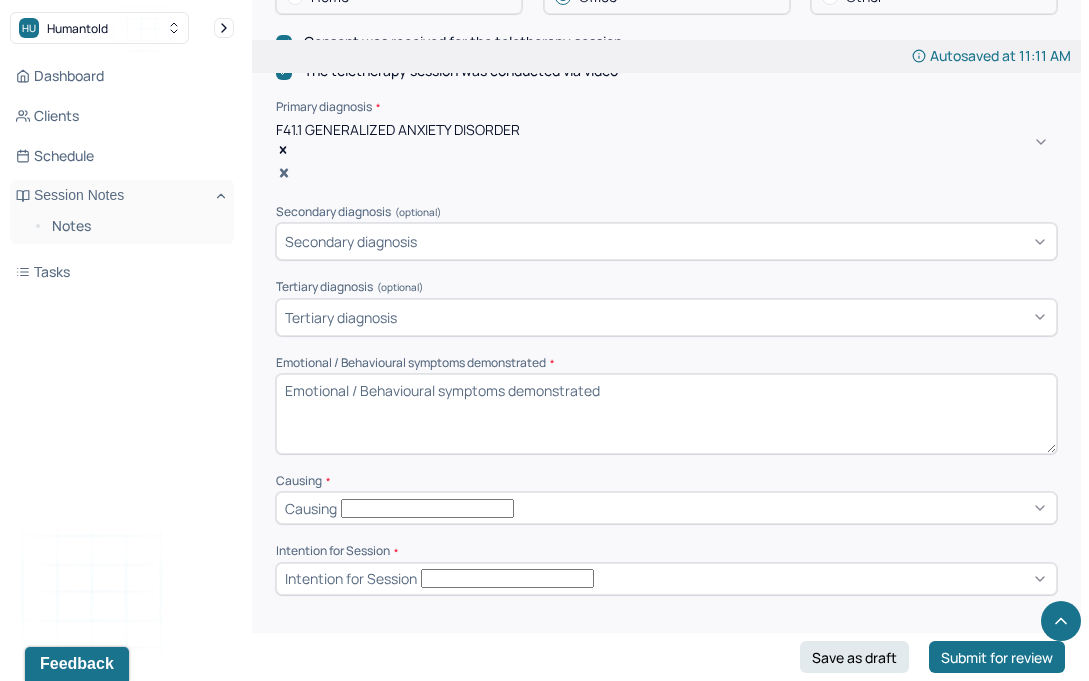 click on "Emotional / Behavioural symptoms demonstrated *" at bounding box center [666, 414] 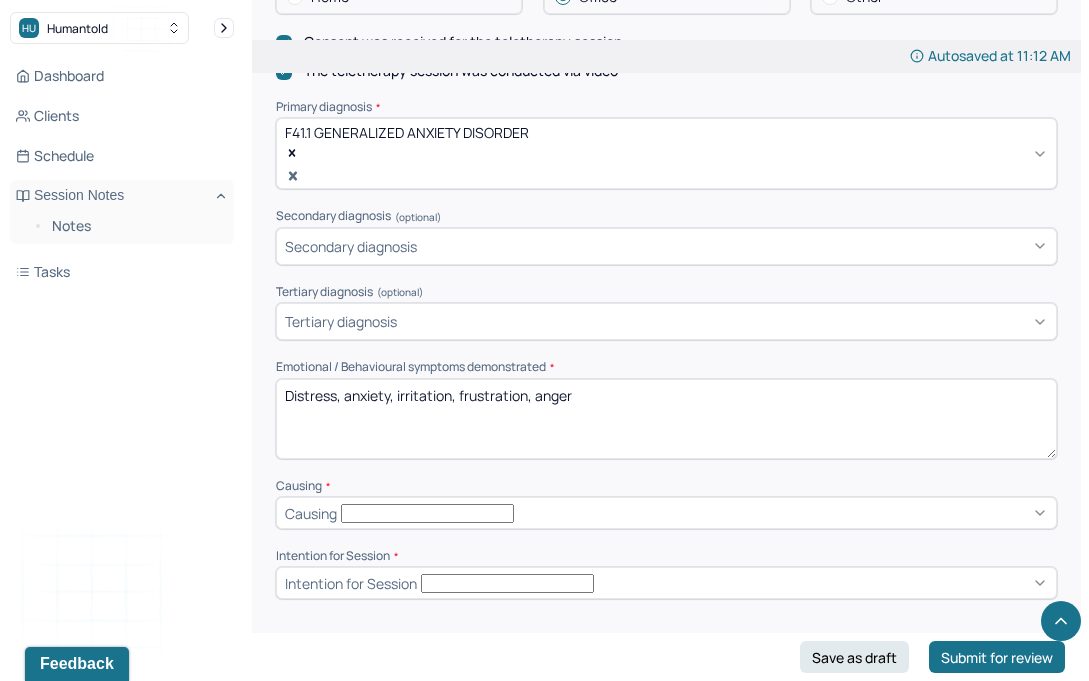 type on "Distress, anxiety, irritation, frustration, anger" 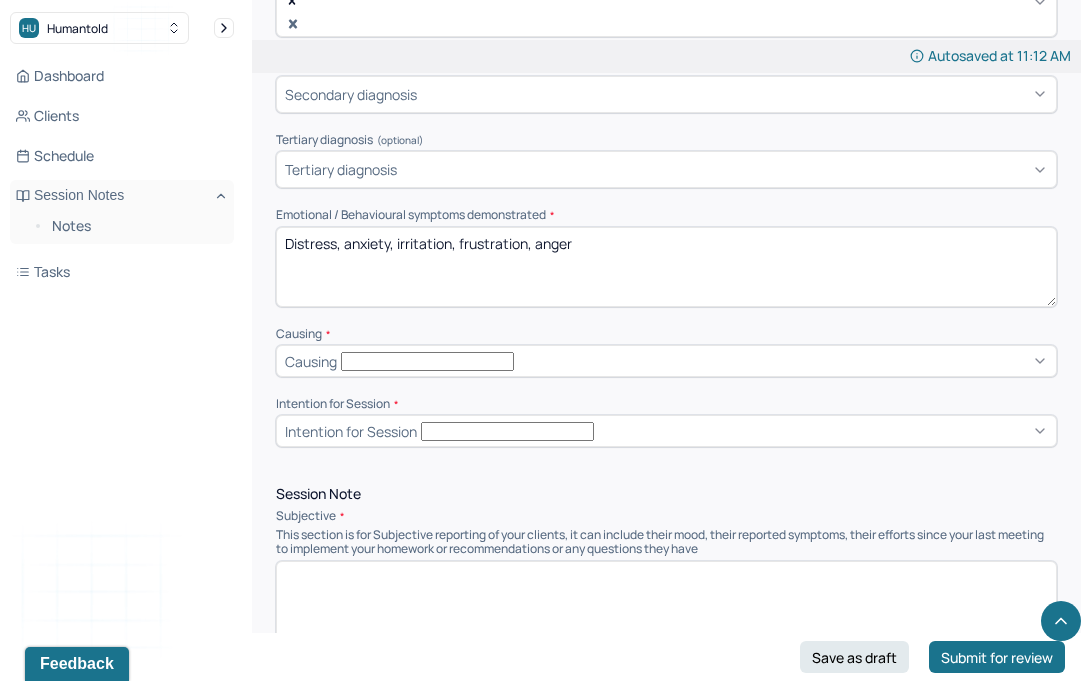 scroll, scrollTop: 862, scrollLeft: 0, axis: vertical 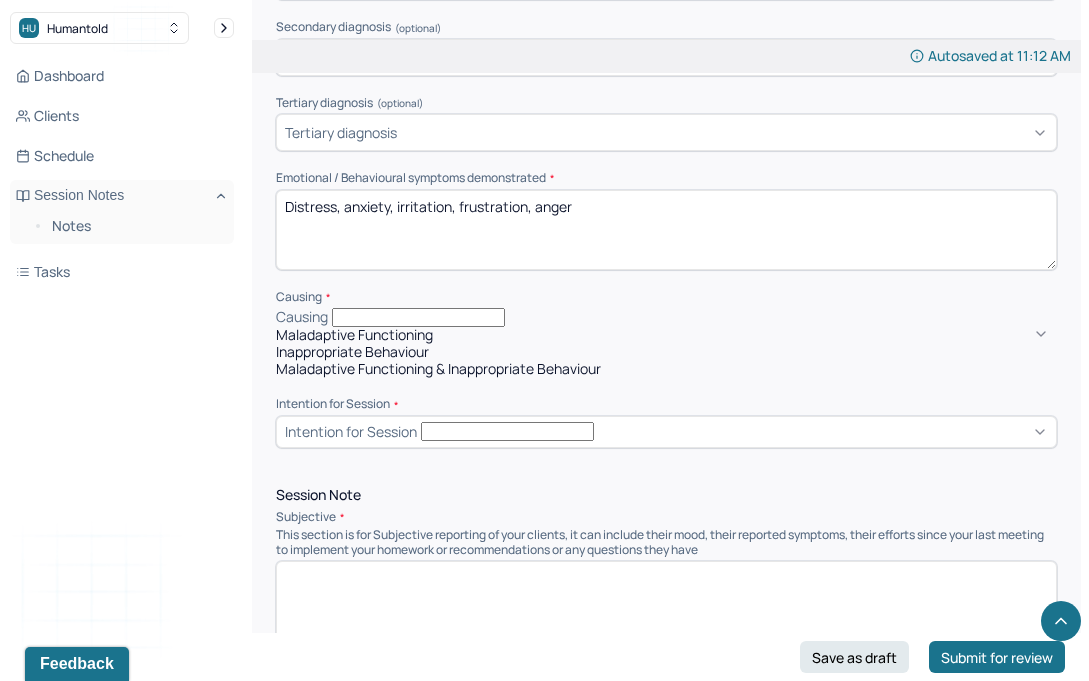 click on "Causing" at bounding box center (666, 317) 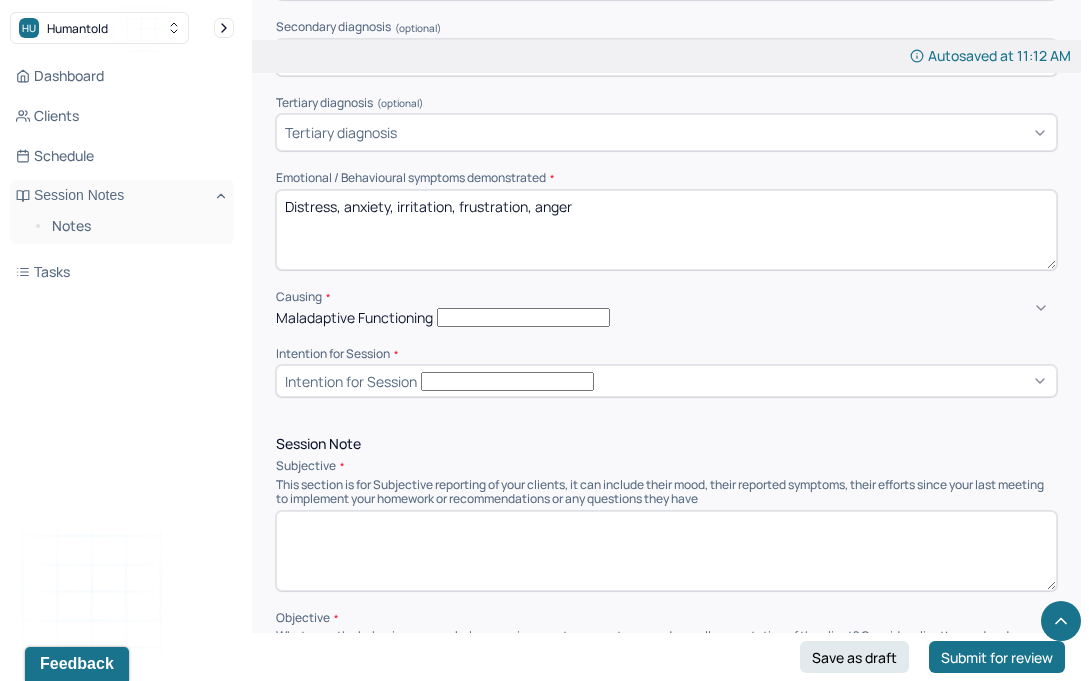 click on "Intention for Session" at bounding box center [666, 381] 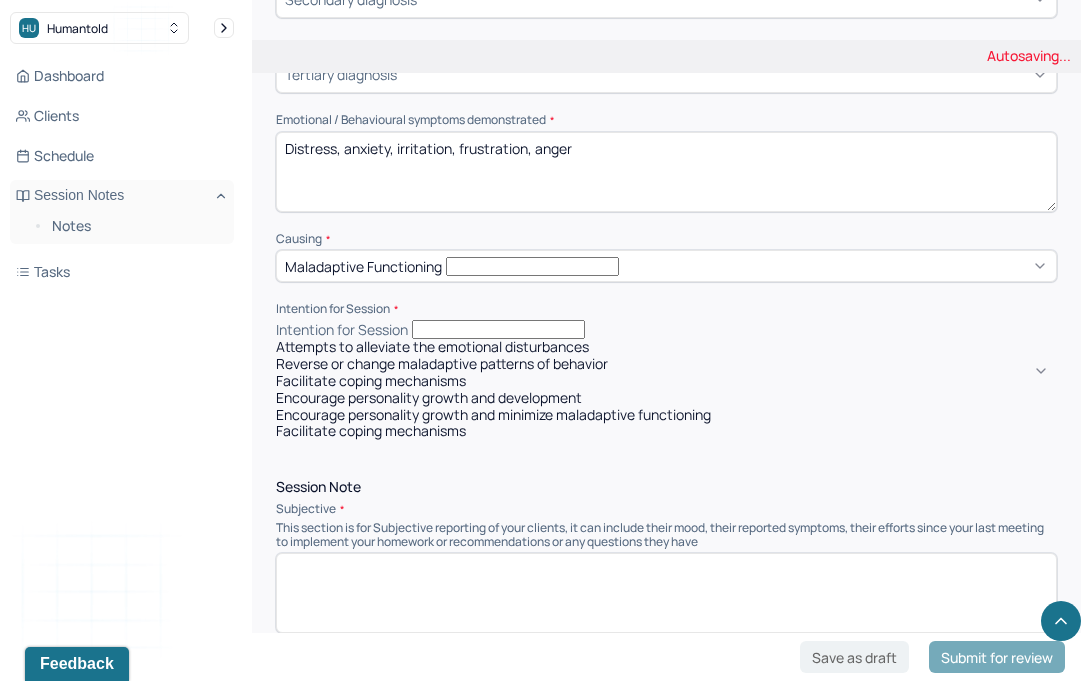 scroll, scrollTop: 925, scrollLeft: 0, axis: vertical 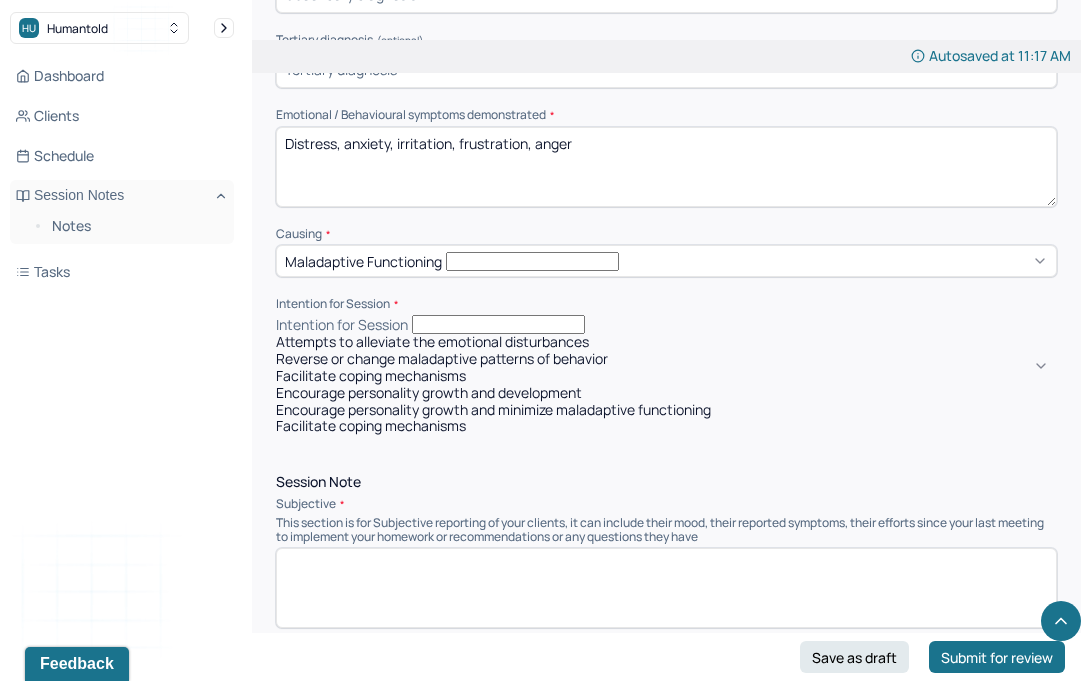 click on "Attempts to alleviate the emotional disturbances" at bounding box center [666, 342] 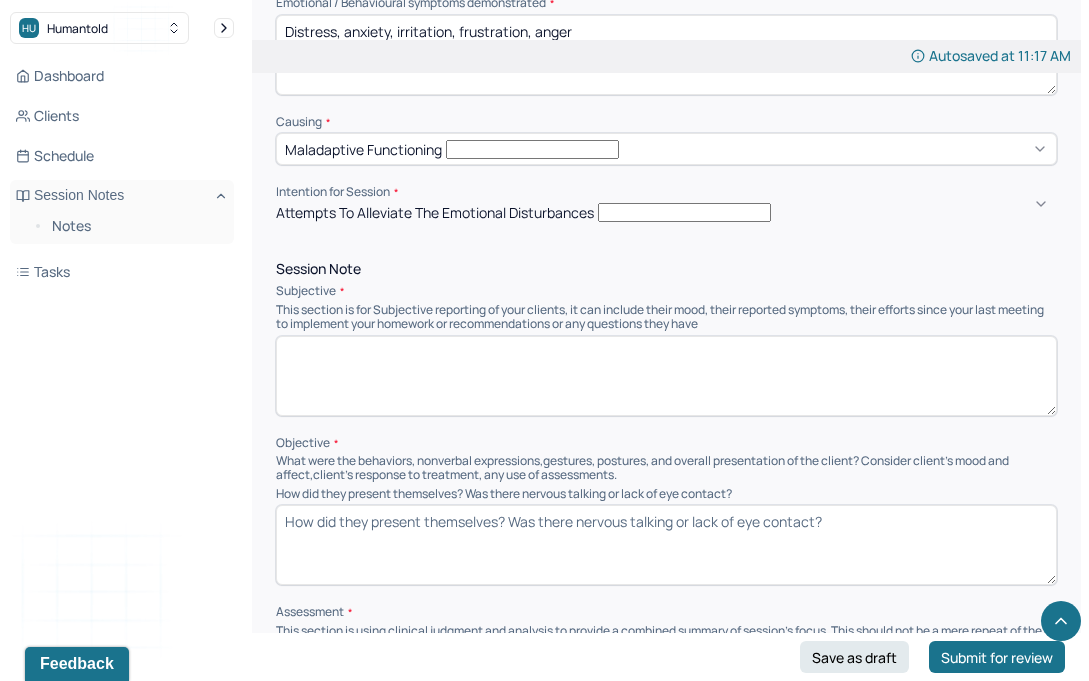 scroll, scrollTop: 1055, scrollLeft: 0, axis: vertical 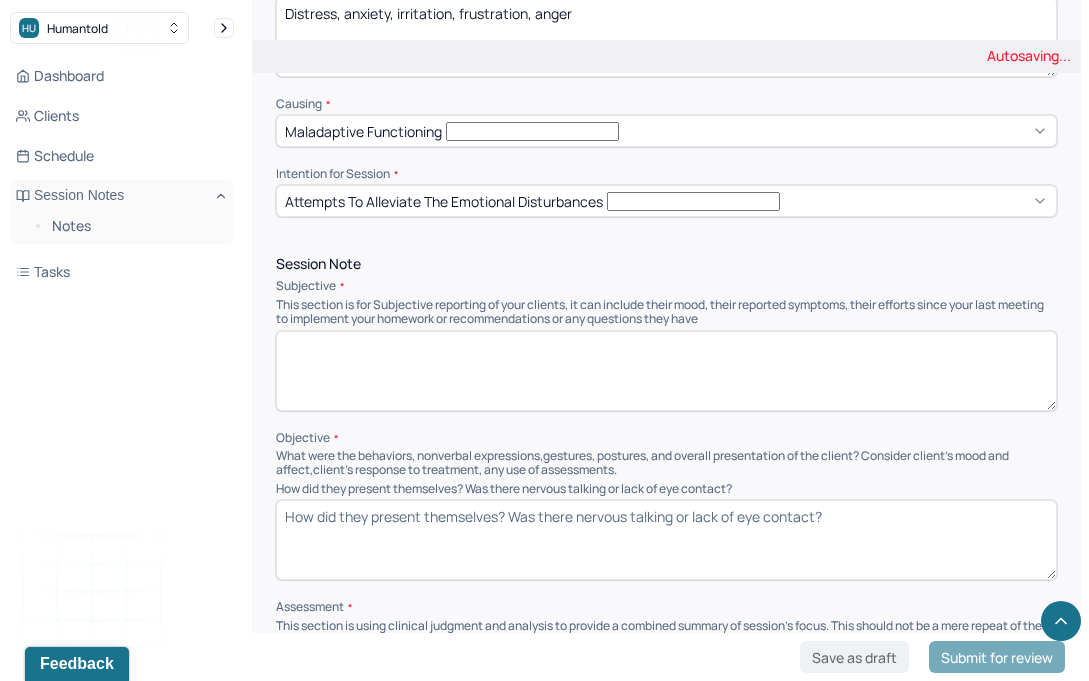 click at bounding box center [666, 371] 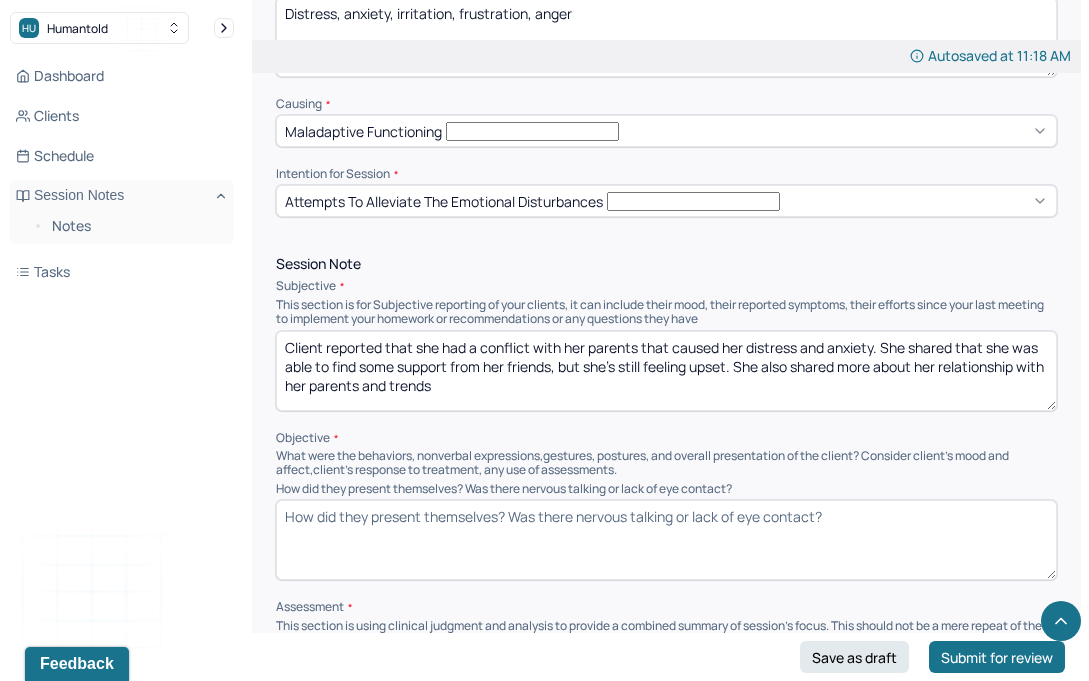 click on "Client reported that she had a conflict with her parents that caused her distress and anxiety. She shared that she was able to find some support from her friends, but she's still feeling upset. She also shared more about her relationship with her parents and" at bounding box center (666, 371) 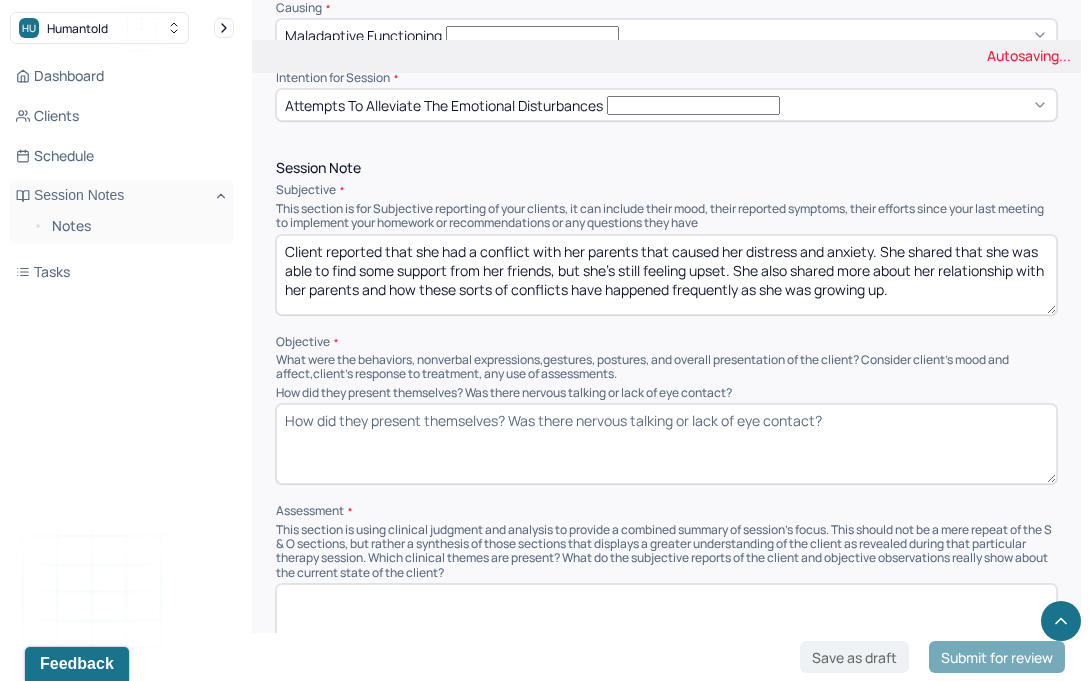 scroll, scrollTop: 1153, scrollLeft: 0, axis: vertical 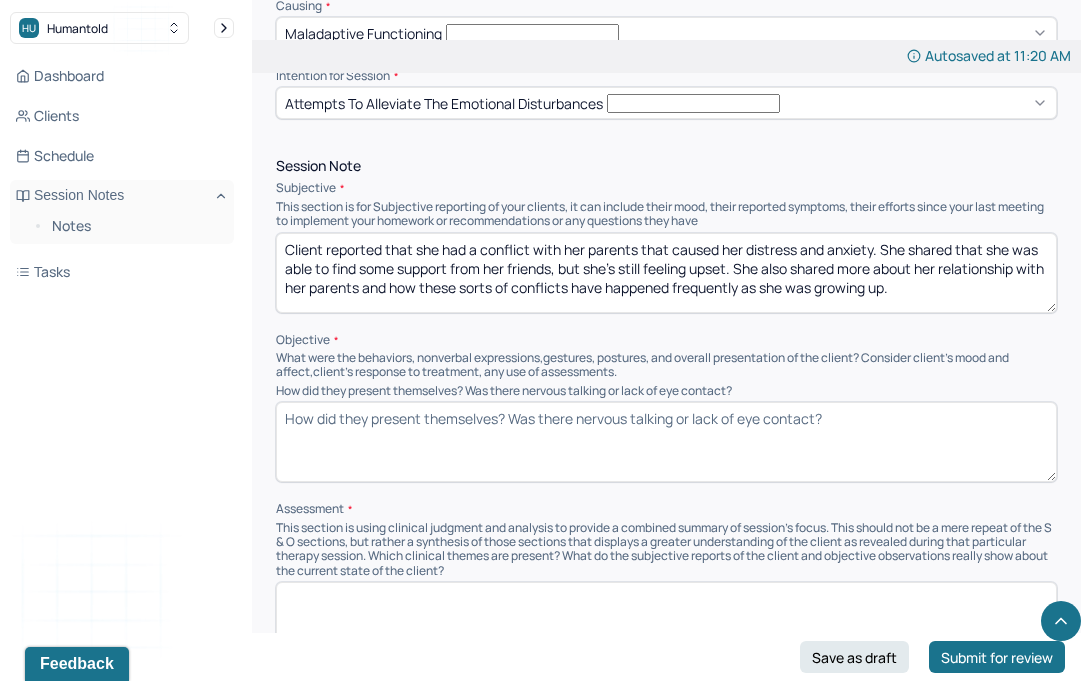 type on "Client reported that she had a conflict with her parents that caused her distress and anxiety. She shared that she was able to find some support from her friends, but she's still feeling upset. She also shared more about her relationship with her parents and how these sorts of conflicts have happened frequently as she was growing up." 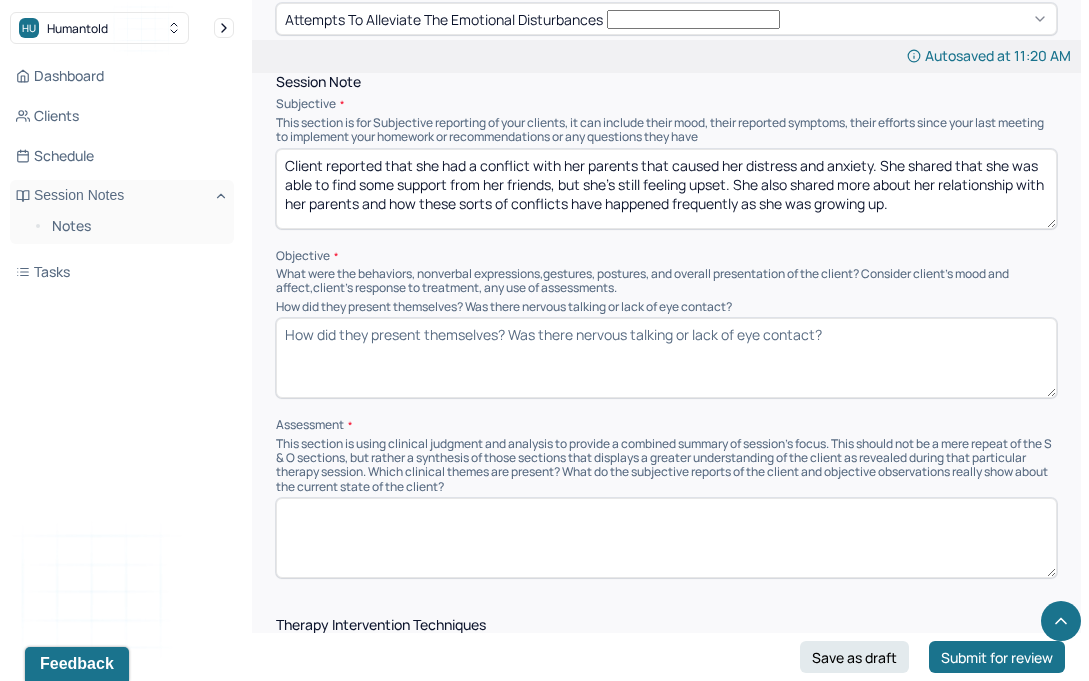 scroll, scrollTop: 1241, scrollLeft: 0, axis: vertical 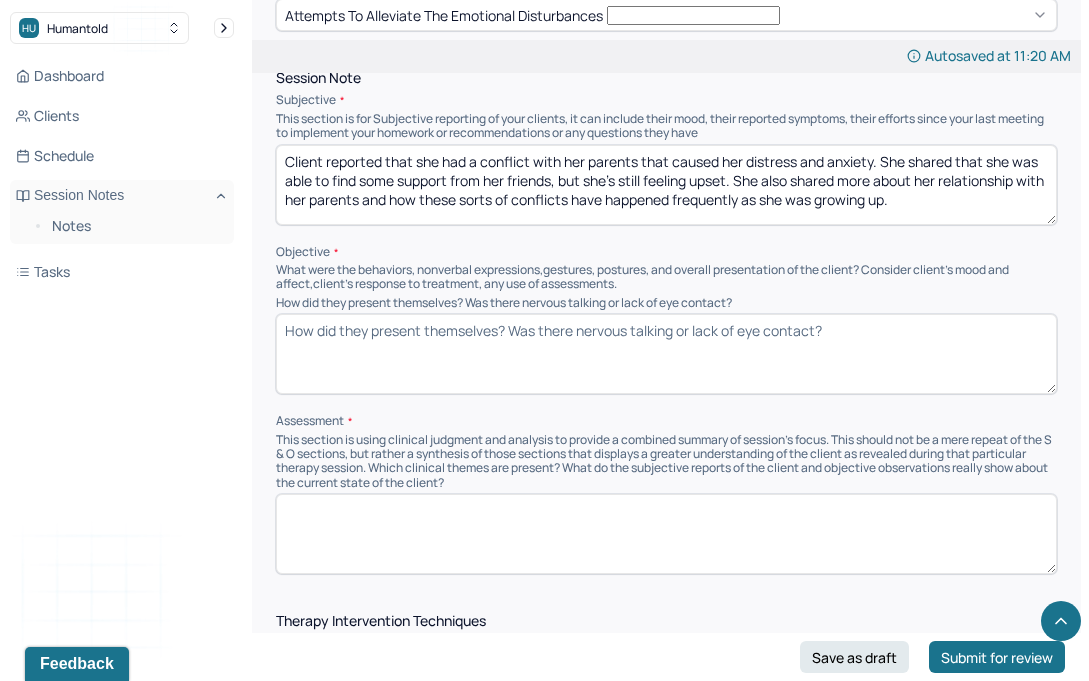 click on "How did they present themselves? Was there nervous talking or lack of eye contact?" at bounding box center (666, 354) 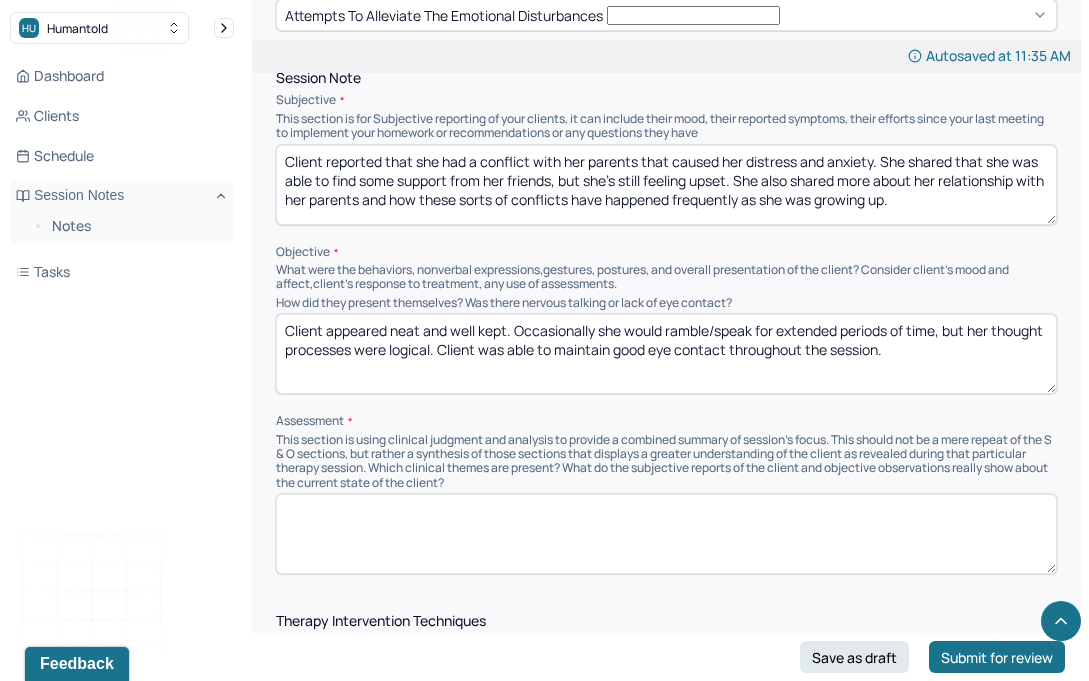 type on "Client appeared neat and well kept. Occasionally she would ramble/speak for extended periods of time, but her thought processes were logical. Client was able to maintain good eye contact throughout the session." 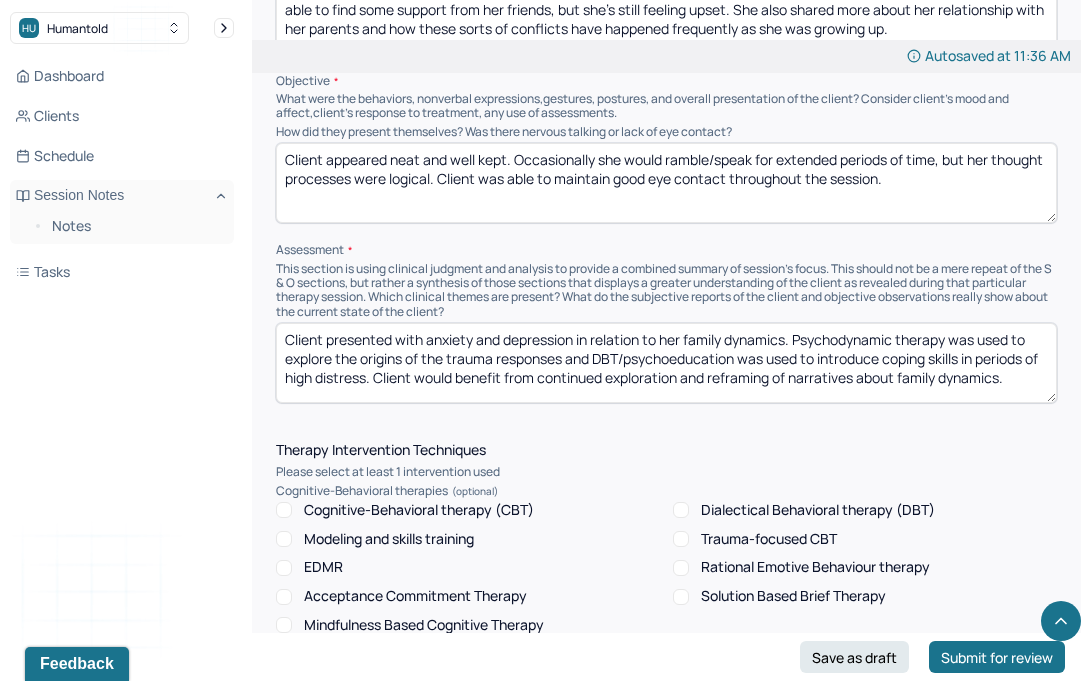 scroll, scrollTop: 1509, scrollLeft: 0, axis: vertical 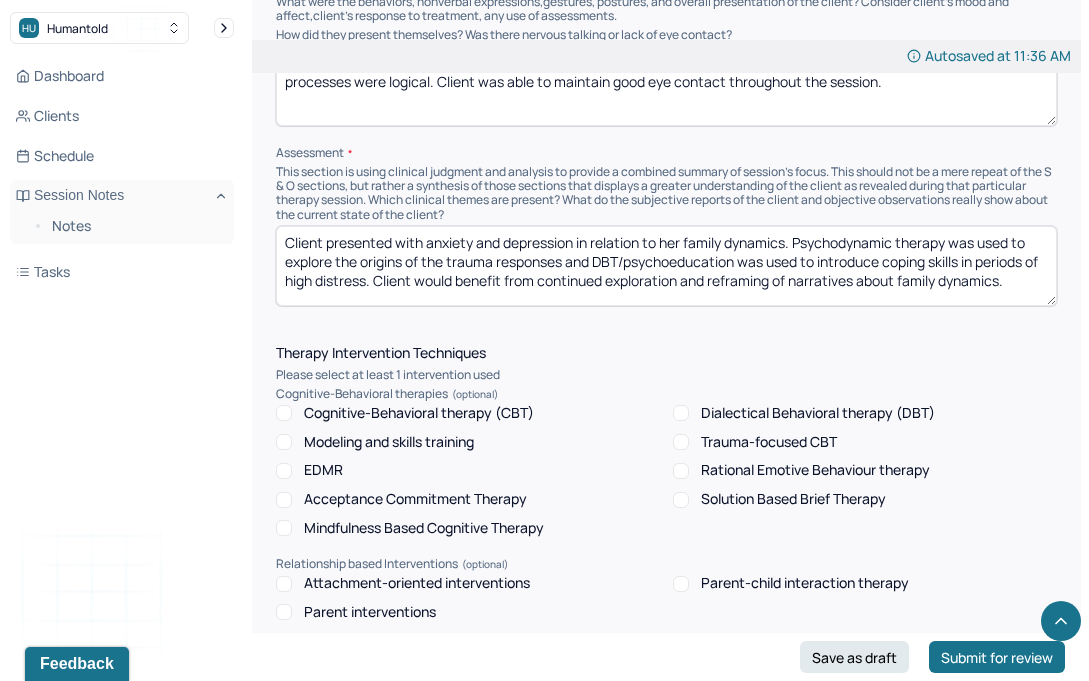 type on "Client presented with anxiety and depression in relation to her family dynamics. Psychodynamic therapy was used to explore the origins of the trauma responses and DBT/psychoeducation was used to introduce coping skills in periods of high distress. Client would benefit from continued exploration and reframing of narratives about family dynamics." 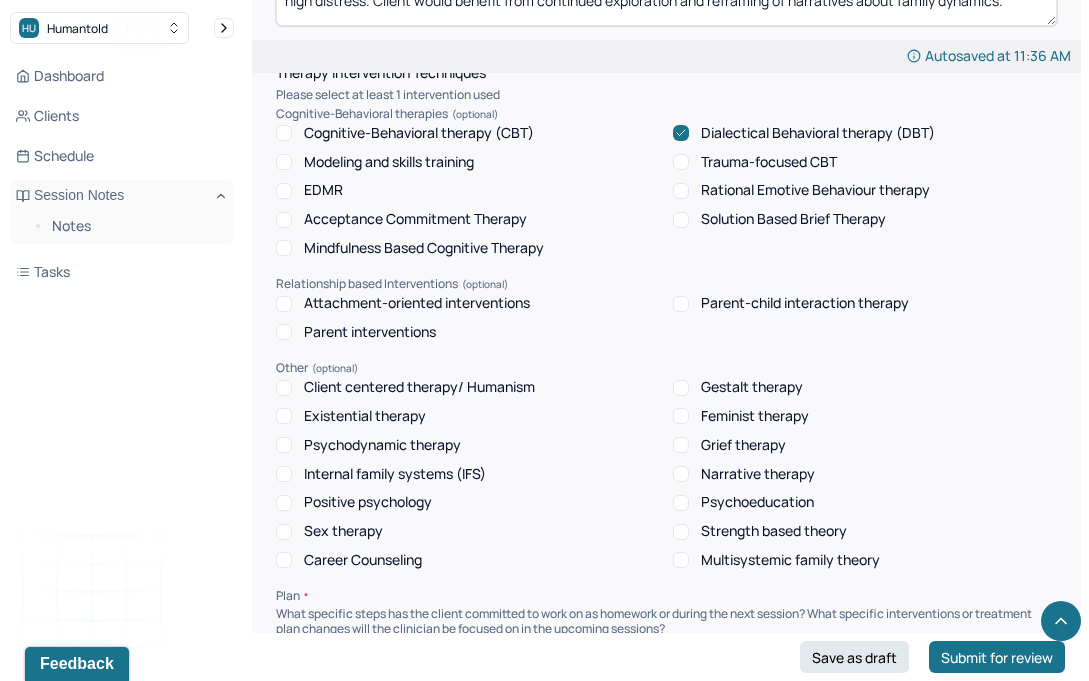 scroll, scrollTop: 1802, scrollLeft: 0, axis: vertical 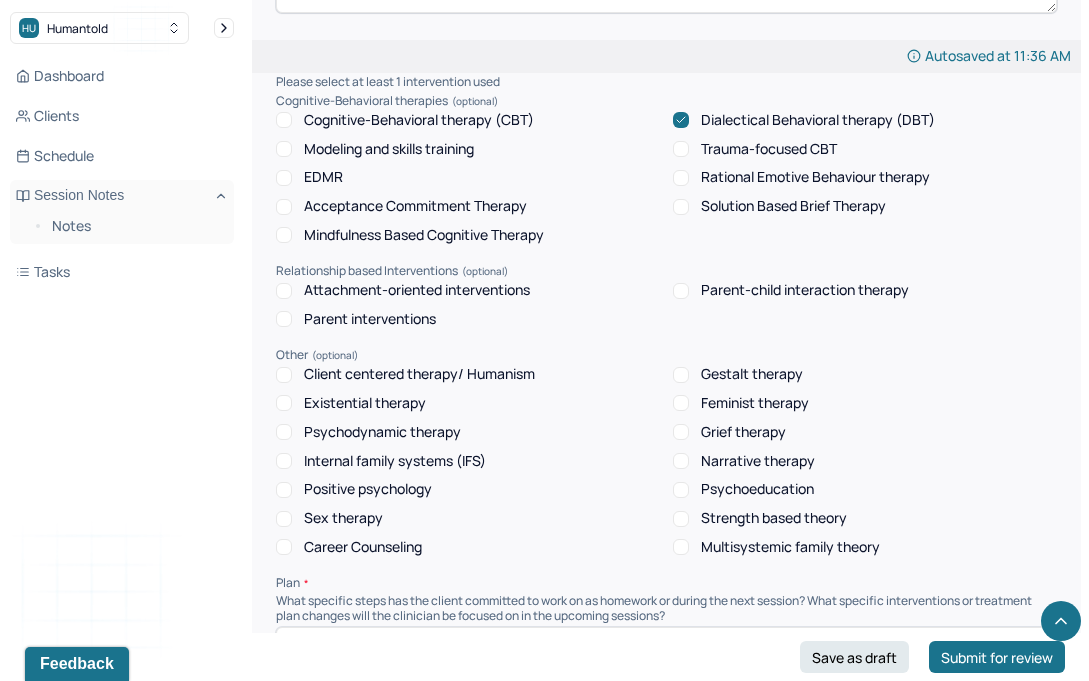 click on "Client centered therapy/ Humanism" at bounding box center (419, 374) 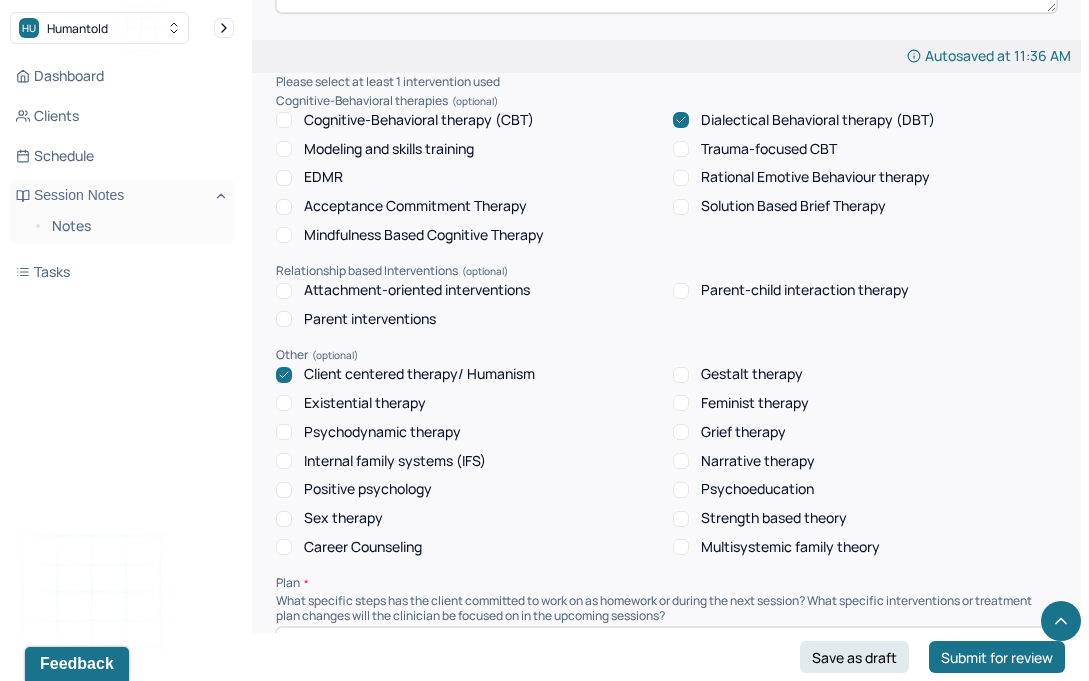 click on "Psychodynamic therapy" at bounding box center [382, 432] 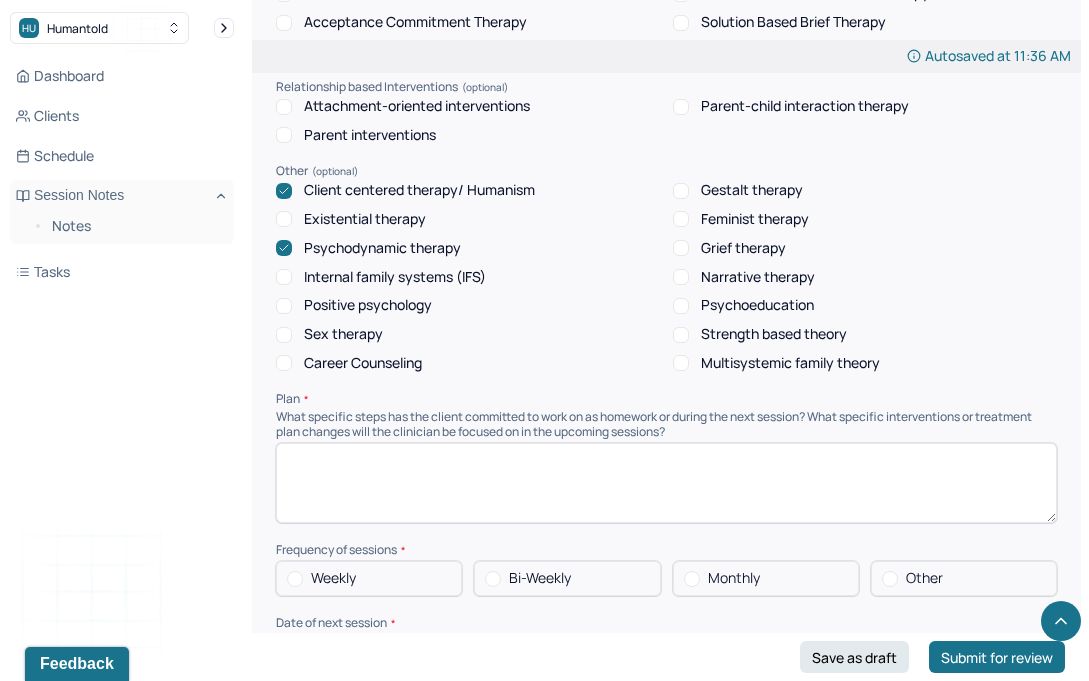scroll, scrollTop: 1988, scrollLeft: 0, axis: vertical 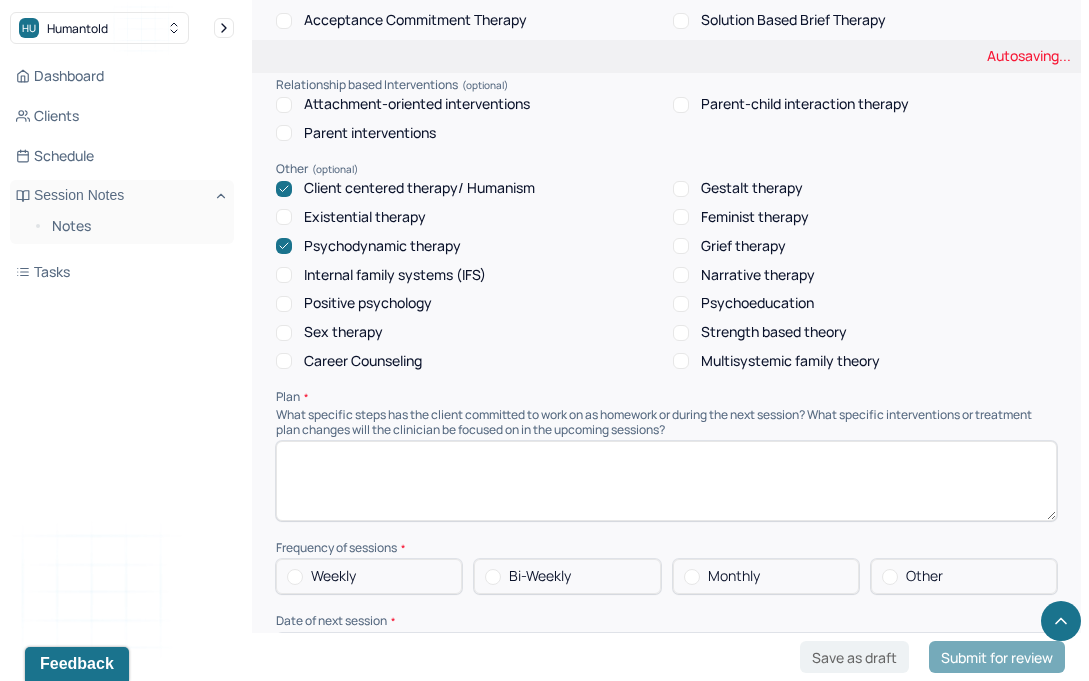 click at bounding box center [666, 481] 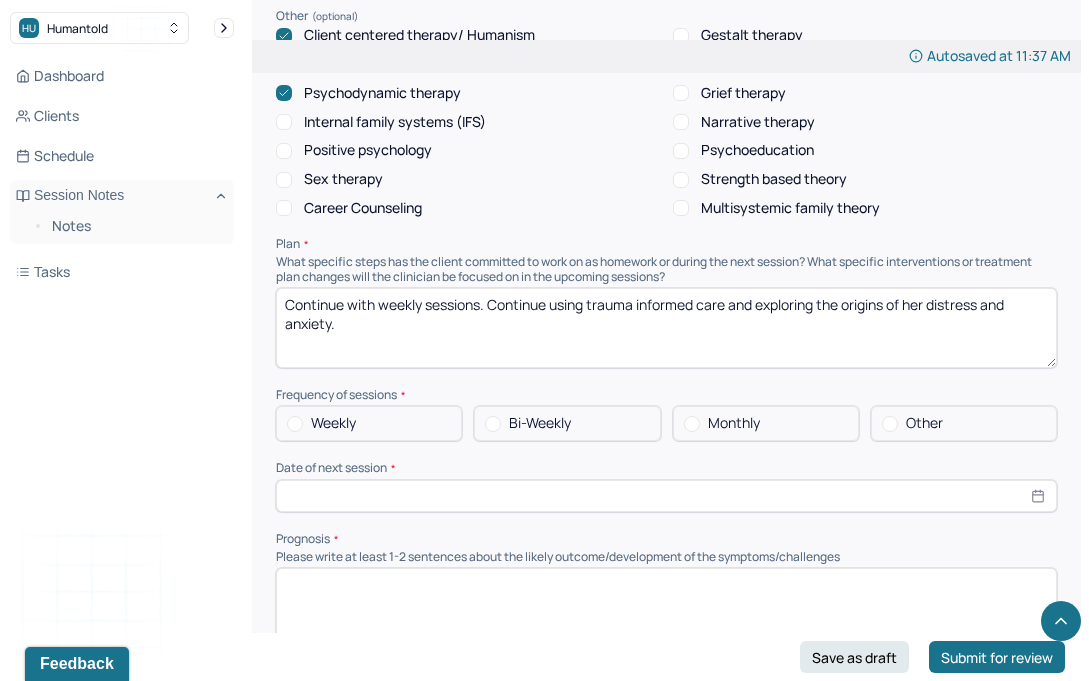 scroll, scrollTop: 2148, scrollLeft: 0, axis: vertical 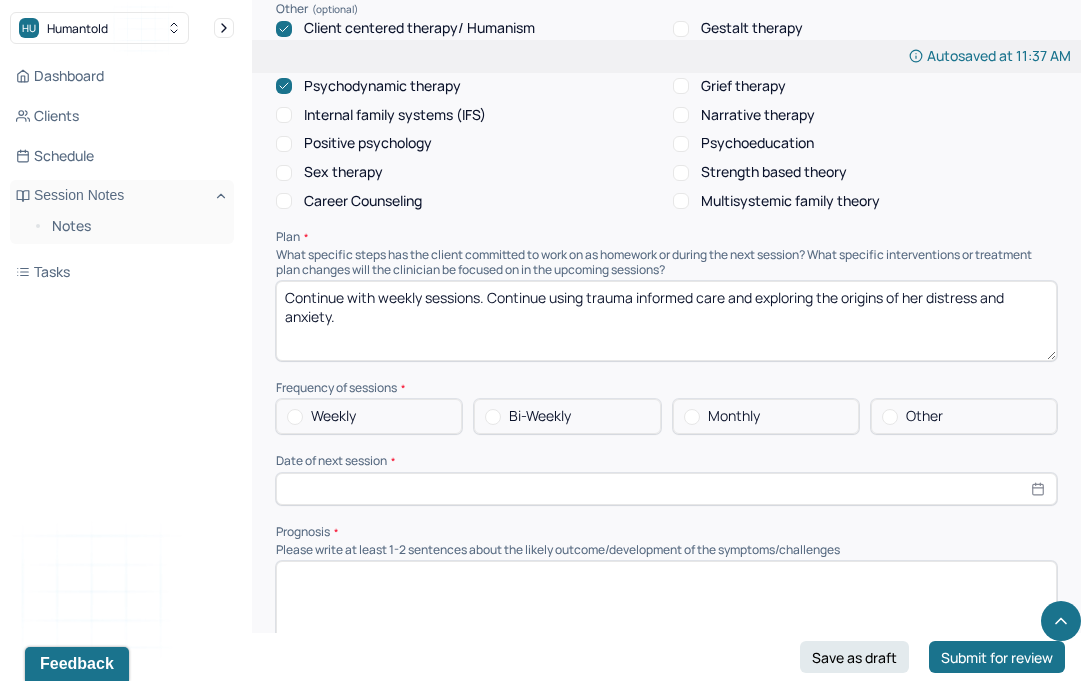 type on "Continue with weekly sessions. Continue using trauma informed care and exploring the origins of her distress and anxiety." 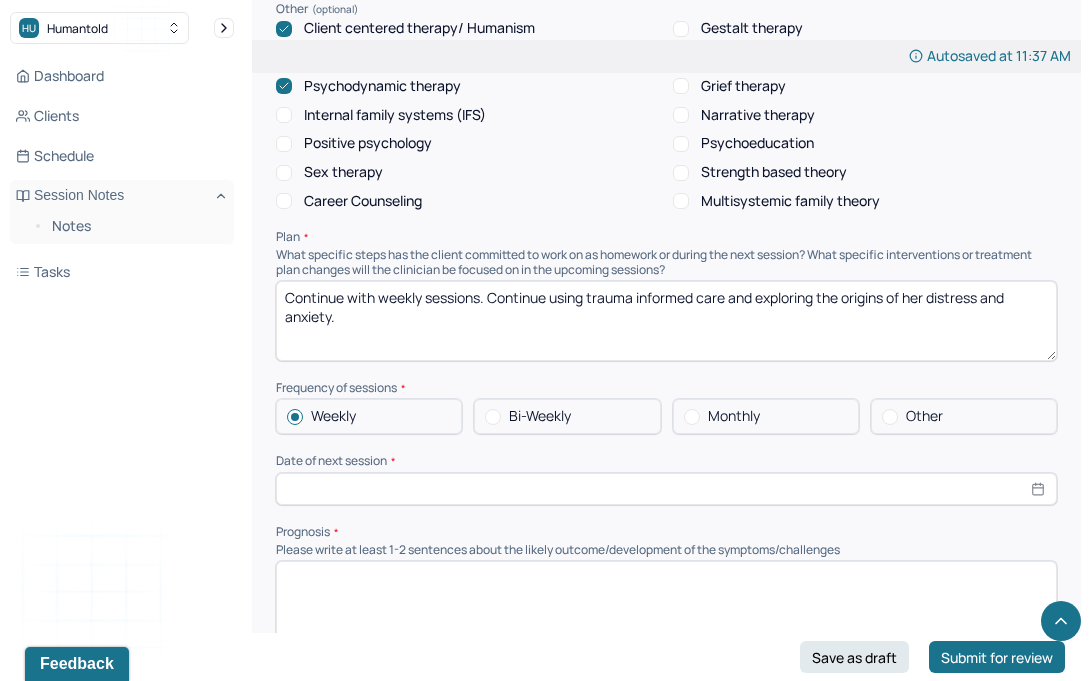 click at bounding box center [666, 489] 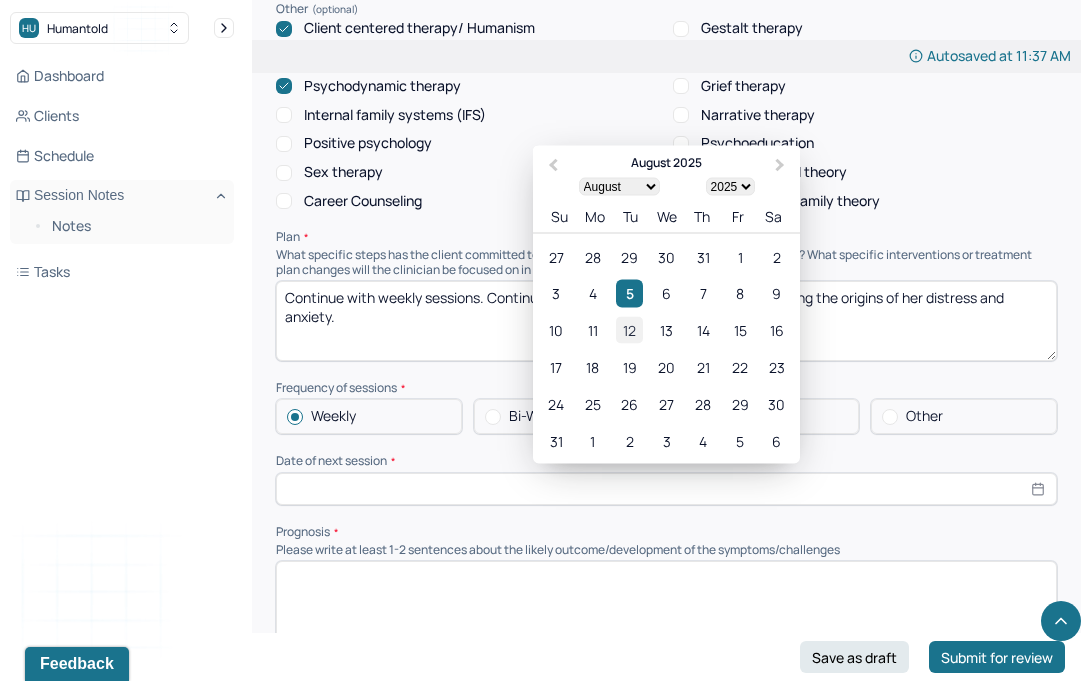 click on "12" at bounding box center (629, 329) 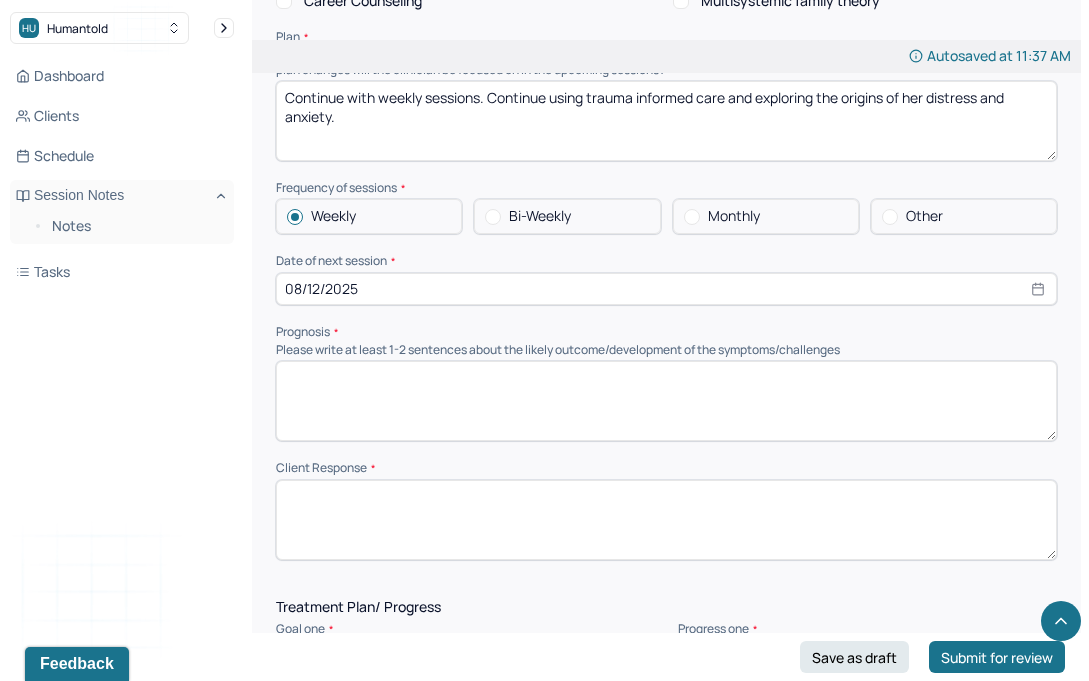 scroll, scrollTop: 2383, scrollLeft: 0, axis: vertical 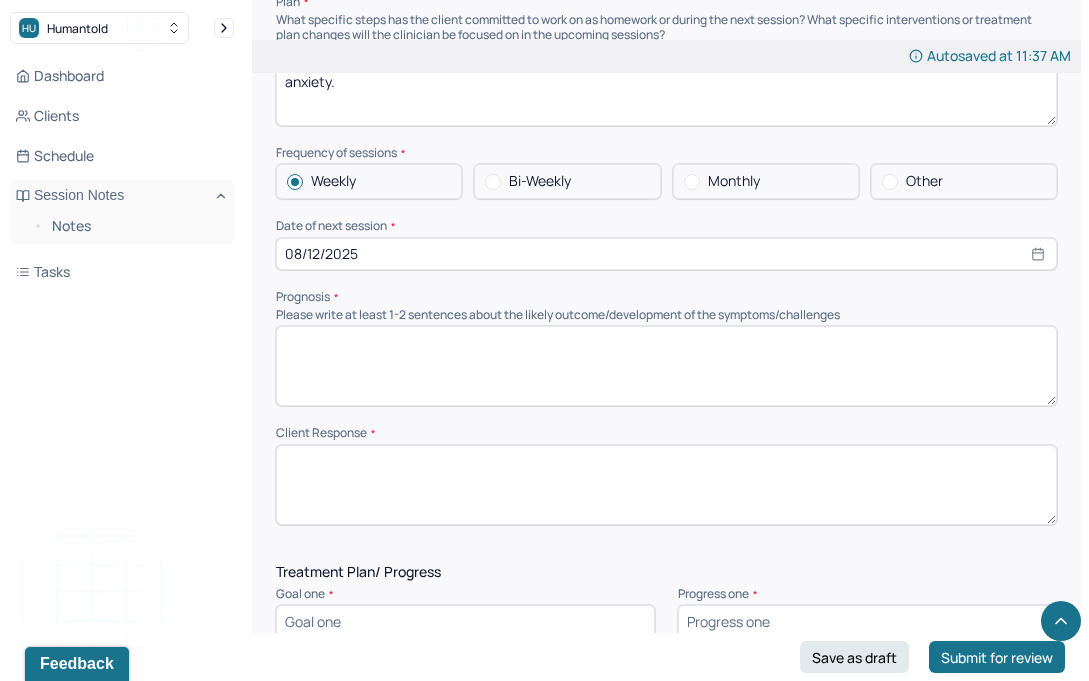 click at bounding box center (666, 366) 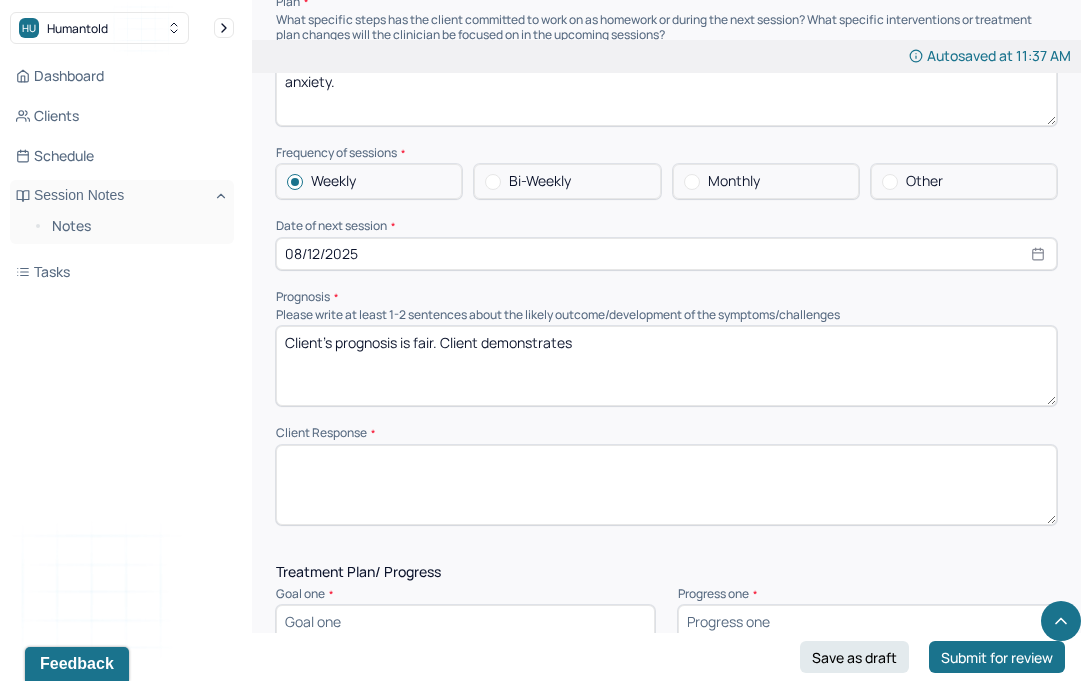 click on "Client's prognosis is fair. Client demonstrates" at bounding box center [666, 366] 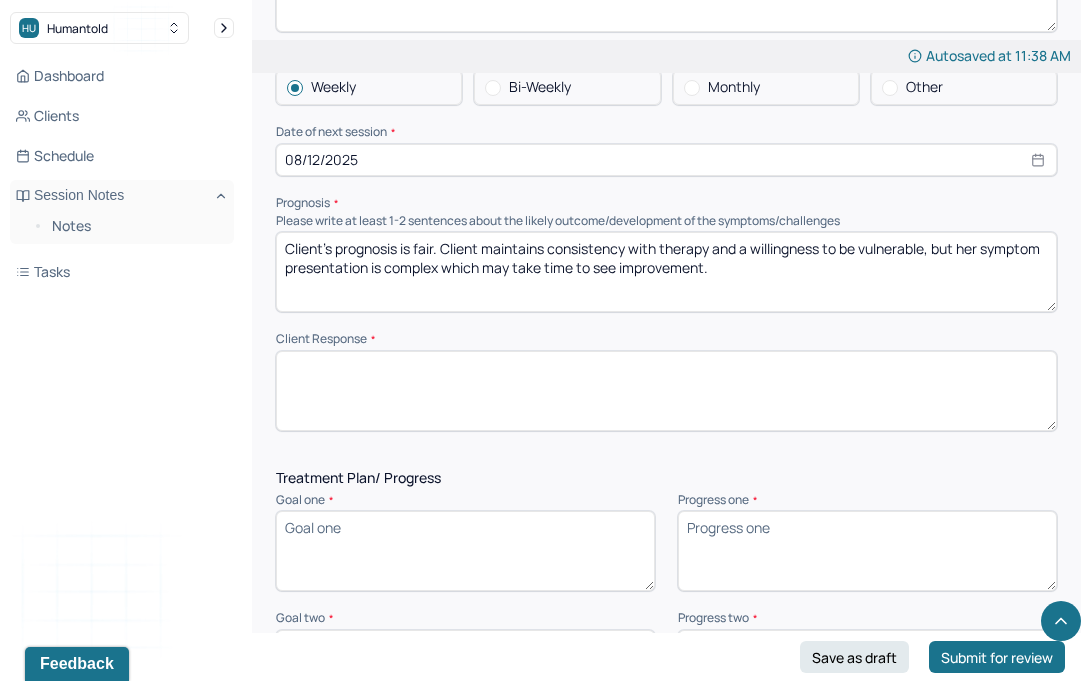 scroll, scrollTop: 2482, scrollLeft: 0, axis: vertical 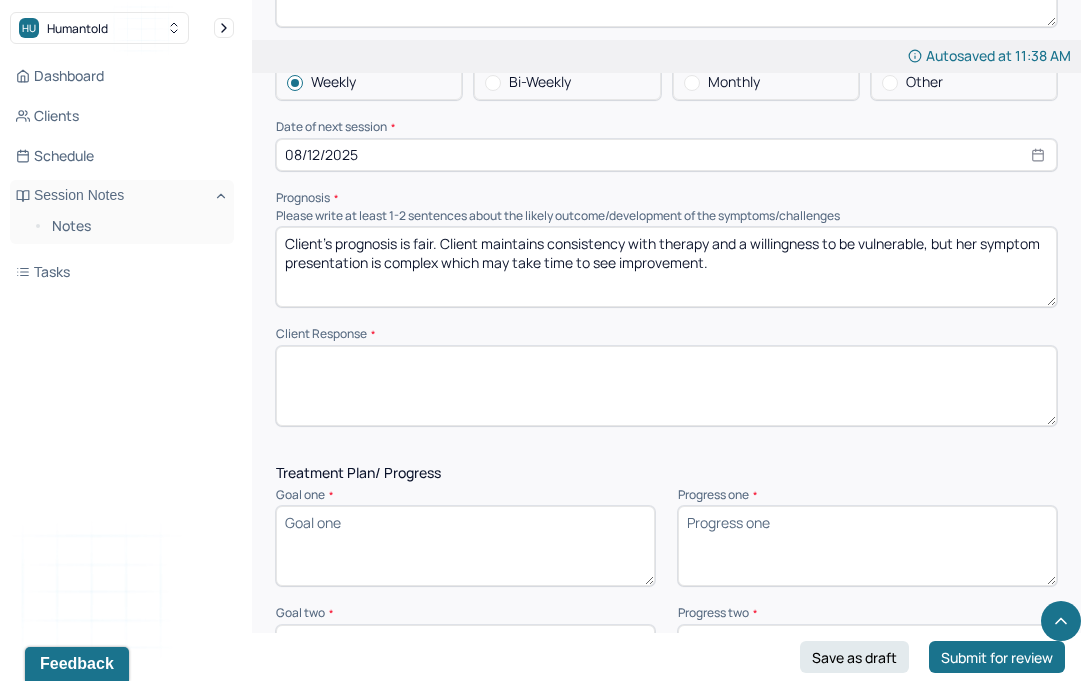 type on "Client's prognosis is fair. Client maintains consistency with therapy and a willingness to be vulnerable, but her symptom presentation is complex which may take time to see improvement." 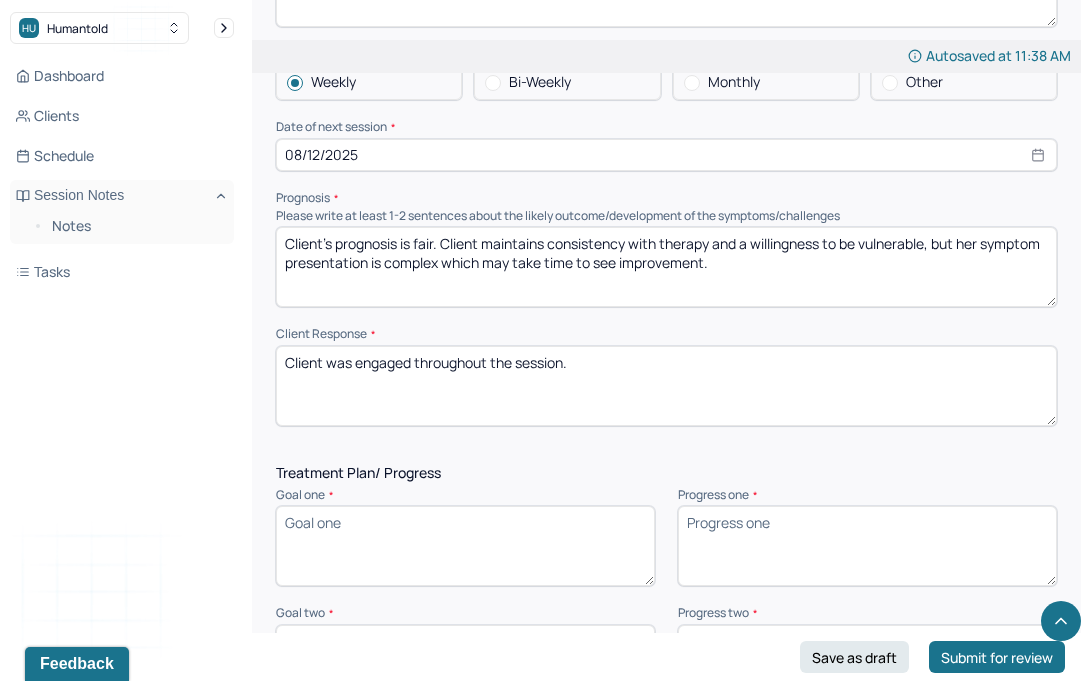 type on "Client was engaged throughout the session." 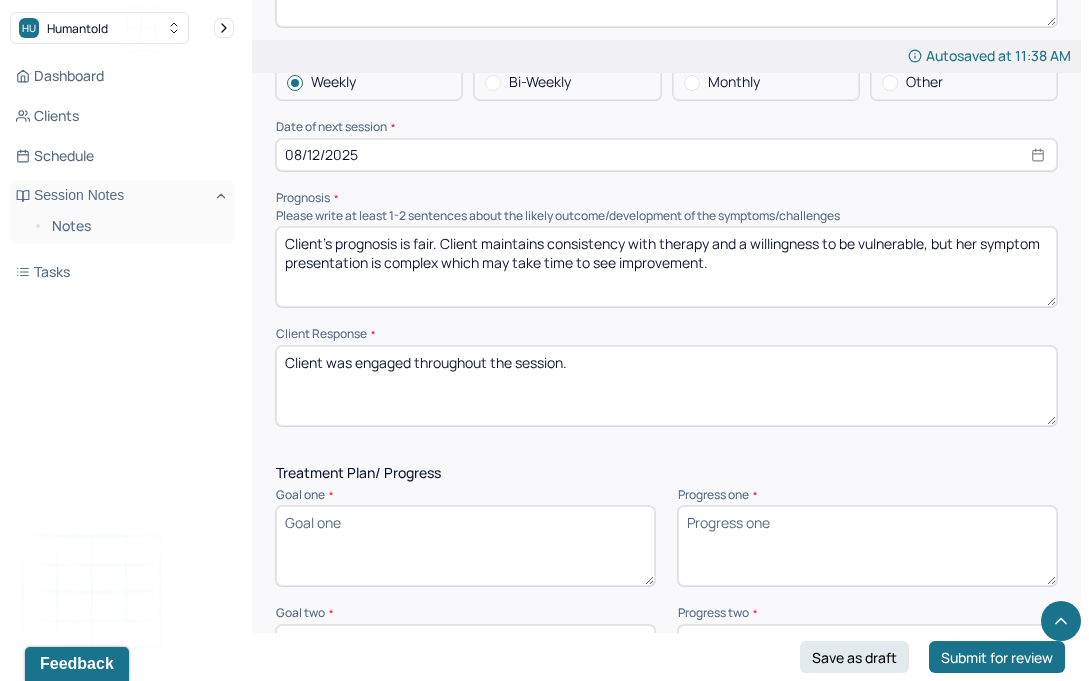 click on "Goal one *" at bounding box center (465, 546) 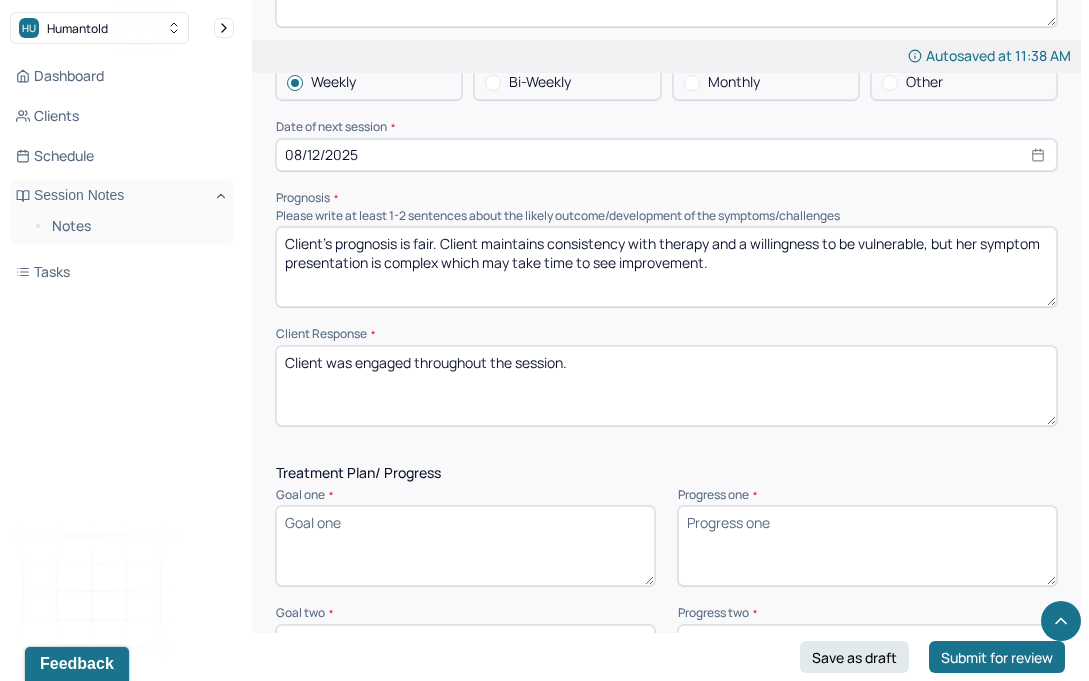 paste on "Coping with work stress and burnout" 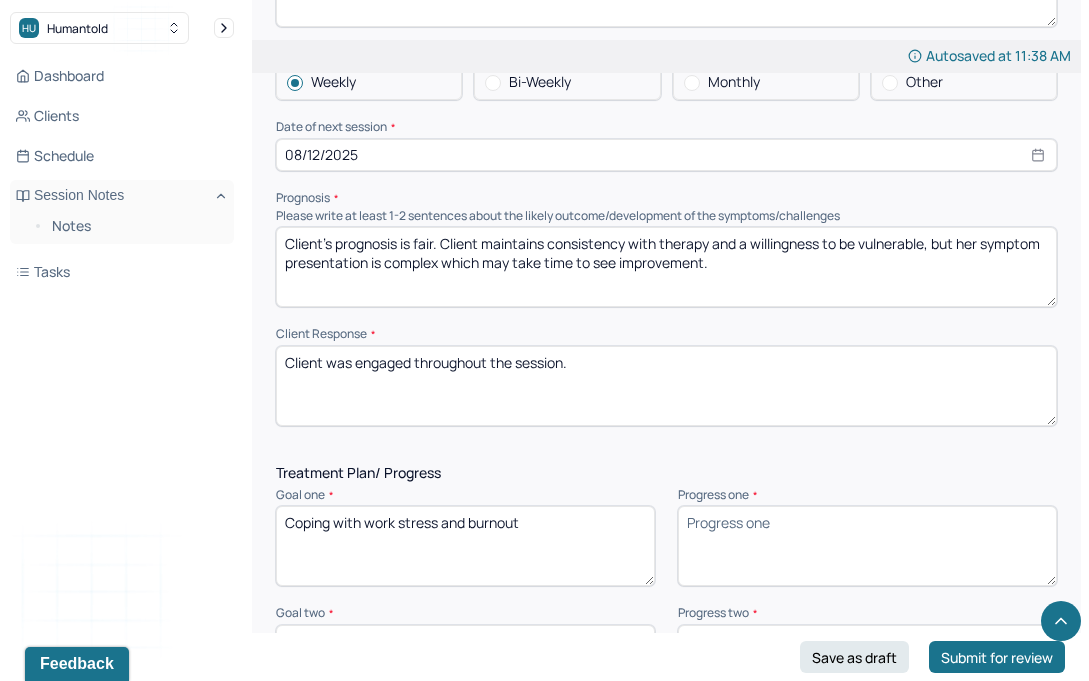 type on "Coping with work stress and burnout" 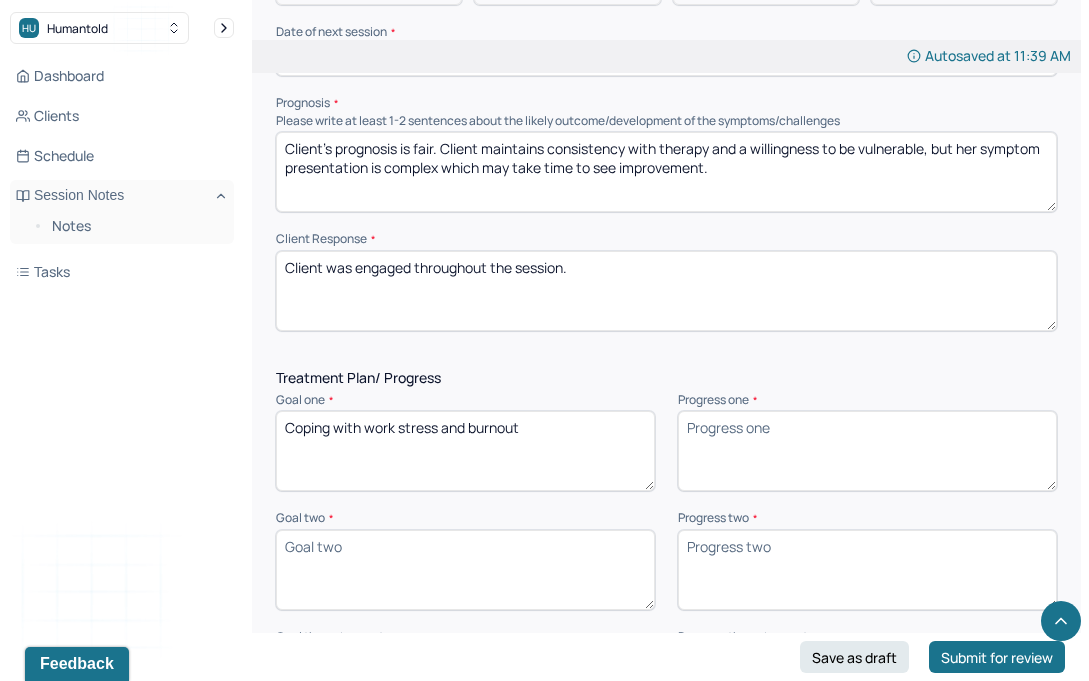 scroll, scrollTop: 2610, scrollLeft: 0, axis: vertical 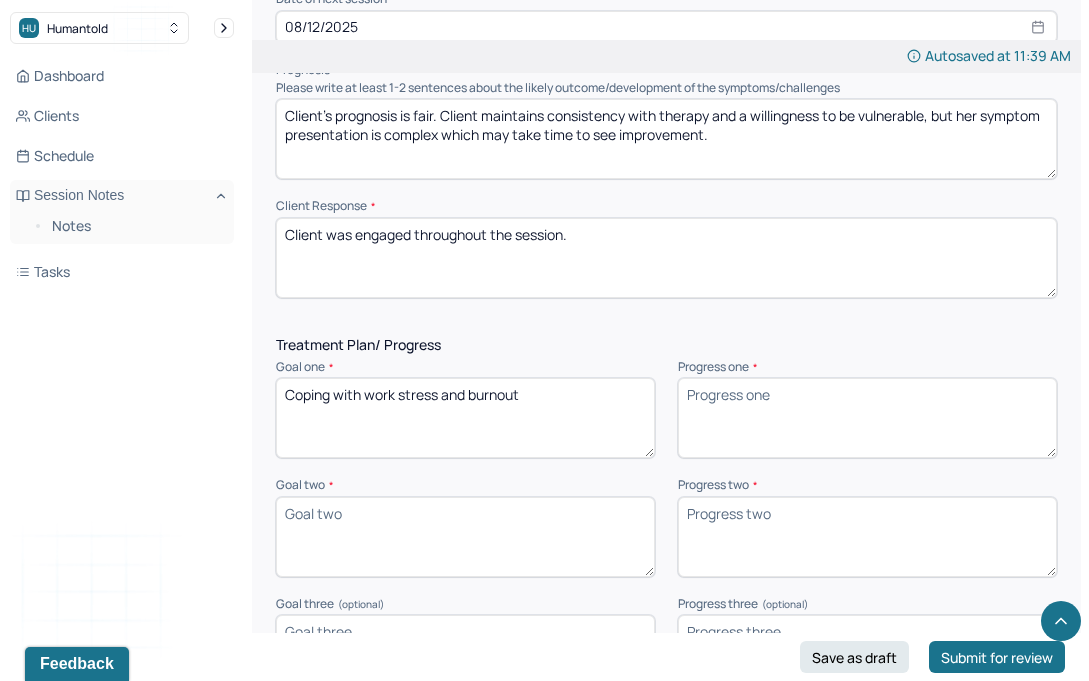 click on "Goal two *" at bounding box center [465, 537] 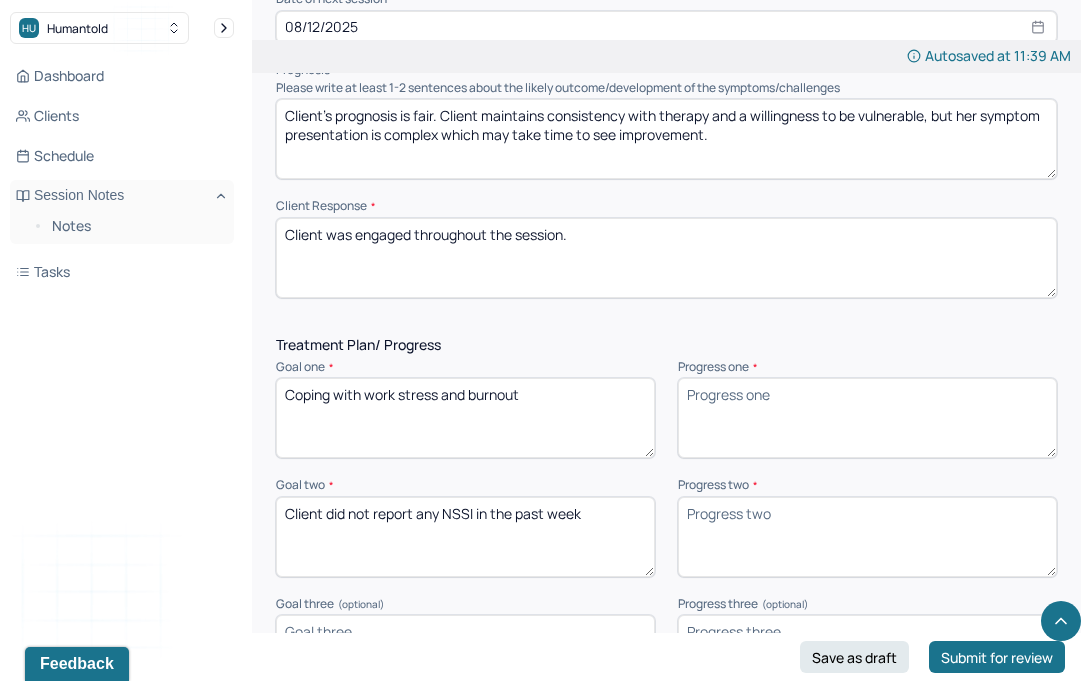 type on "Client did not report any NSSI in the past week" 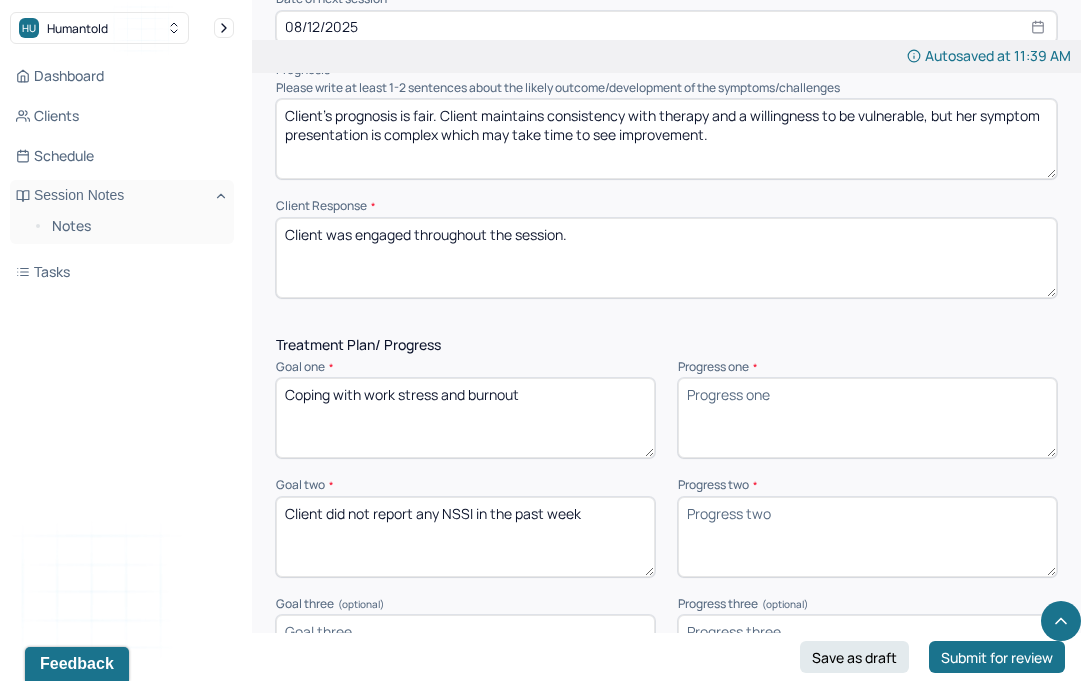 click on "Goal three (optional)" at bounding box center (465, 655) 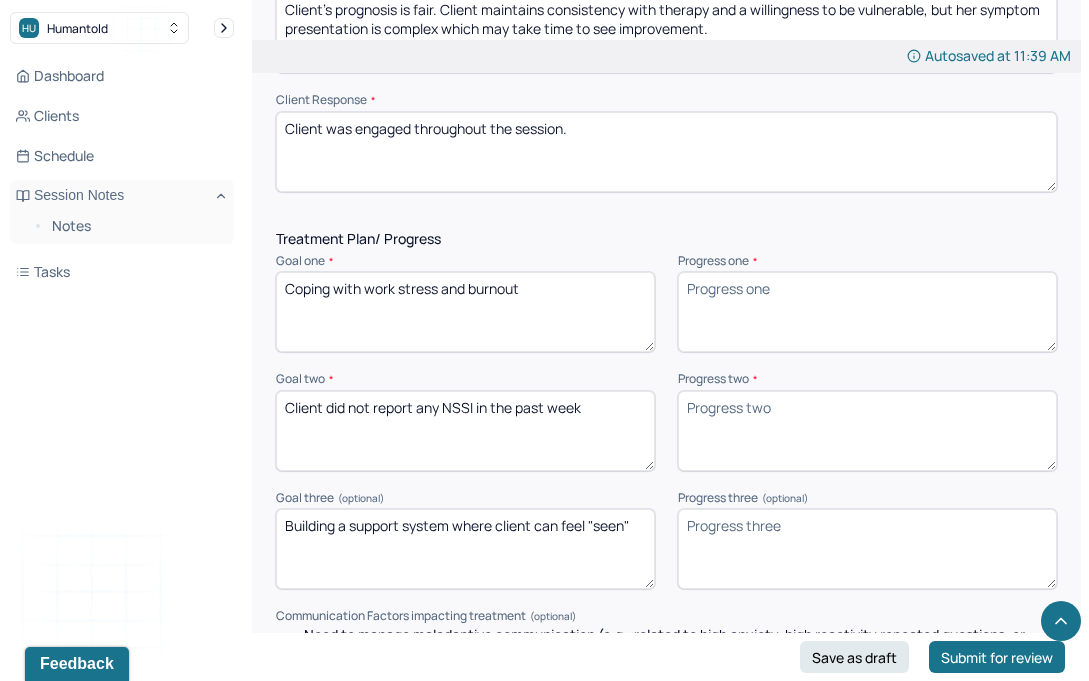scroll, scrollTop: 2726, scrollLeft: 0, axis: vertical 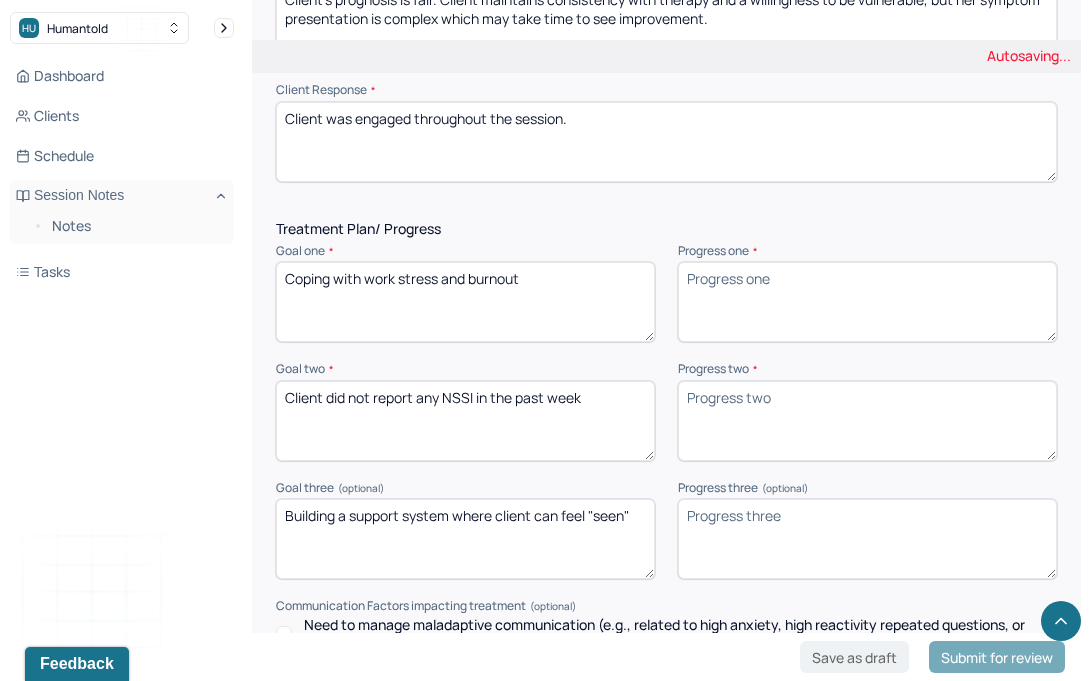 type on "Building a support system where client can feel "seen"" 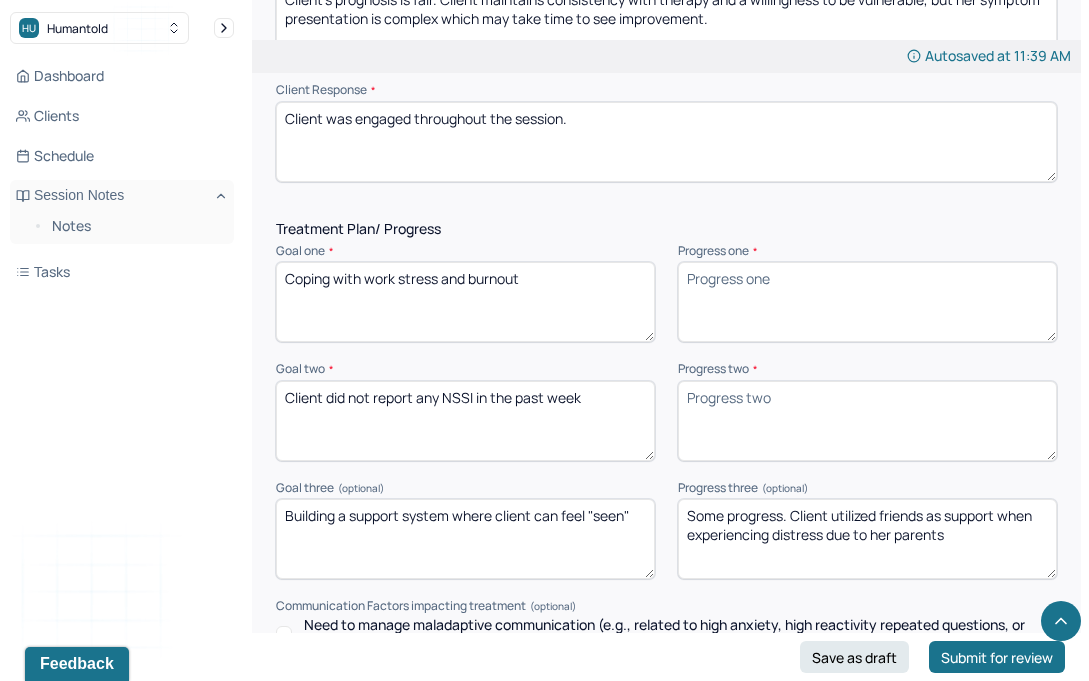 type on "Some progress. Client utilized friends as support when experiencing distress due to her parents" 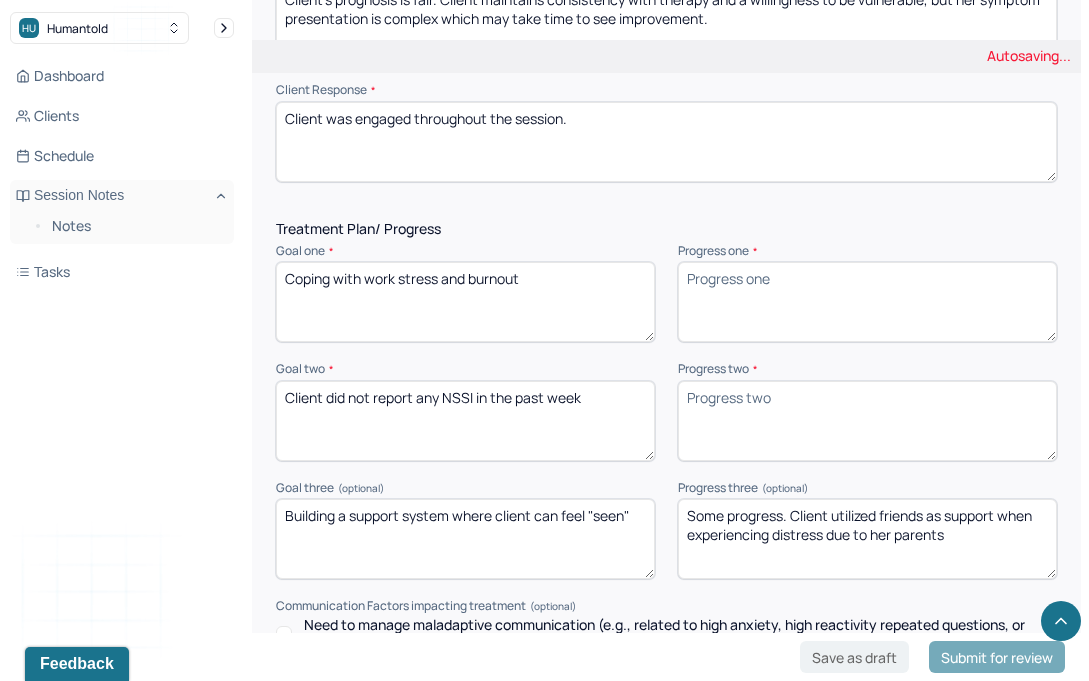 click on "Client did not report any NSSI in the past week" at bounding box center [465, 421] 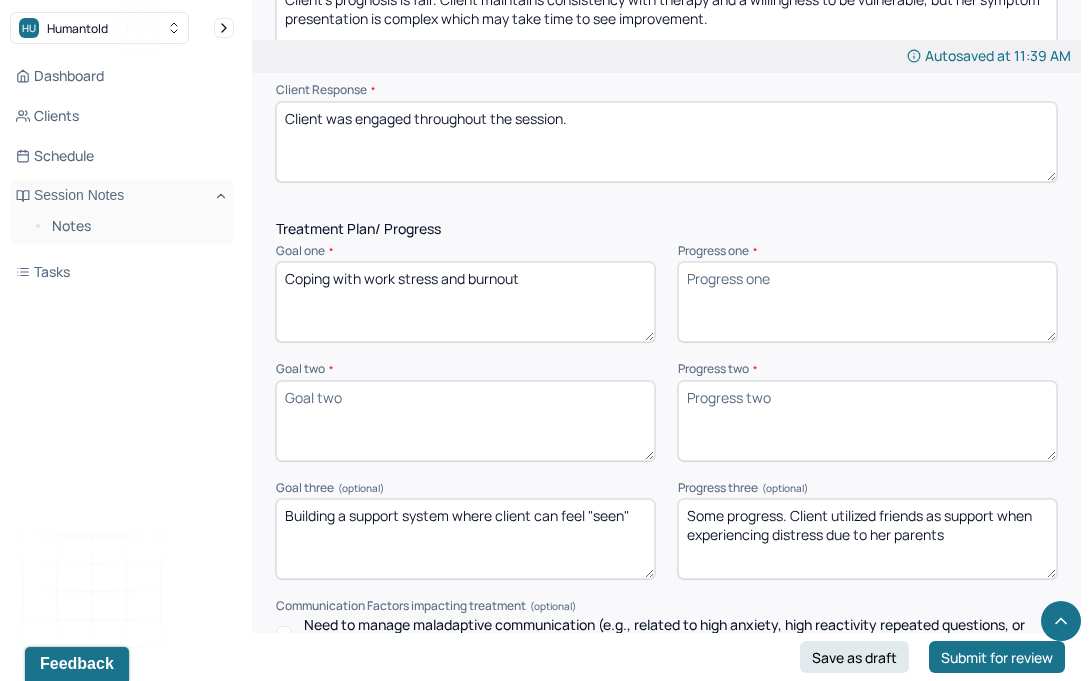 paste on "Maintenance with being clean from self-harm" 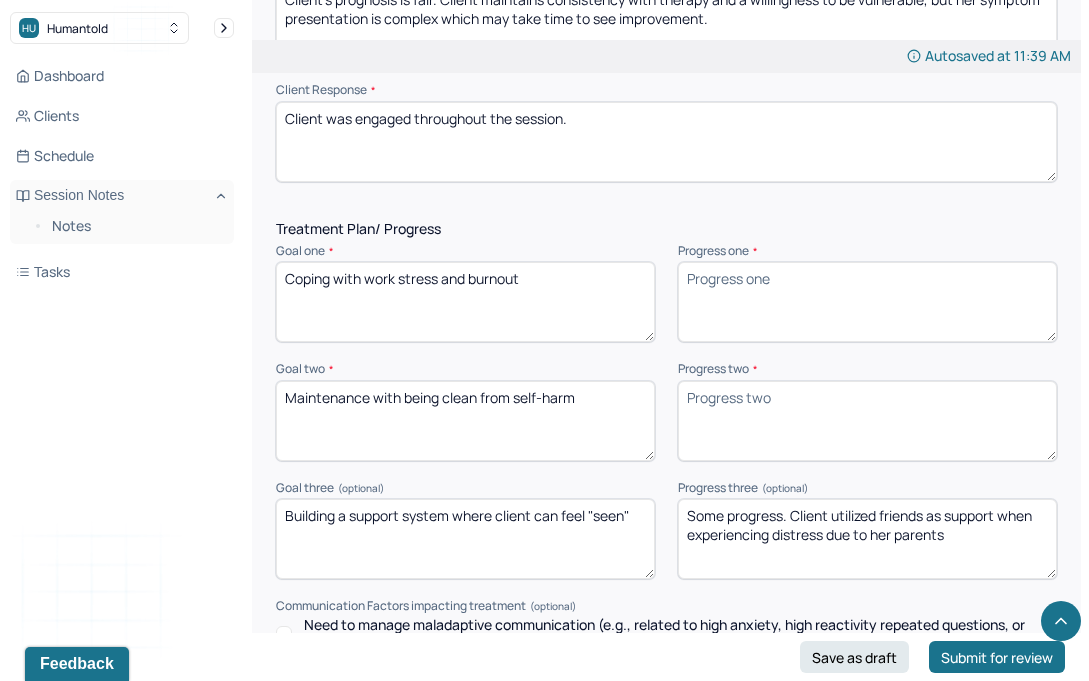 type on "Maintenance with being clean from self-harm" 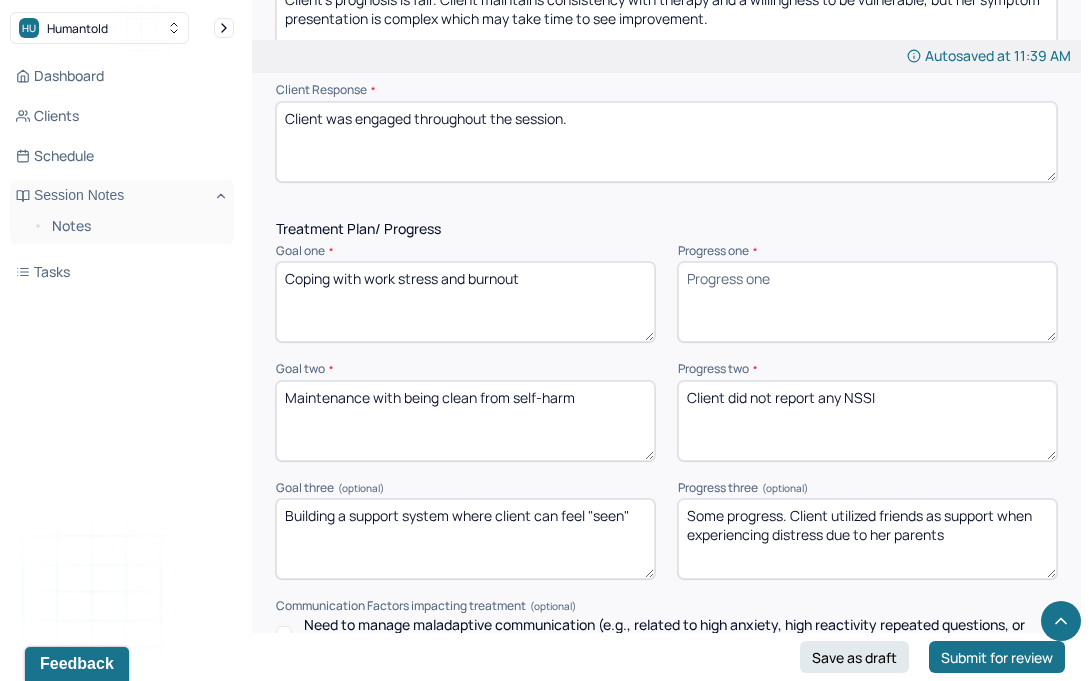 type on "Client did not report any NSSI" 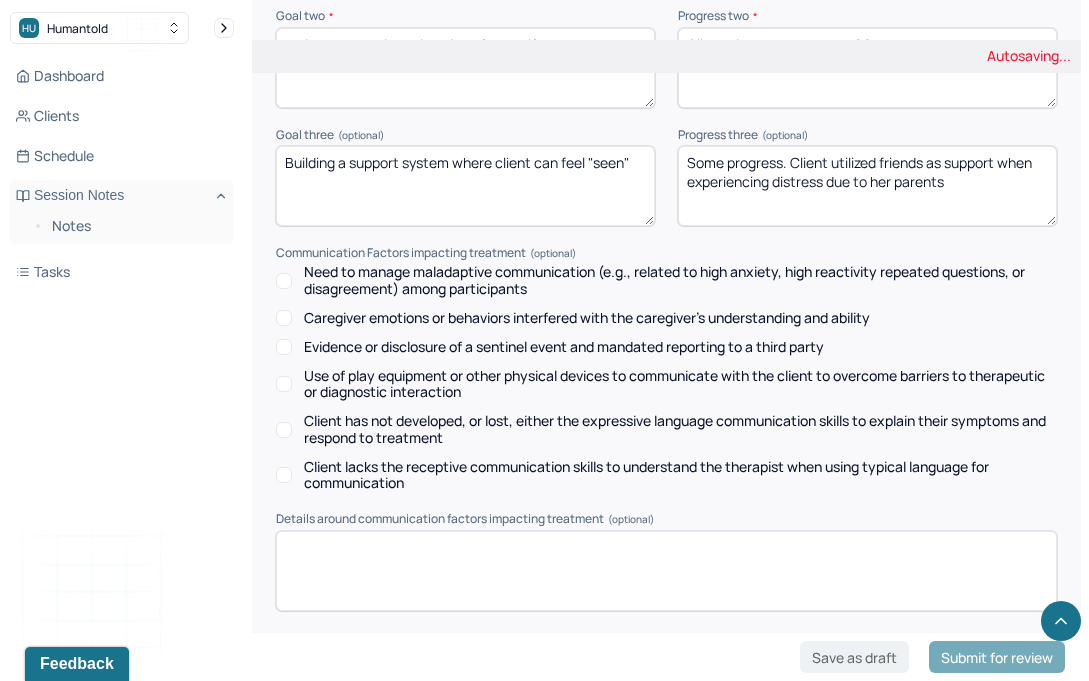 scroll, scrollTop: 3183, scrollLeft: 0, axis: vertical 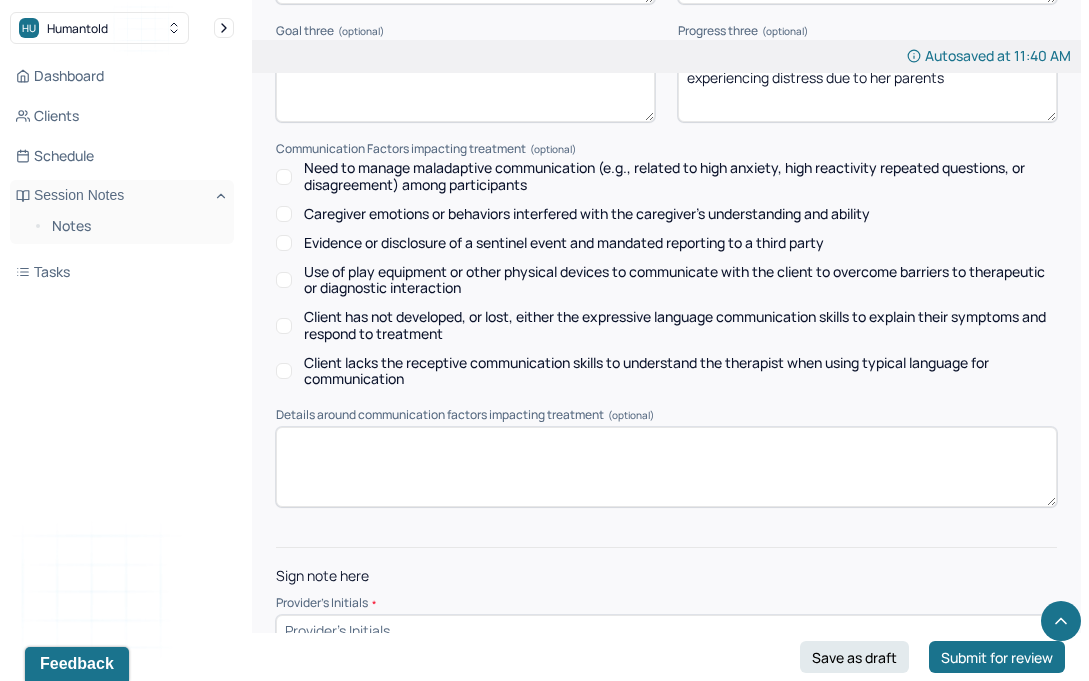 type on "Not a focus of the session - client is still taking time off from work but is experiencing some financial anxiety" 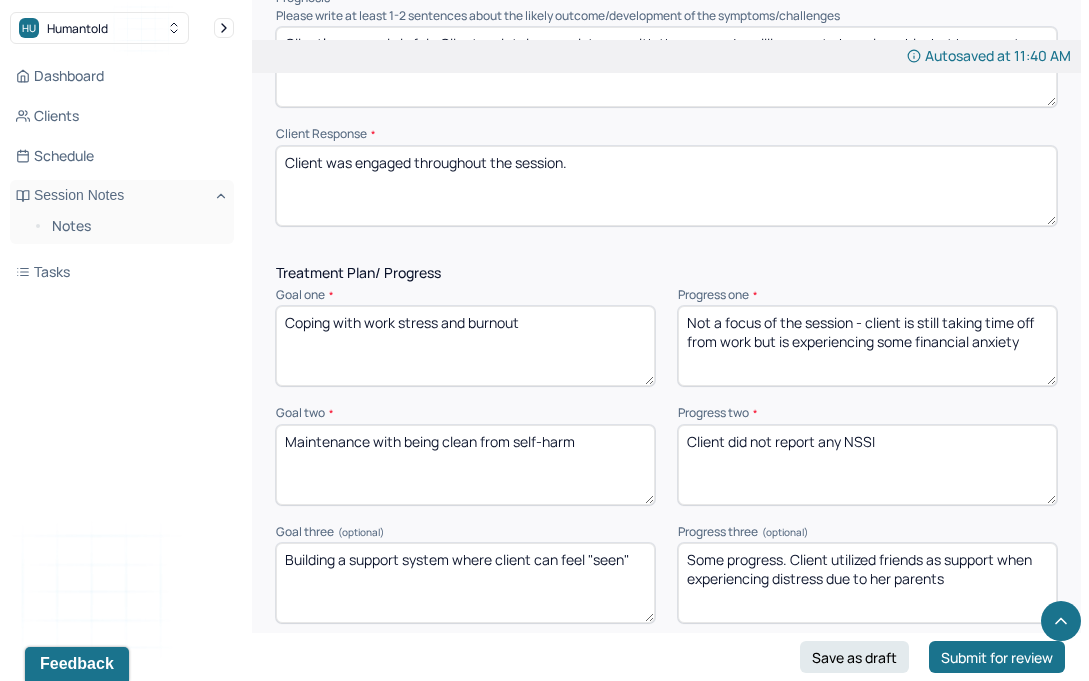 scroll, scrollTop: 2676, scrollLeft: 0, axis: vertical 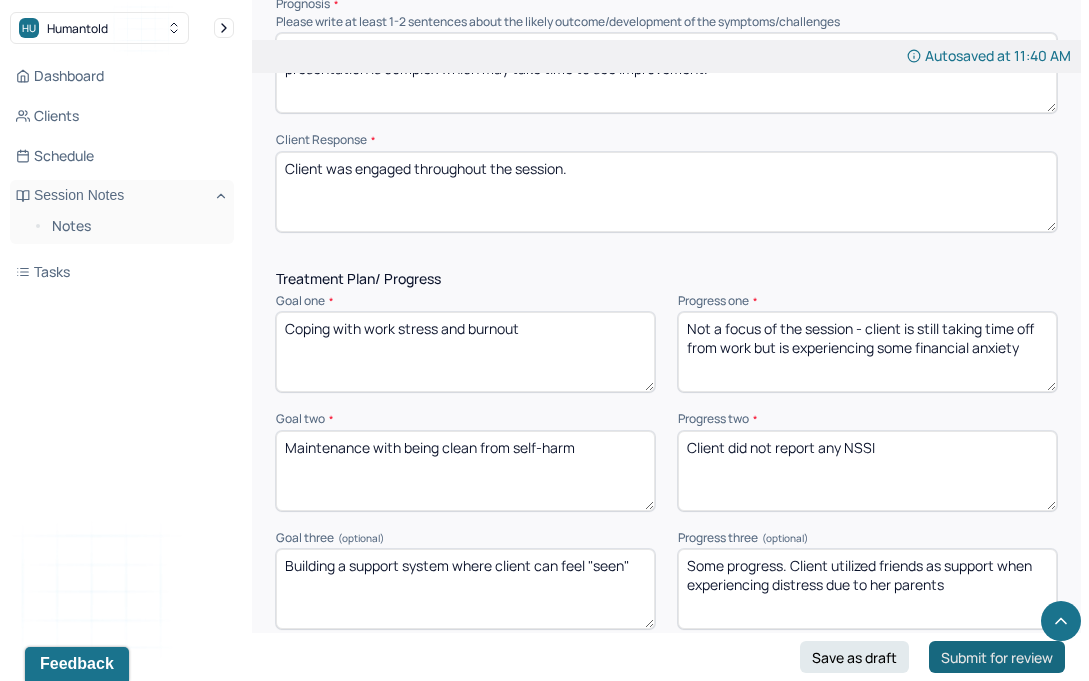 type on "LP" 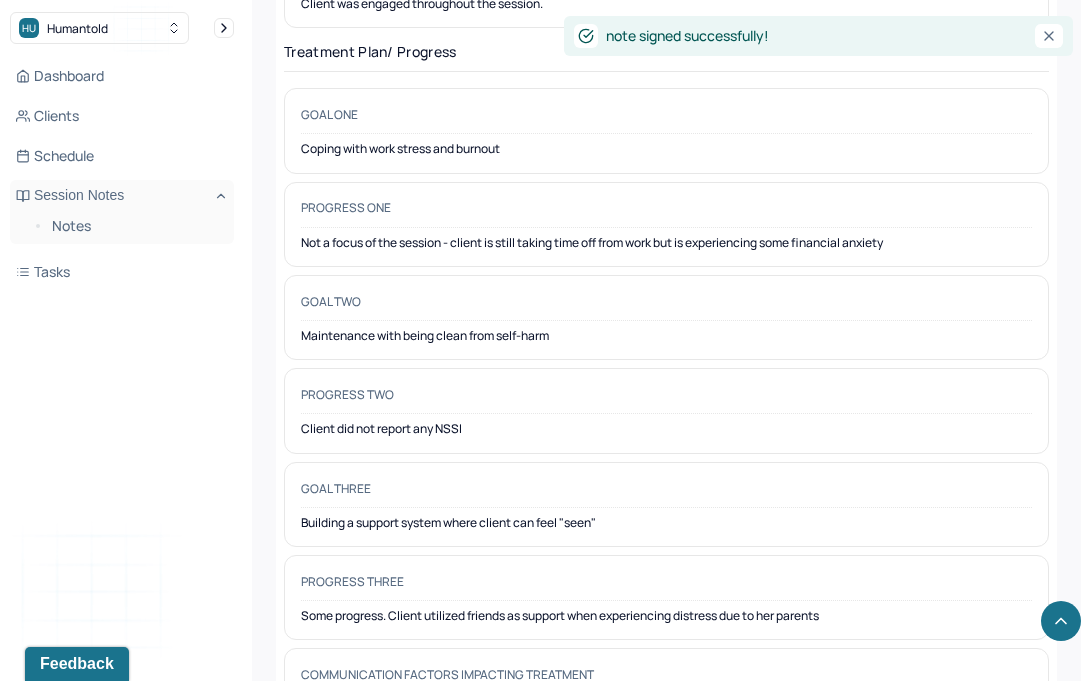 scroll, scrollTop: 3241, scrollLeft: 0, axis: vertical 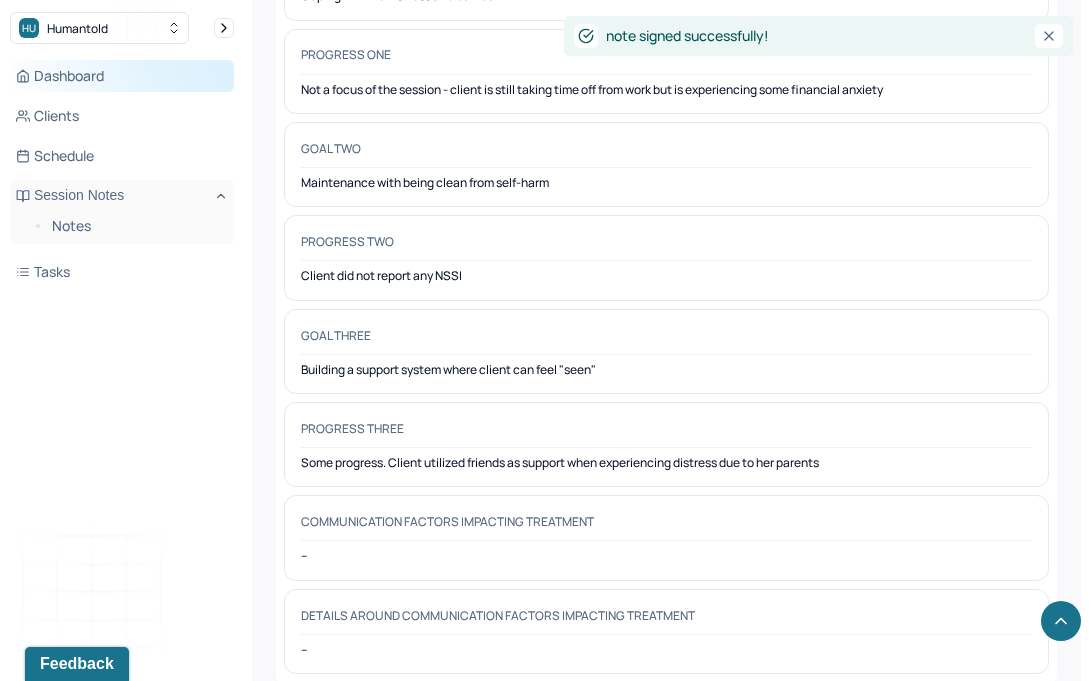 click on "Dashboard" at bounding box center [122, 76] 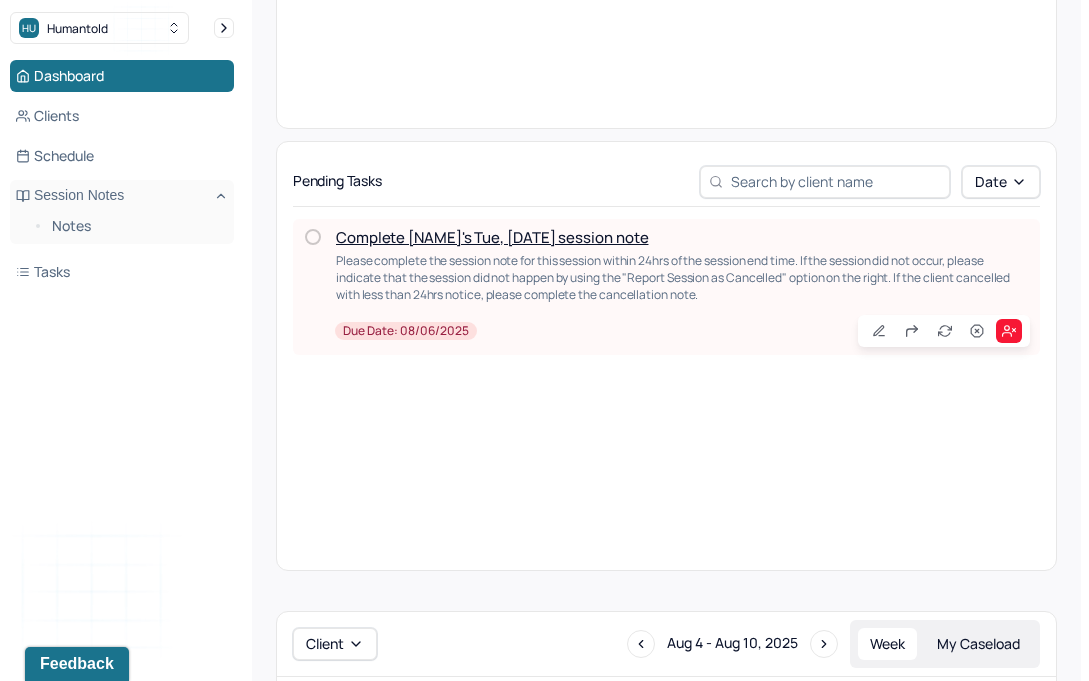 scroll, scrollTop: 476, scrollLeft: 0, axis: vertical 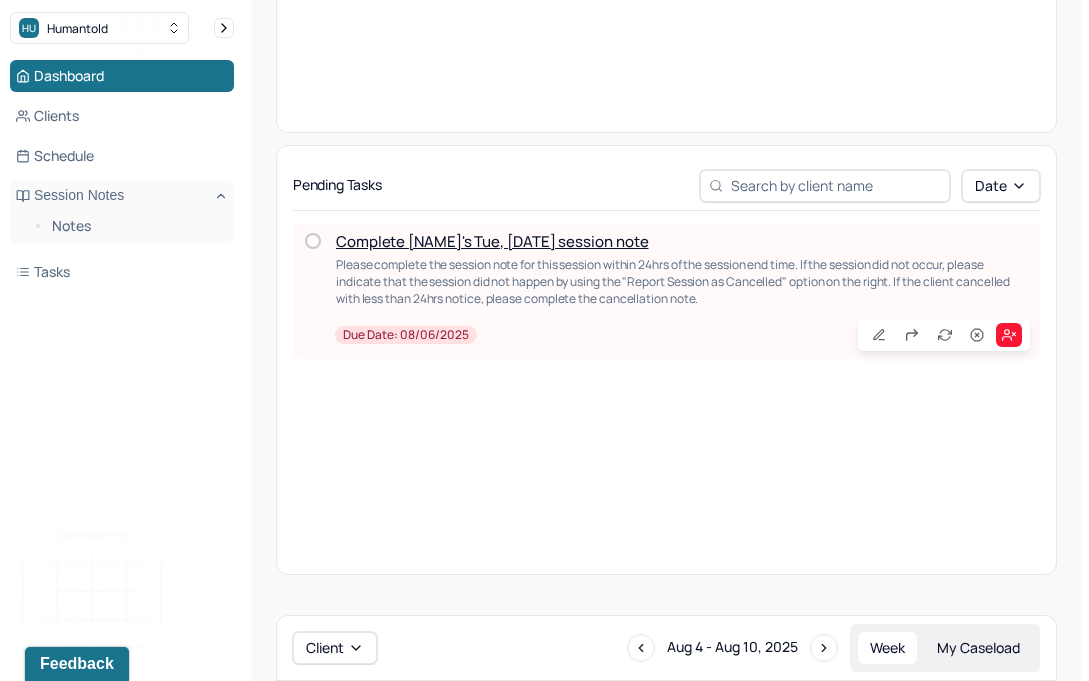 click on "Complete [NAME]'s Tue, [DATE] session note" at bounding box center (492, 241) 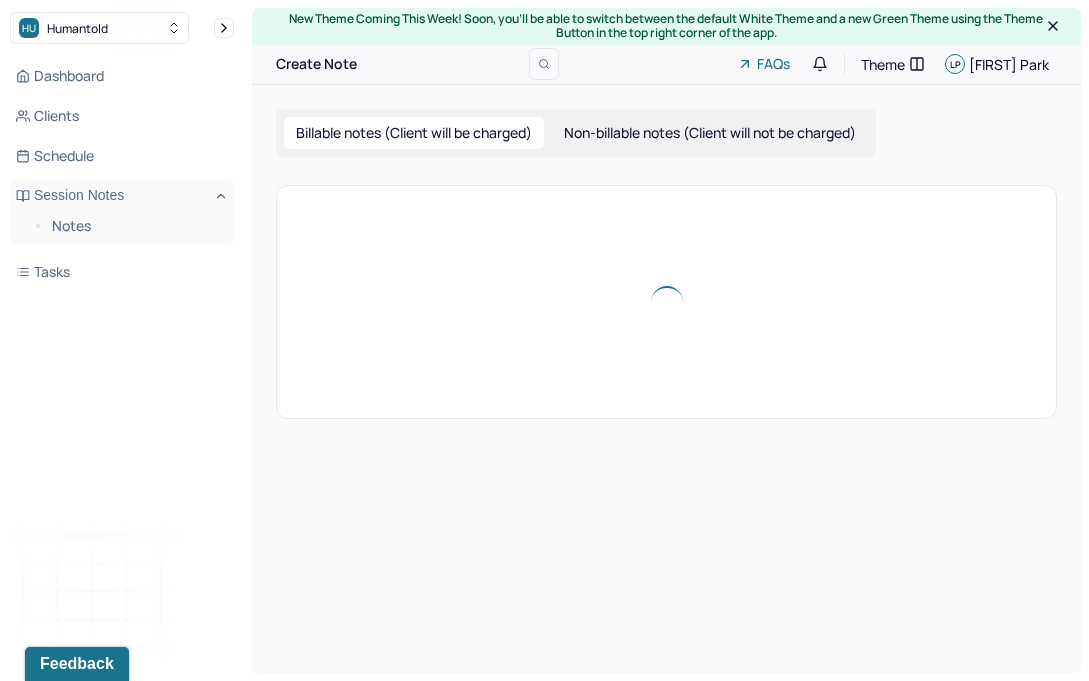 scroll, scrollTop: 0, scrollLeft: 0, axis: both 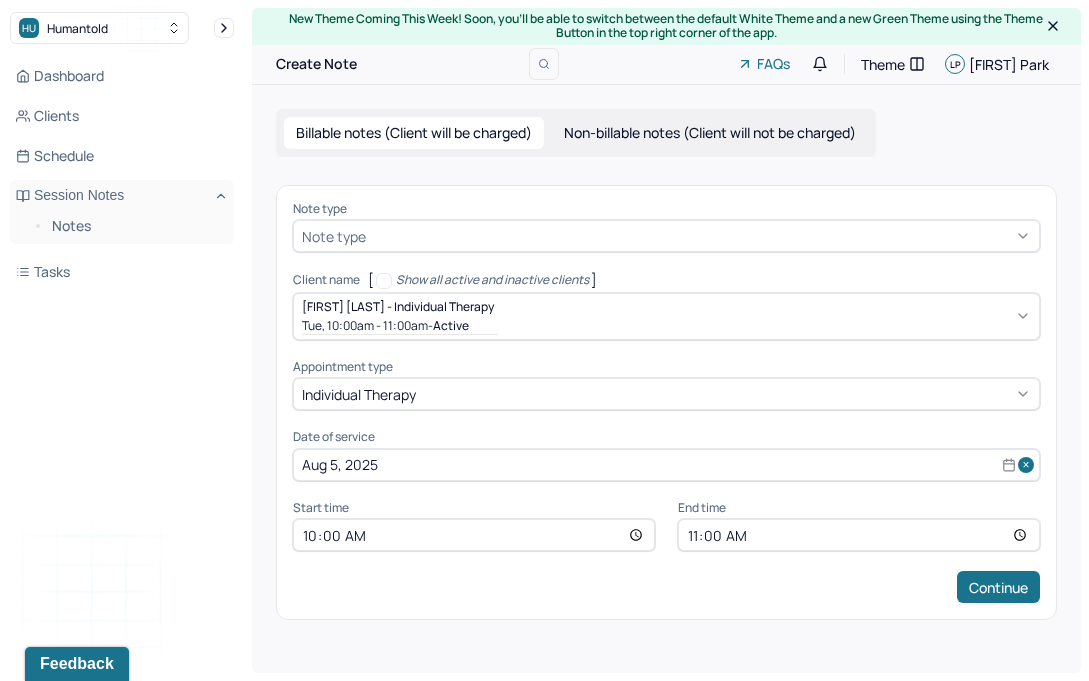 click at bounding box center [700, 236] 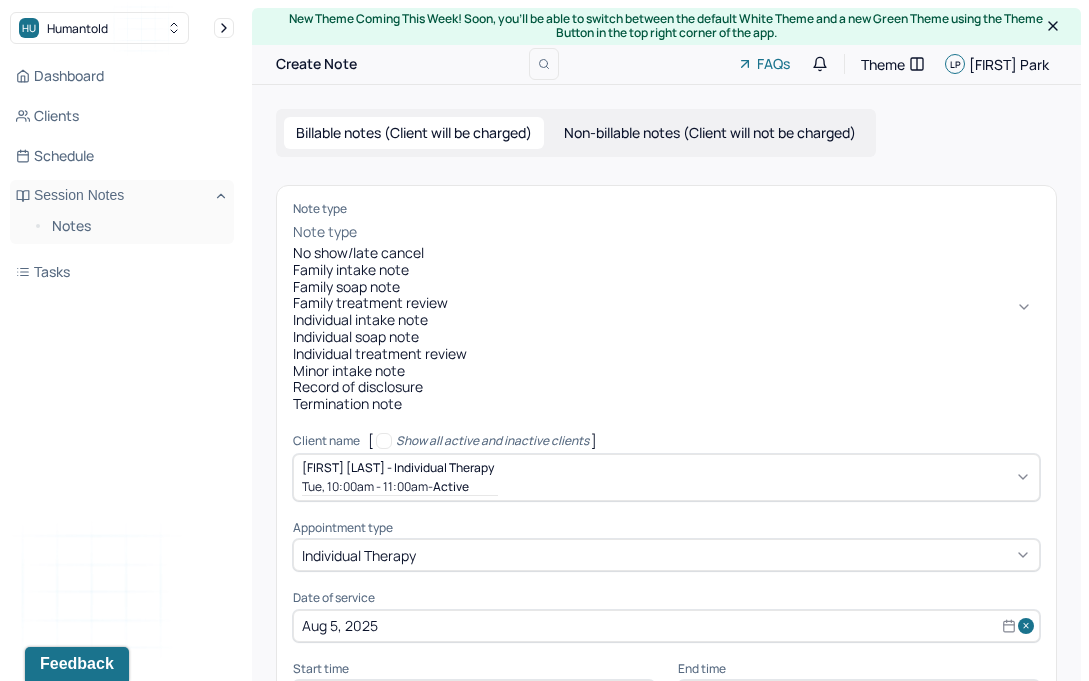 click on "Individual soap note" at bounding box center [666, 337] 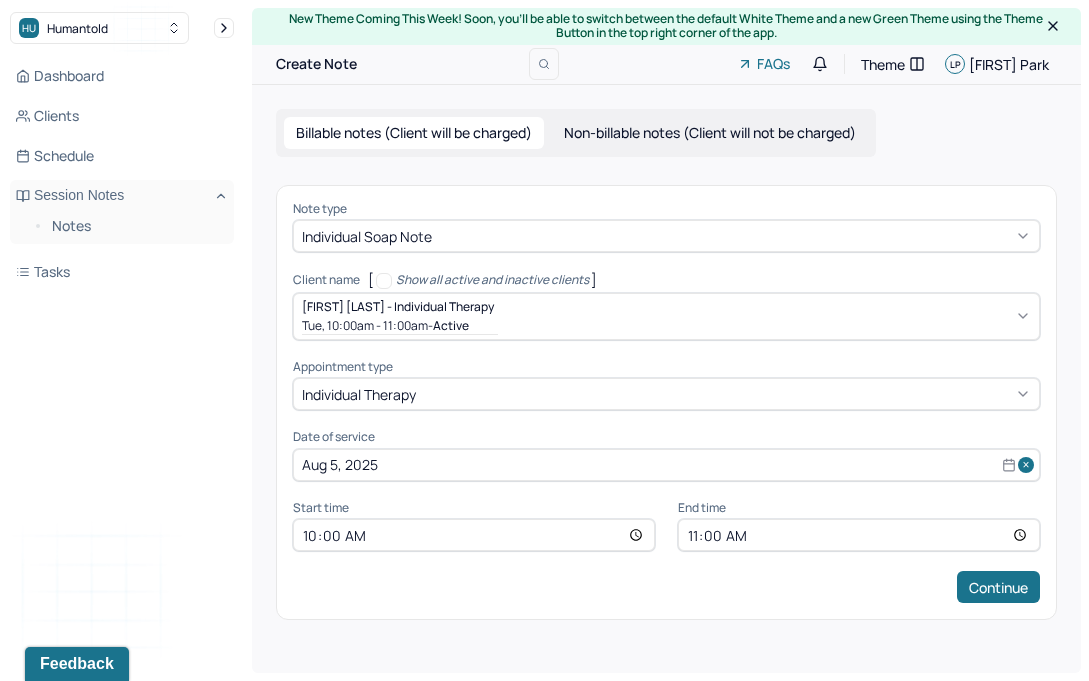 click on "11:00" at bounding box center (859, 535) 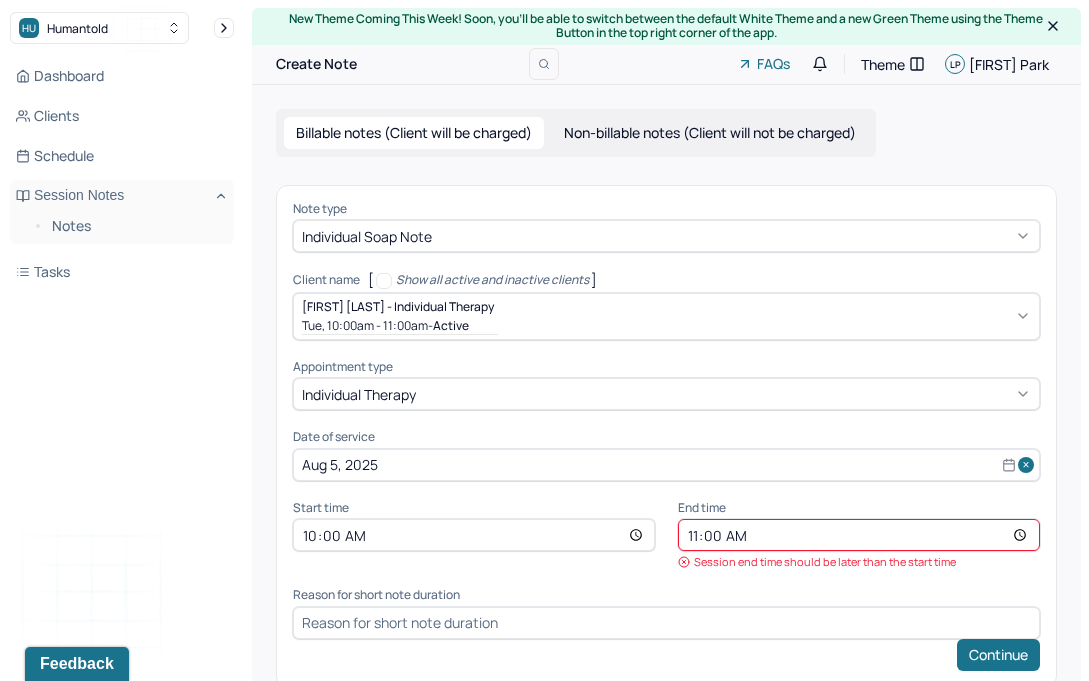 type on "10:55" 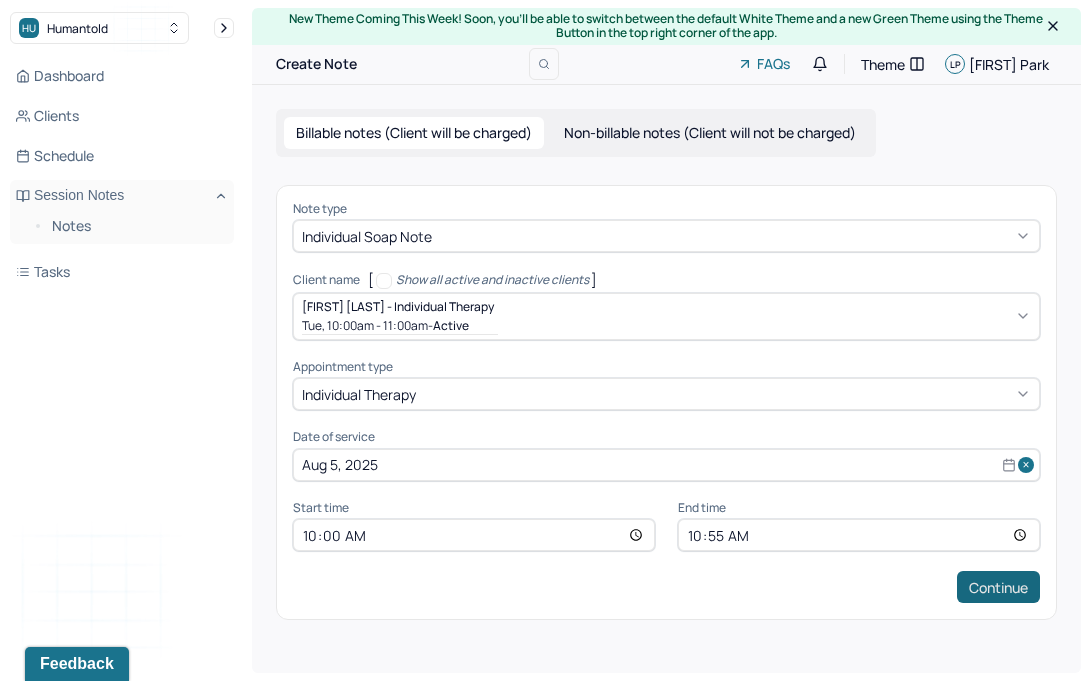 click on "Continue" at bounding box center (998, 587) 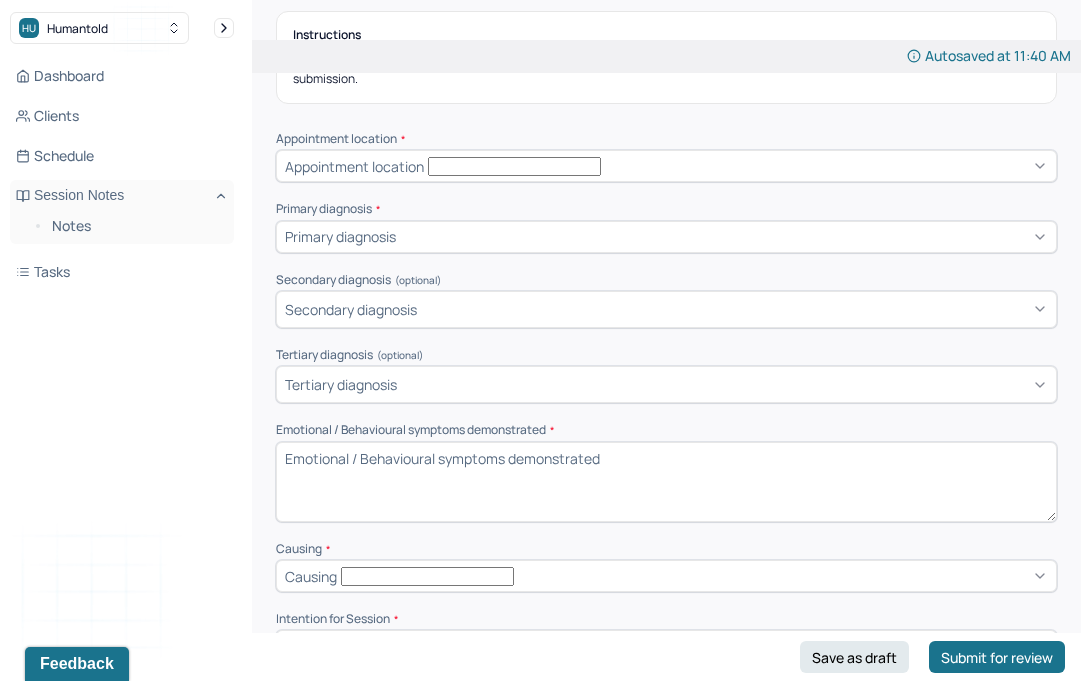 scroll, scrollTop: 311, scrollLeft: 0, axis: vertical 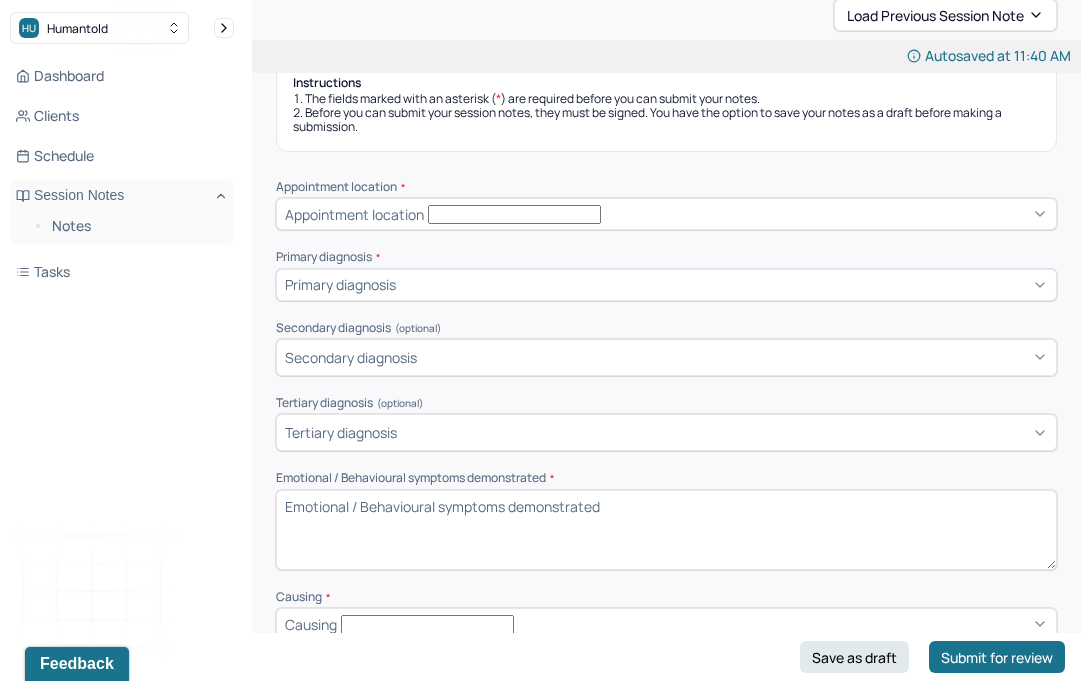 click on "Appointment location" at bounding box center [666, 214] 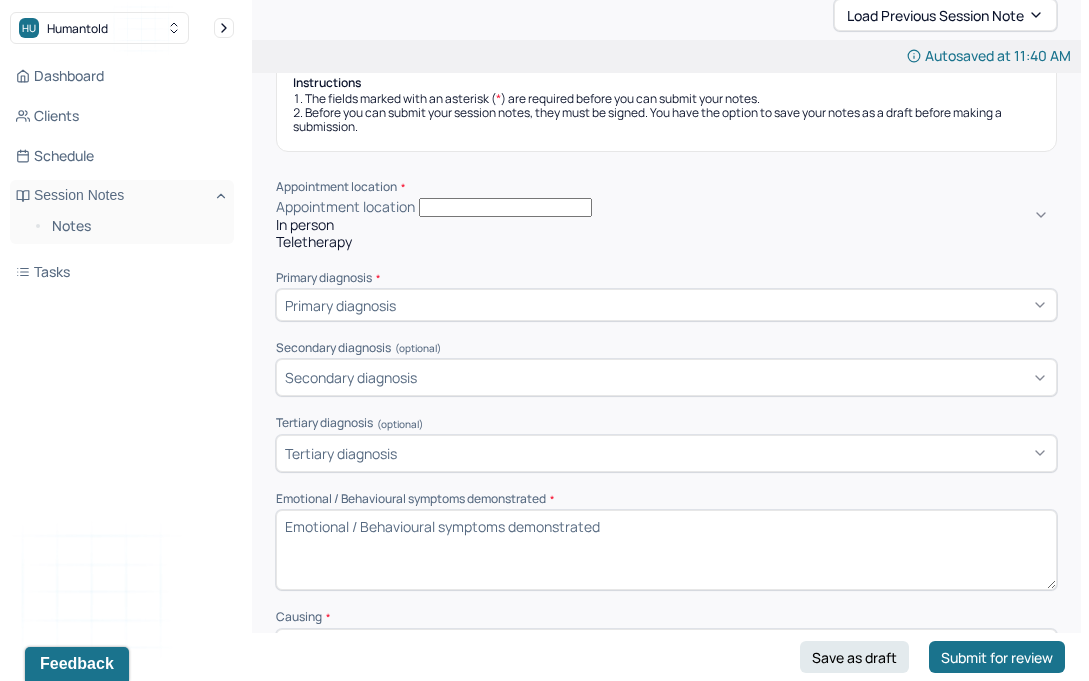 click on "Teletherapy" at bounding box center (666, 242) 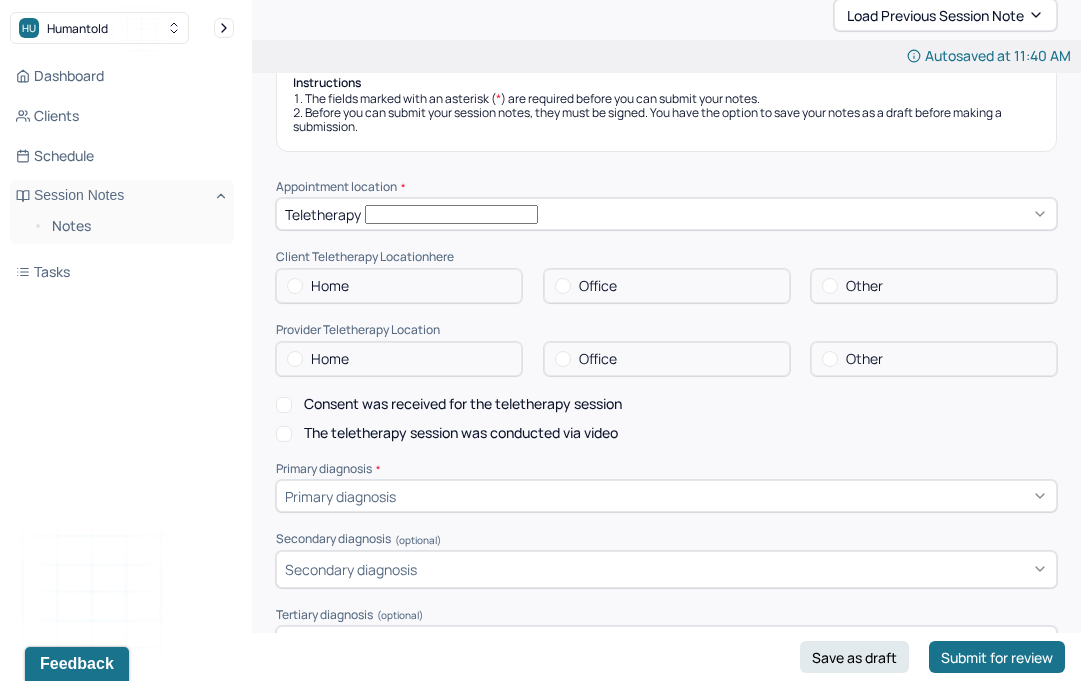 click on "Home" at bounding box center [399, 286] 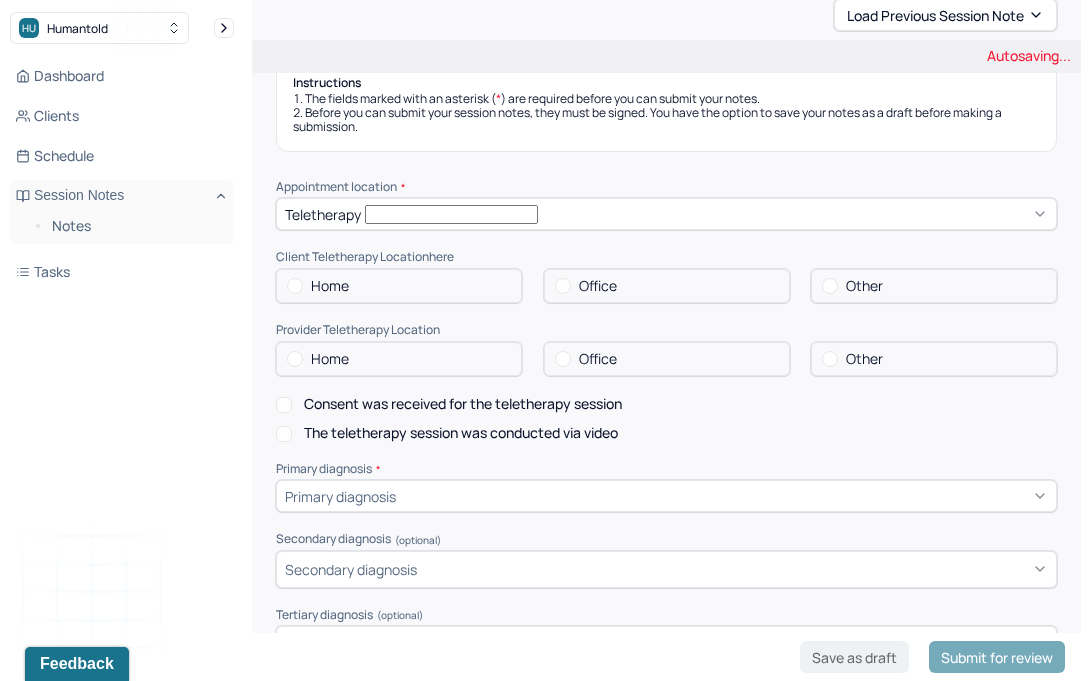 click on "Home" at bounding box center (399, 286) 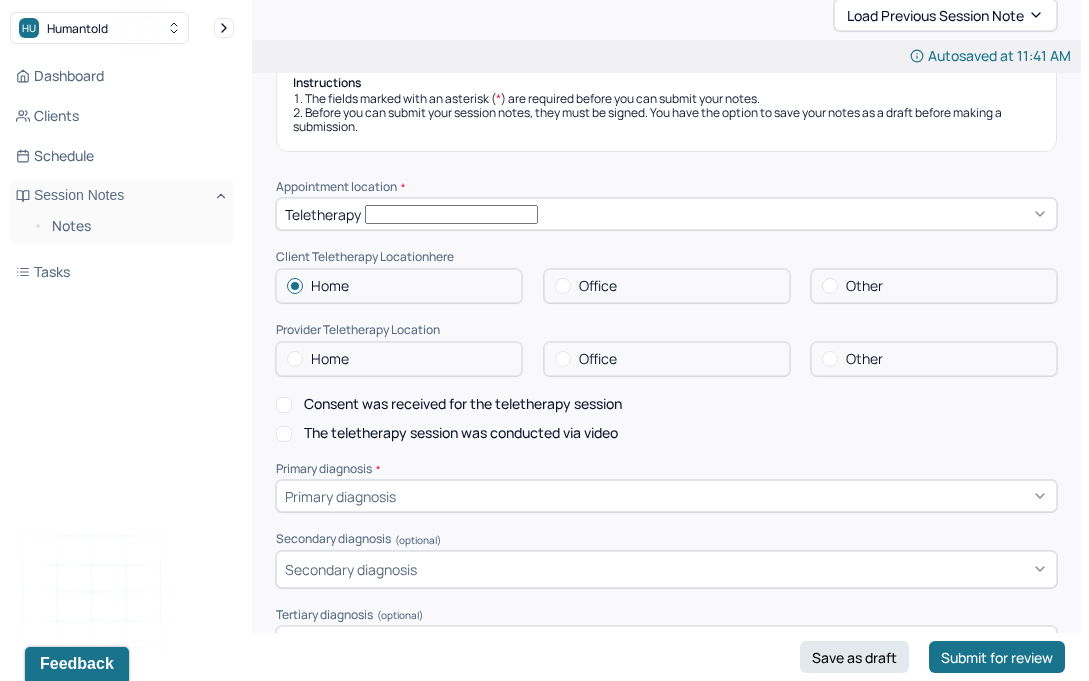 click on "Appointment location * Teletherapy Client Teletherapy Location here Home Office Other Provider Teletherapy Location Home Office Other Consent was received for the teletherapy session The teletherapy session was conducted via video Primary diagnosis * Primary diagnosis Secondary diagnosis (optional) Secondary diagnosis Tertiary diagnosis (optional) Tertiary diagnosis Emotional / Behavioural symptoms demonstrated * Causing * Causing Intention for Session * Intention for Session" at bounding box center (666, 551) 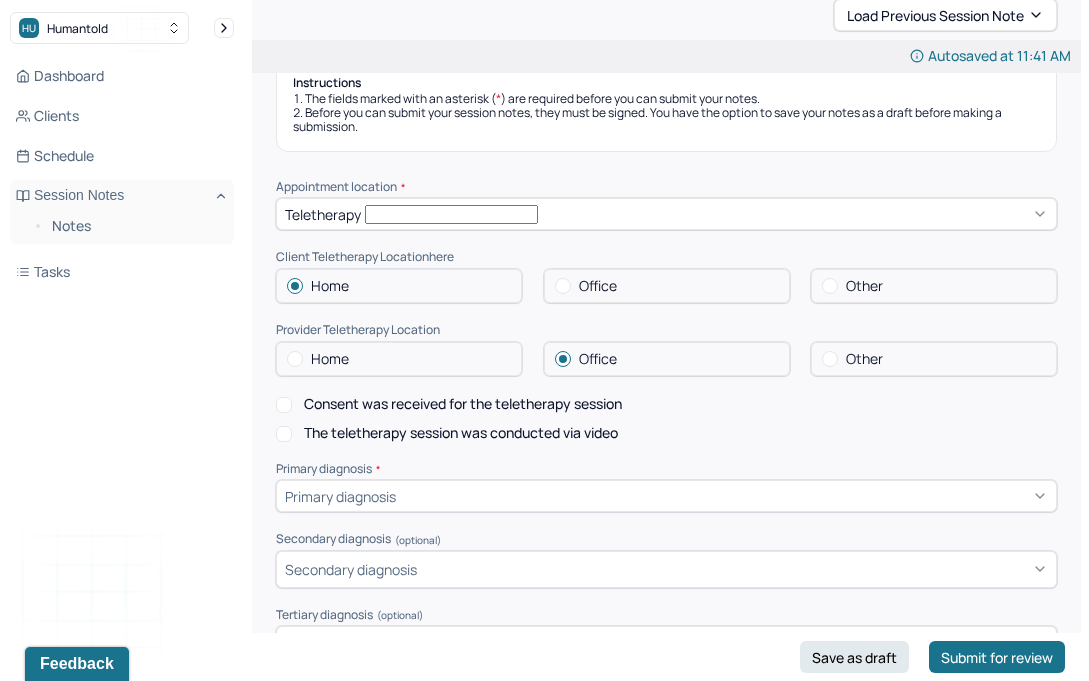 click on "The teletherapy session was conducted via video" at bounding box center [461, 433] 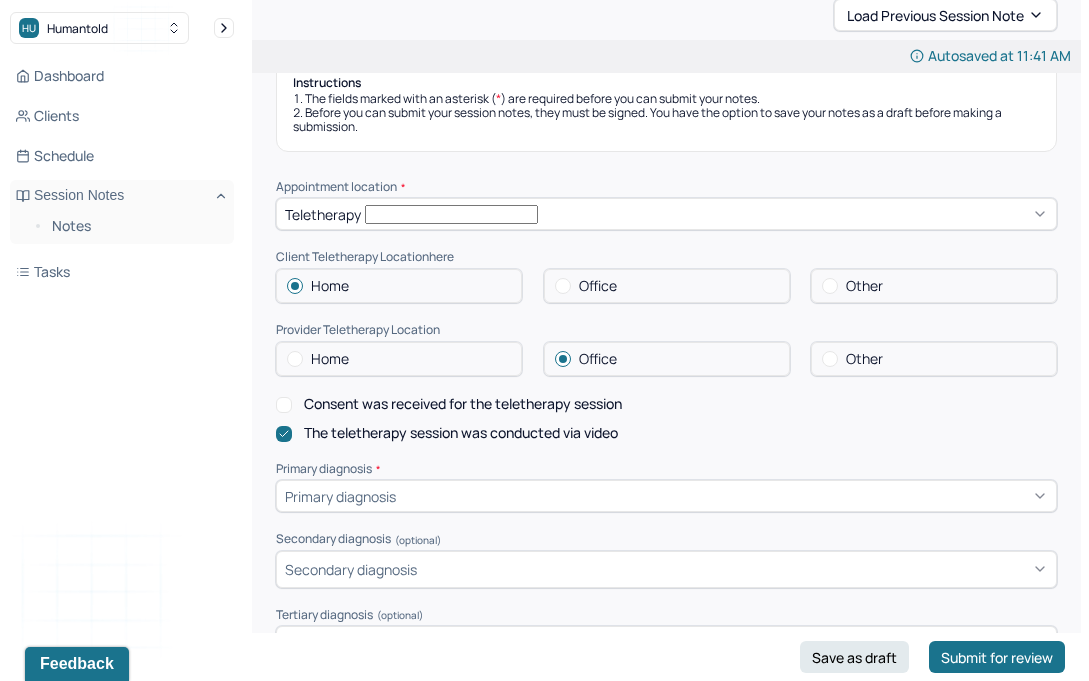 click on "Consent was received for the teletherapy session" at bounding box center [463, 404] 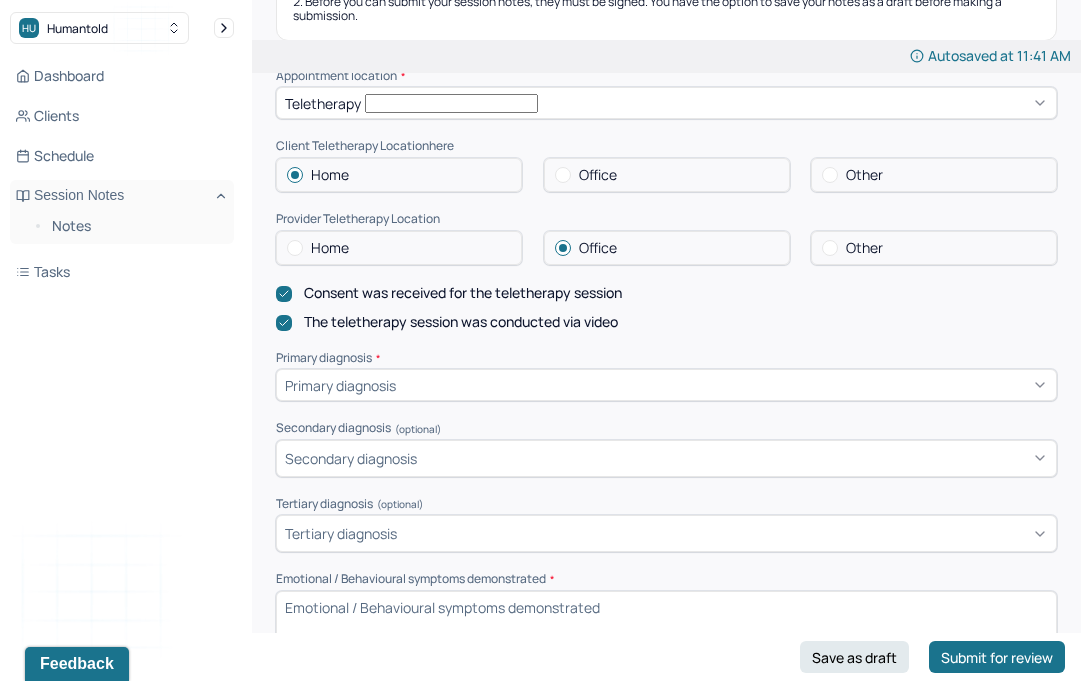 click on "Primary diagnosis" at bounding box center (666, 385) 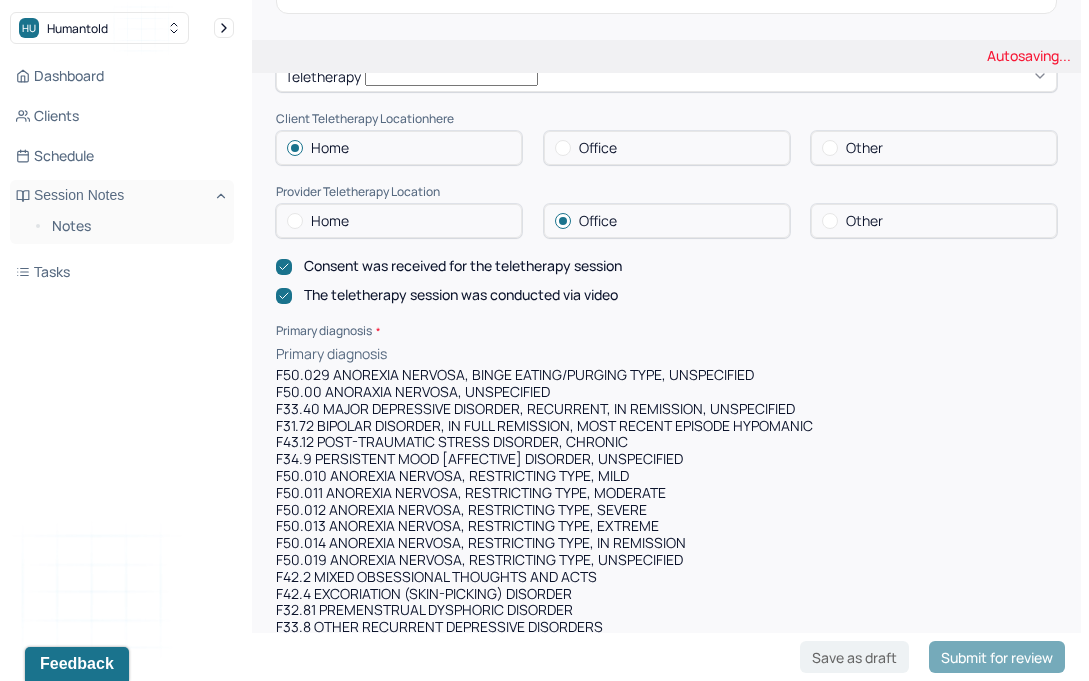 scroll, scrollTop: 450, scrollLeft: 0, axis: vertical 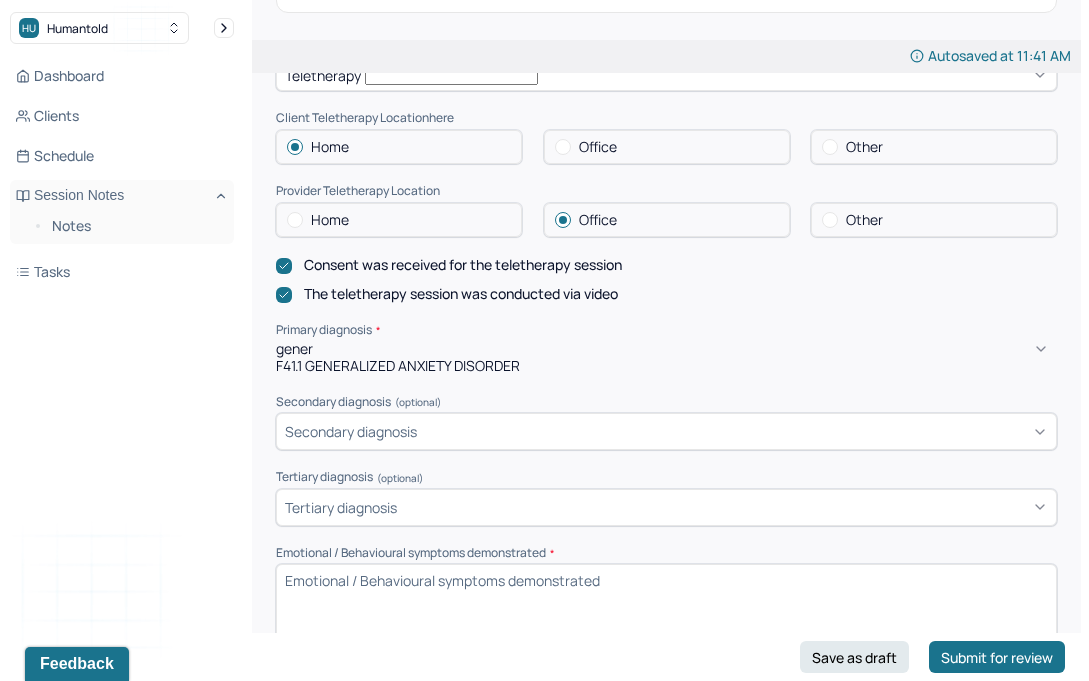 type on "genera" 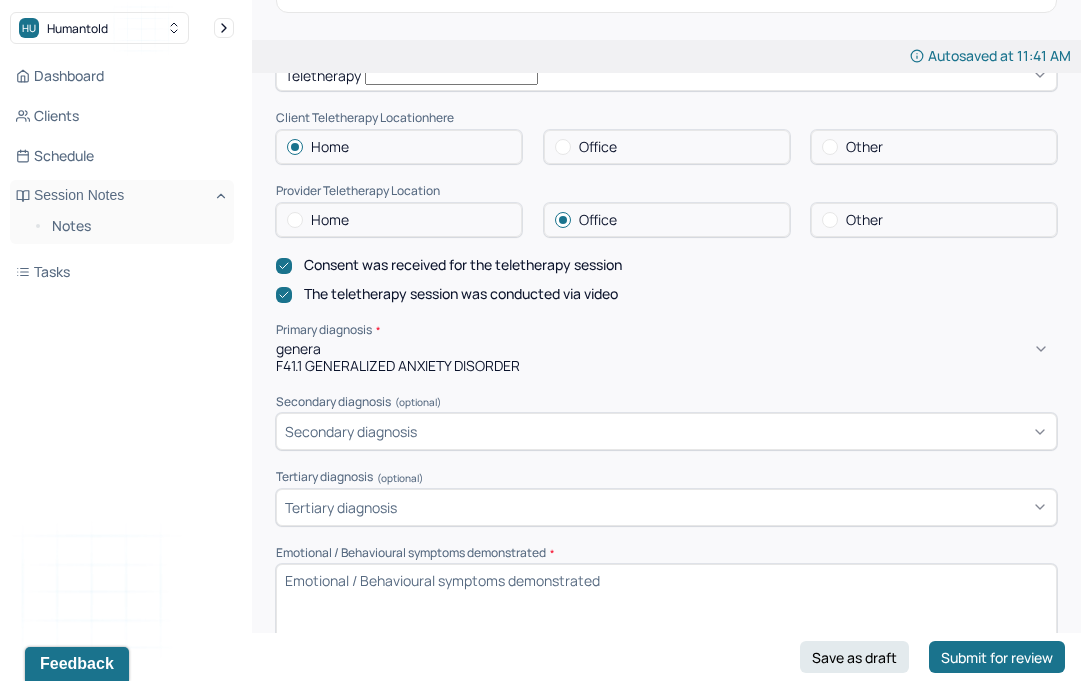 type 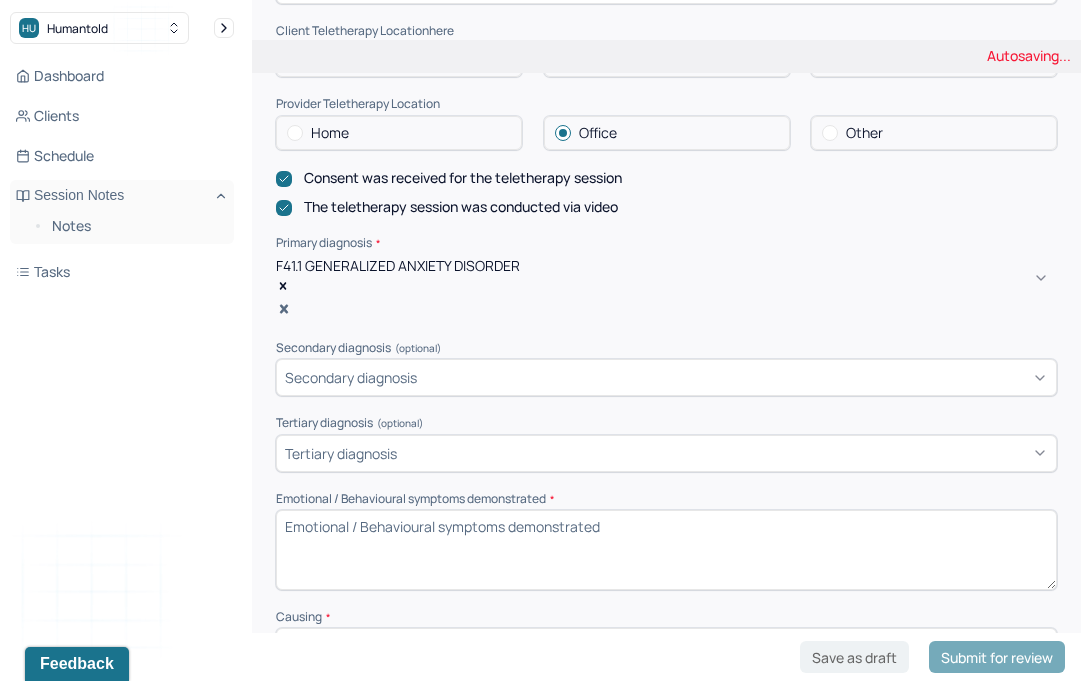 scroll, scrollTop: 542, scrollLeft: 0, axis: vertical 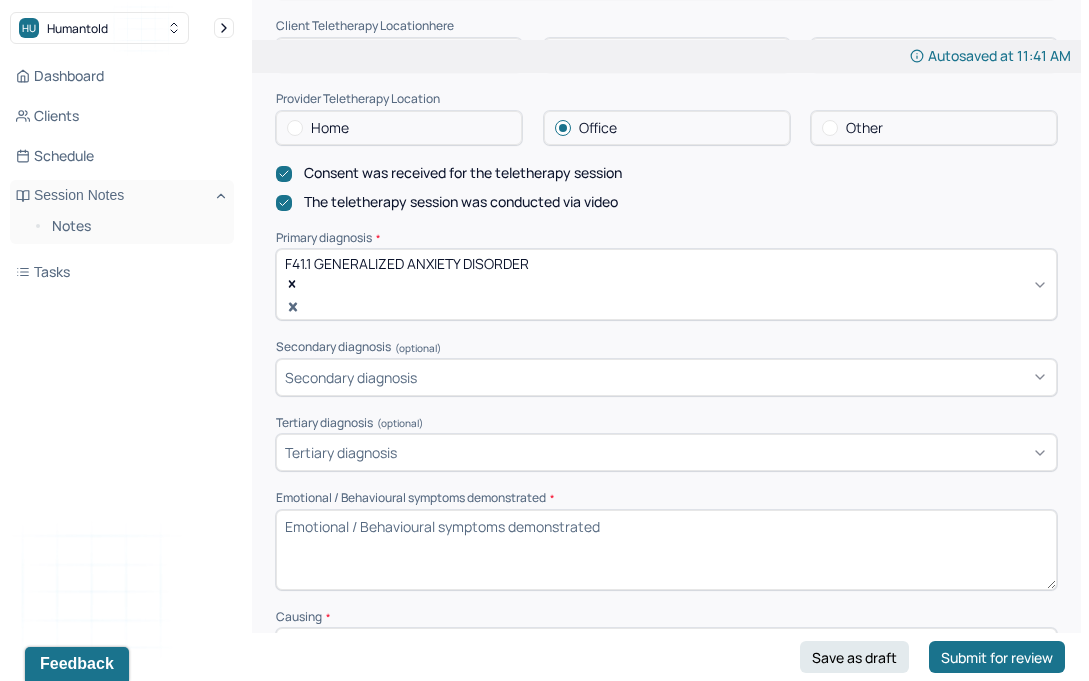 click on "Emotional / Behavioural symptoms demonstrated *" at bounding box center [666, 550] 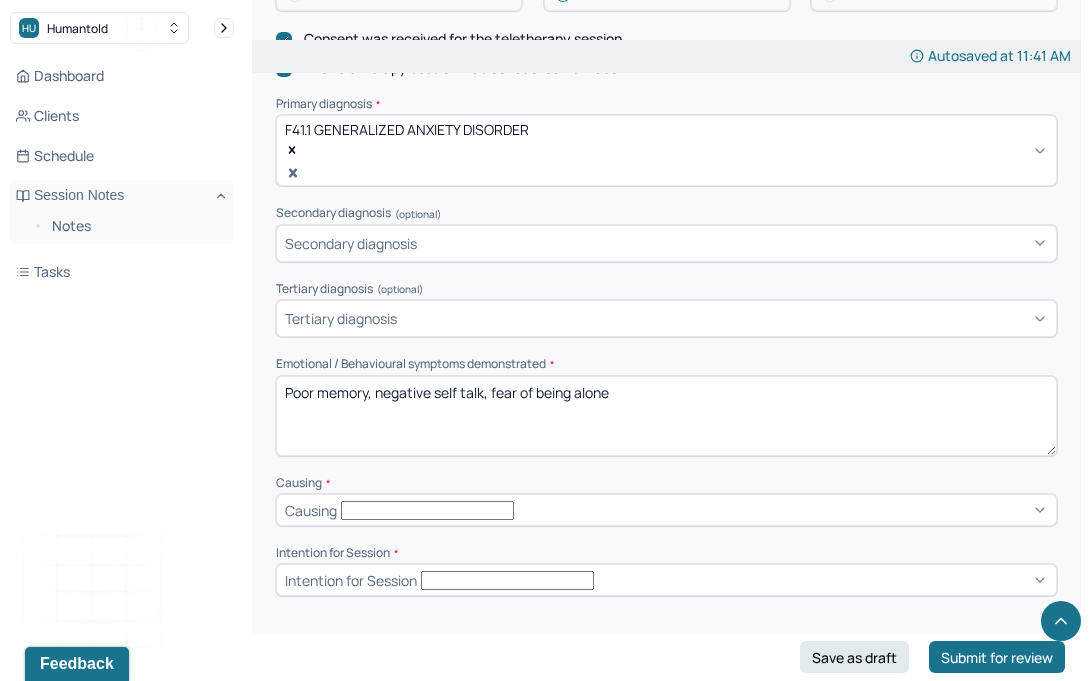 scroll, scrollTop: 685, scrollLeft: 0, axis: vertical 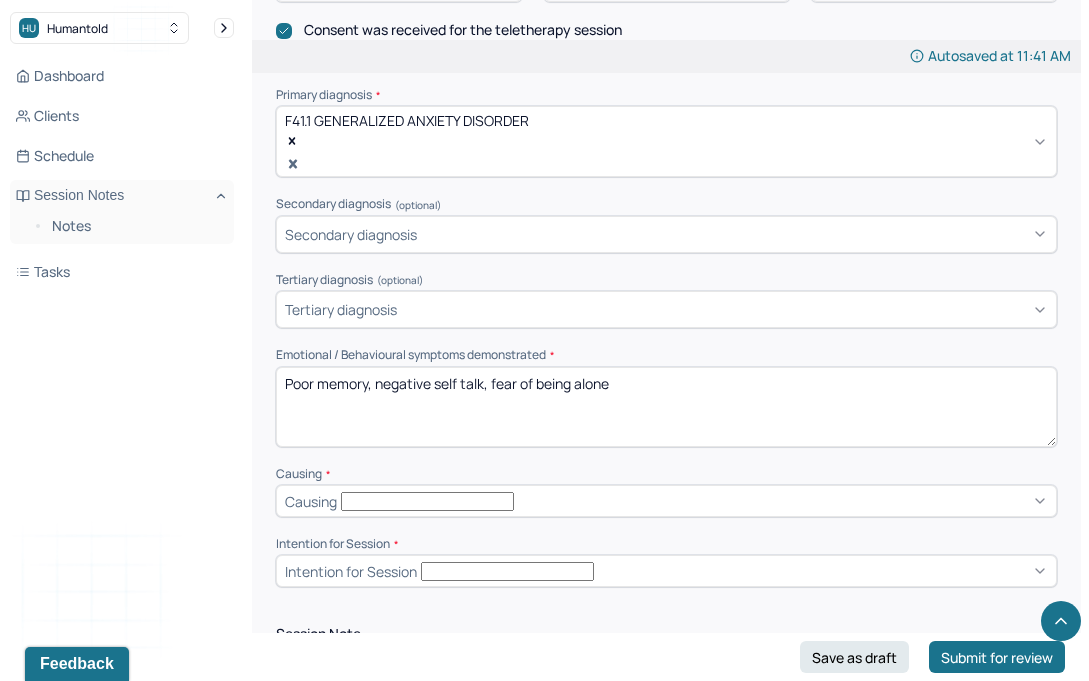 type on "Poor memory, negative self talk, fear of being alone" 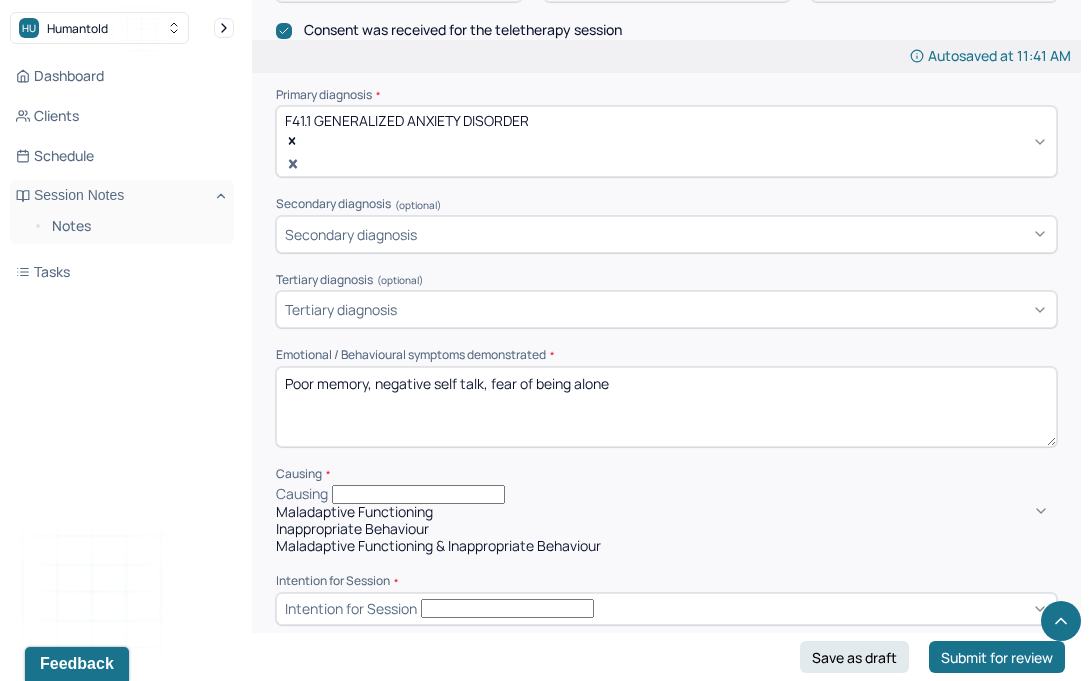 click on "Inappropriate Behaviour" at bounding box center (666, 529) 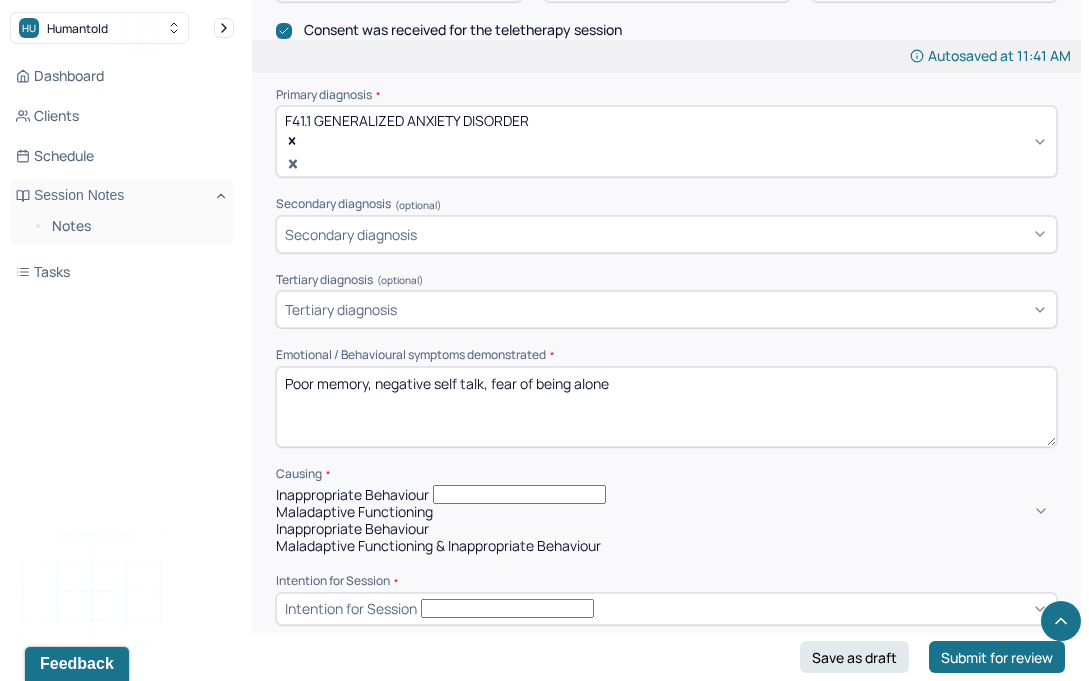 click on "Inappropriate Behaviour" at bounding box center [666, 494] 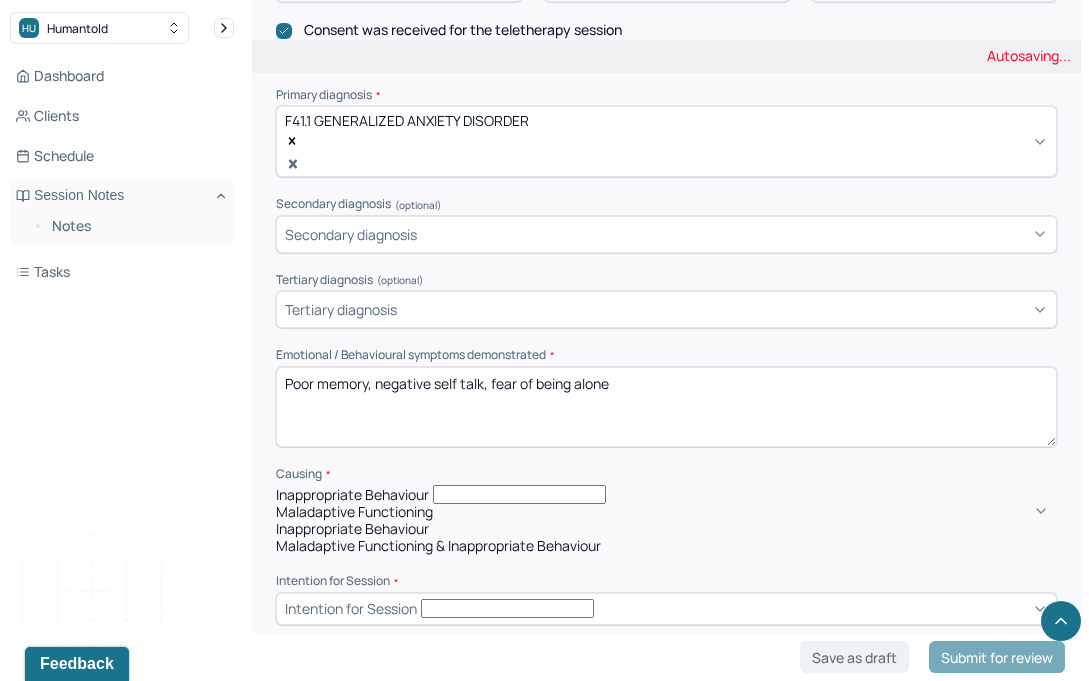 click on "Maladaptive Functioning" at bounding box center (666, 512) 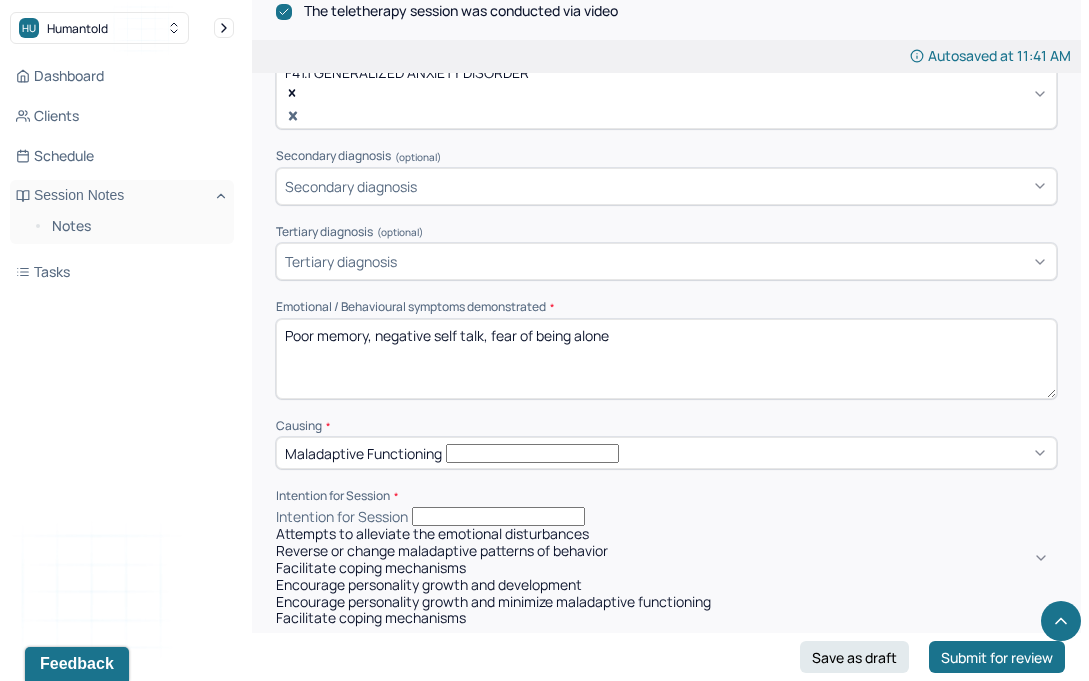 click on "Reverse or change maladaptive patterns of behavior, 2 of 6. 6 results available. Use Up and Down to choose options, press Enter to select the currently focused option, press Escape to exit the menu, press Tab to select the option and exit the menu. Intention for Session Attempts to alleviate the emotional disturbances Reverse or change maladaptive patterns of behavior Facilitate coping mechanisms Encourage personality growth and development Encourage personality growth and minimize maladaptive functioning Facilitate coping mechanisms" at bounding box center [666, 567] 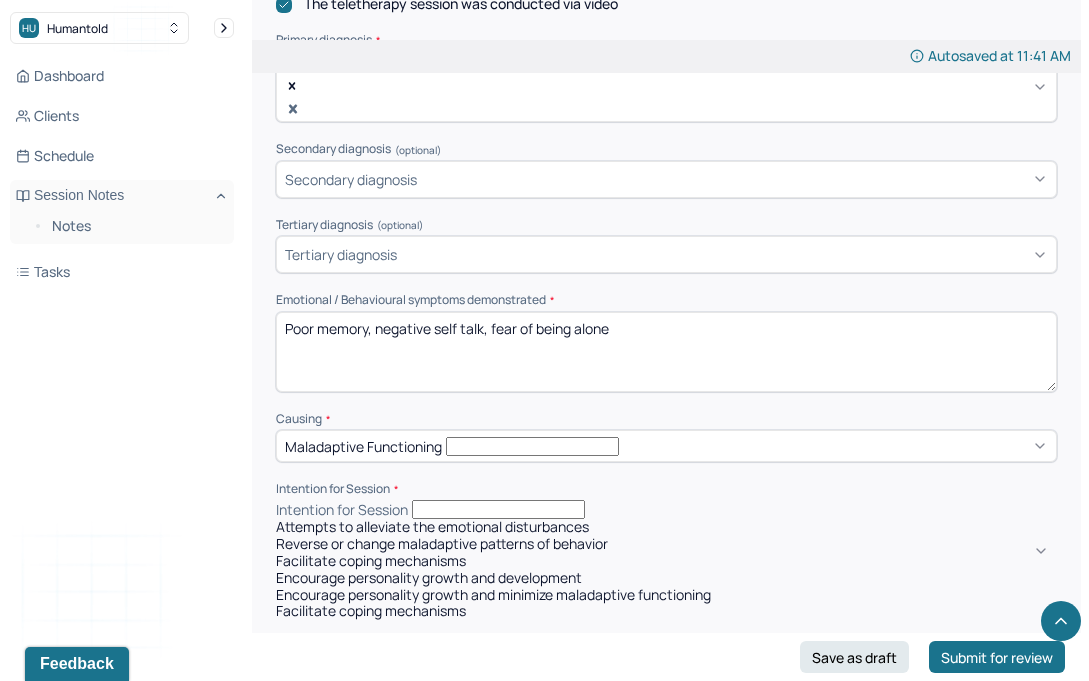 click on "Encourage personality growth and development" at bounding box center [666, 578] 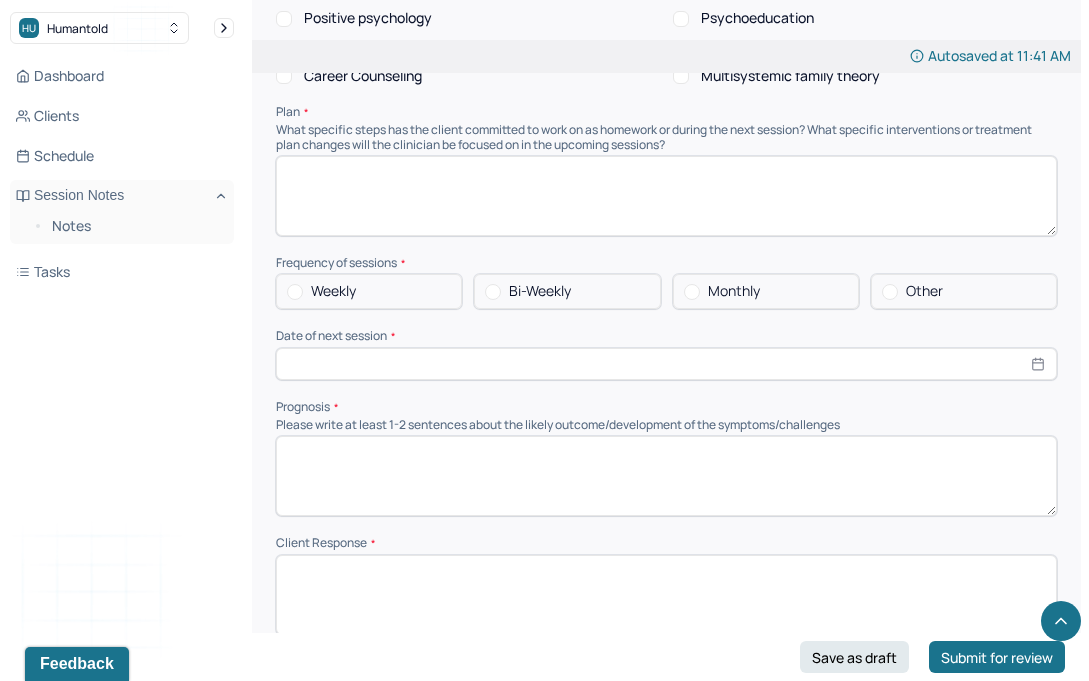 scroll, scrollTop: 2264, scrollLeft: 0, axis: vertical 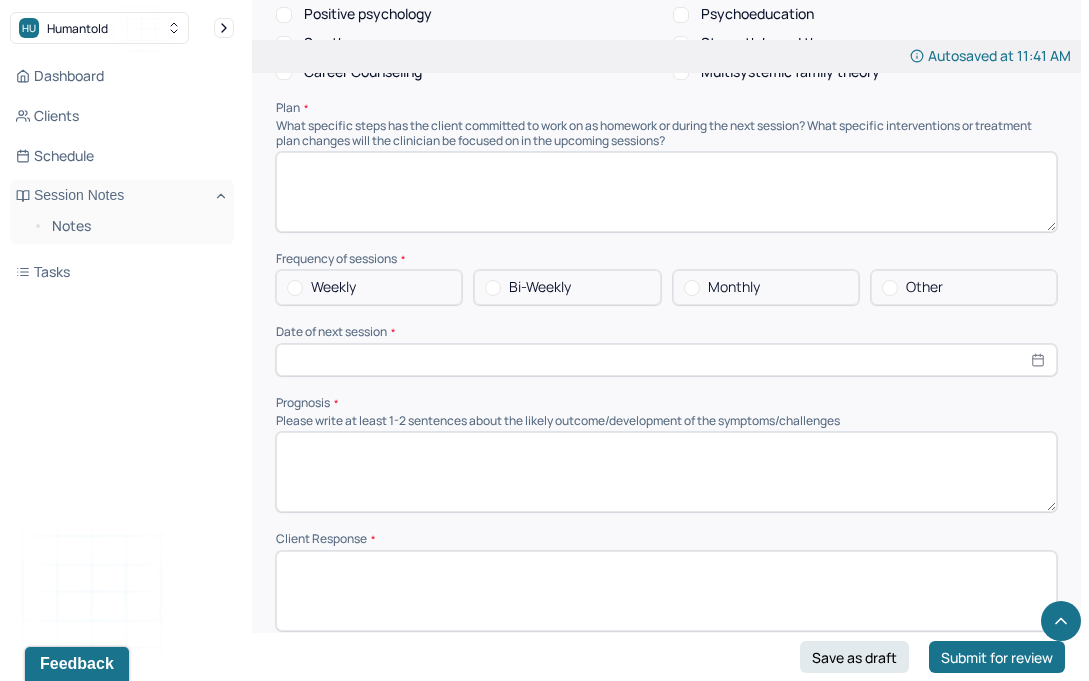 click on "Weekly" at bounding box center [369, 287] 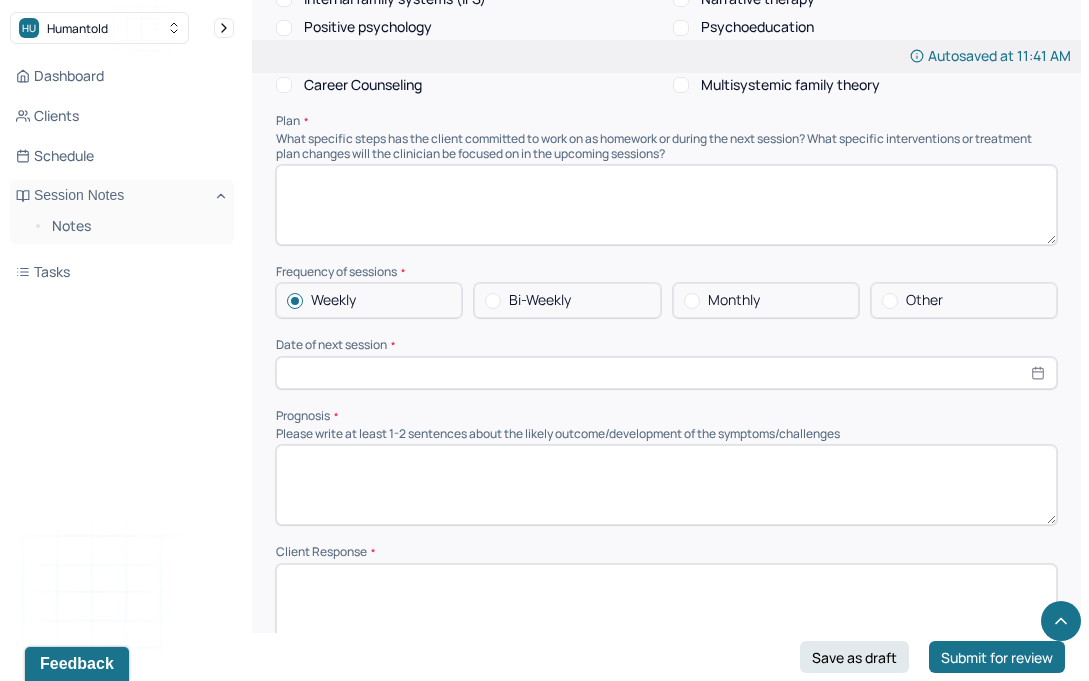 select on "7" 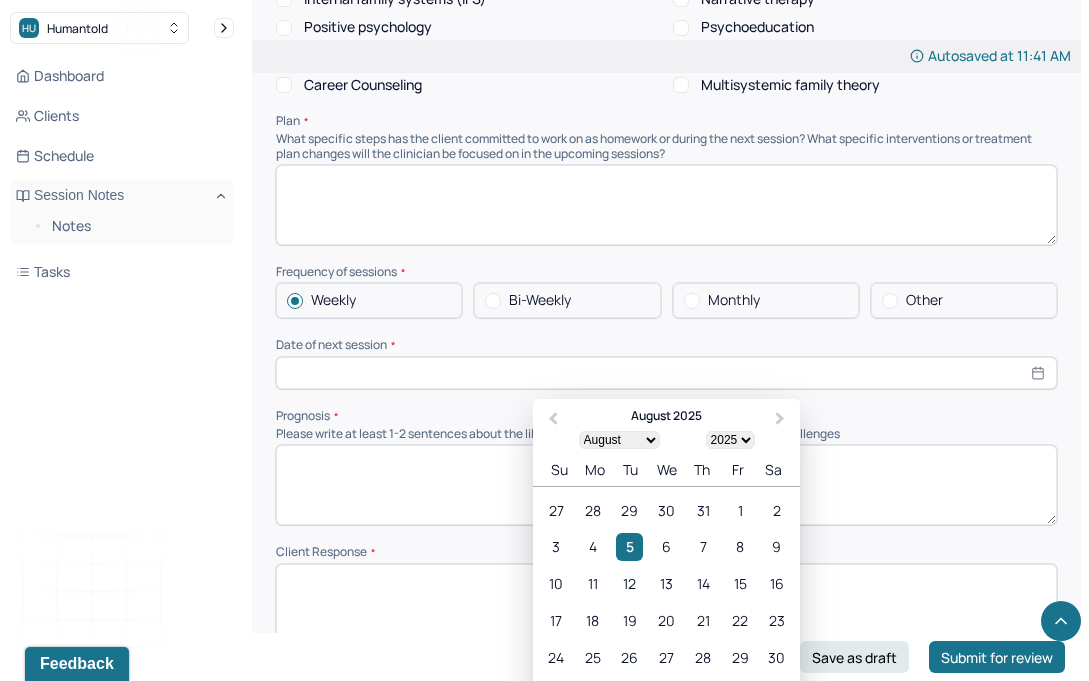 click at bounding box center [666, 373] 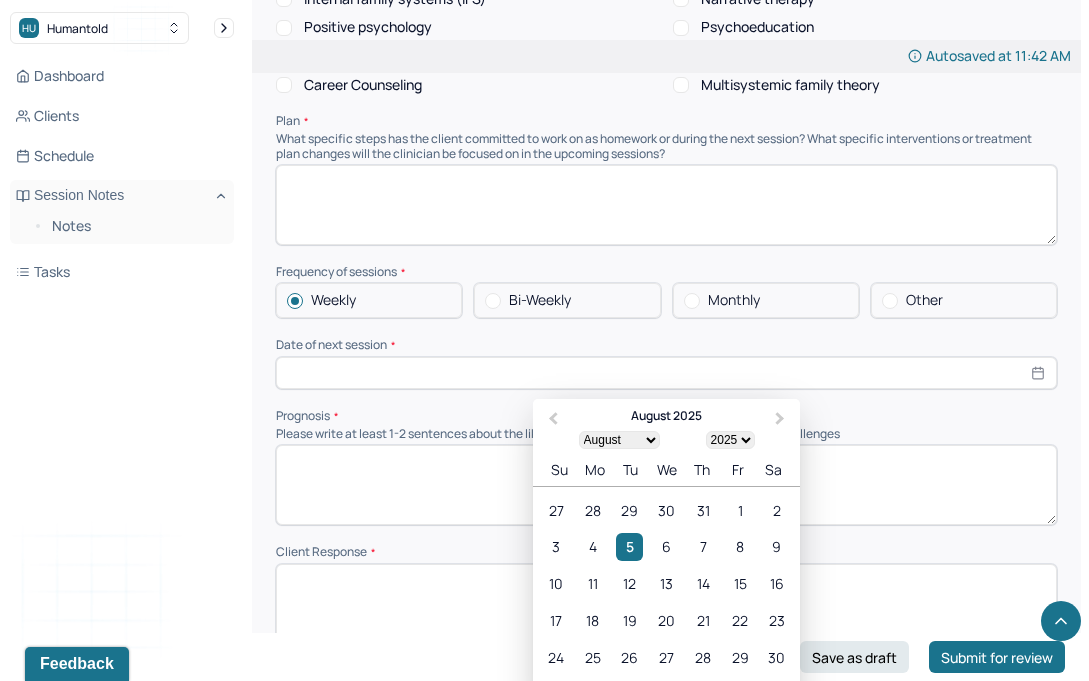 click on "10 11 12 13 14 15 16" at bounding box center (666, 583) 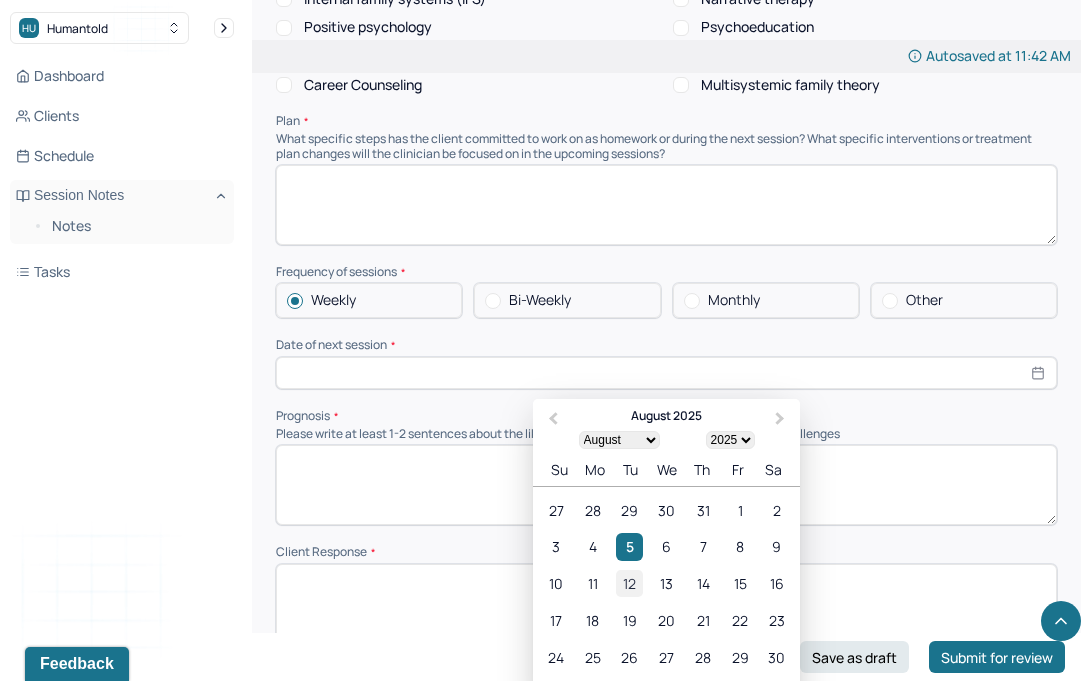 click on "12" at bounding box center (629, 583) 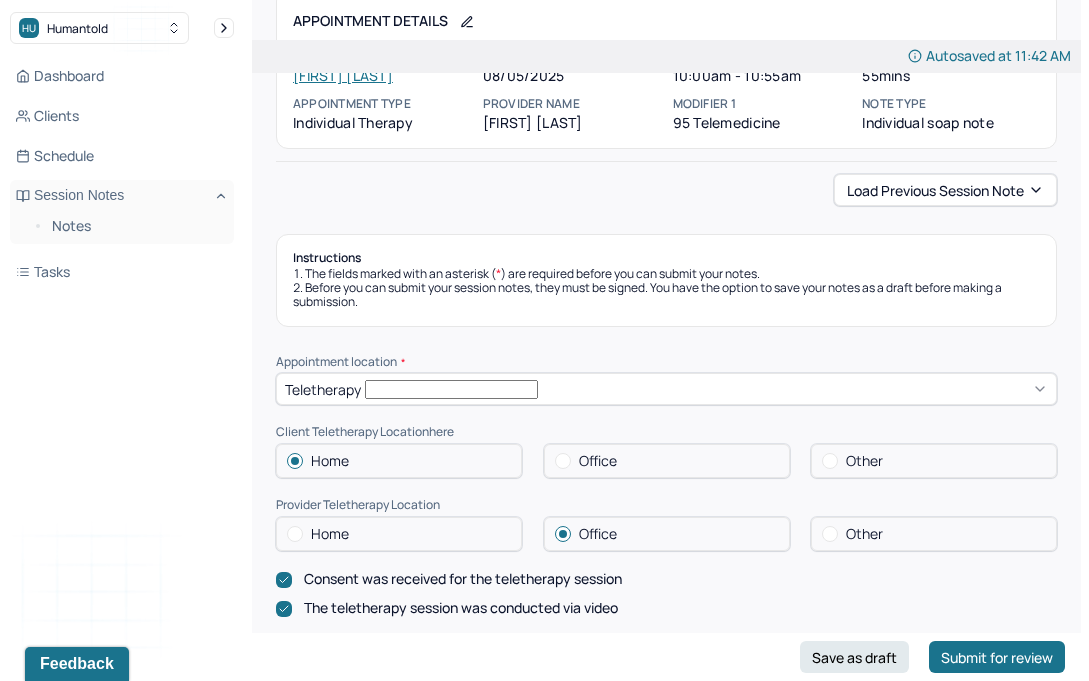 scroll, scrollTop: 0, scrollLeft: 0, axis: both 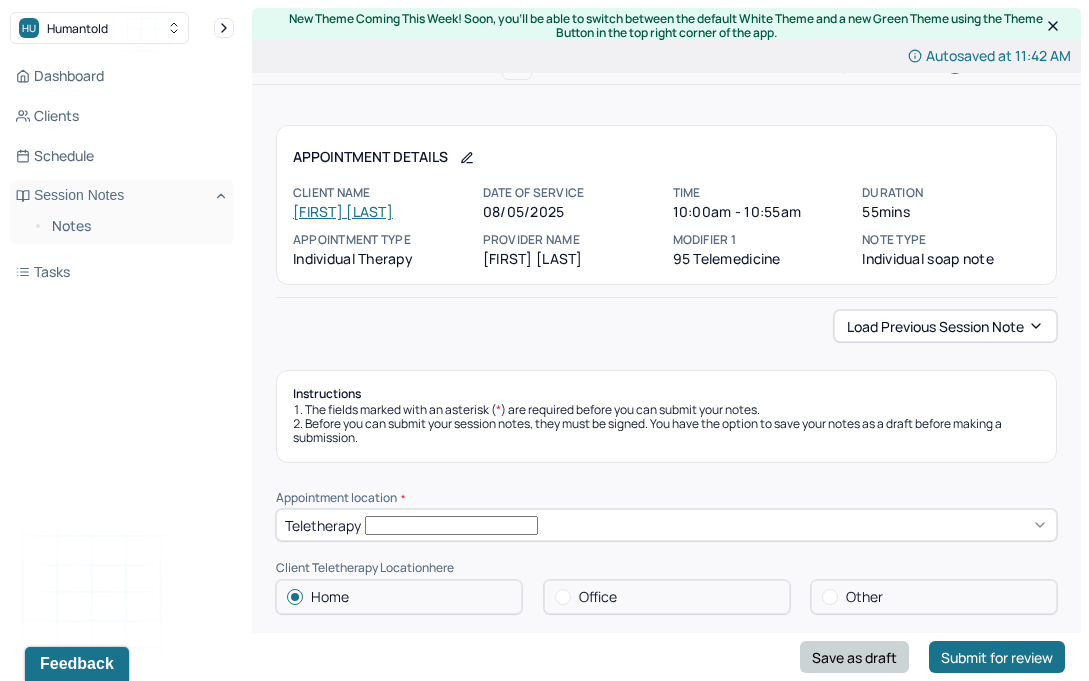 click on "Save as draft" at bounding box center (854, 657) 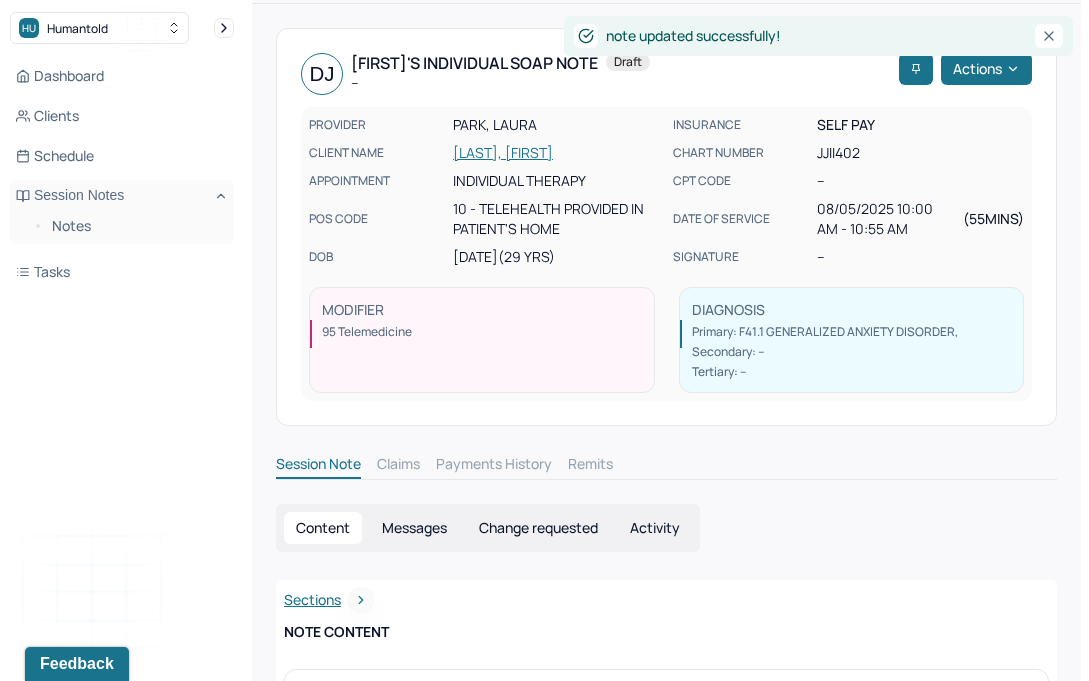scroll, scrollTop: 110, scrollLeft: 0, axis: vertical 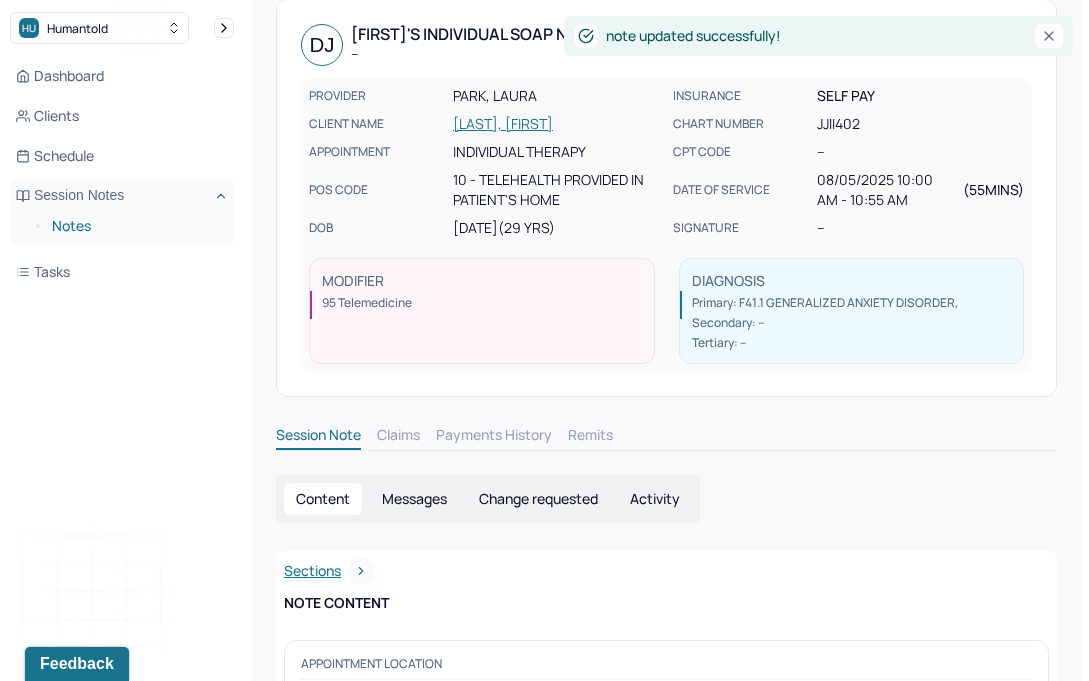 click on "Notes" at bounding box center [135, 226] 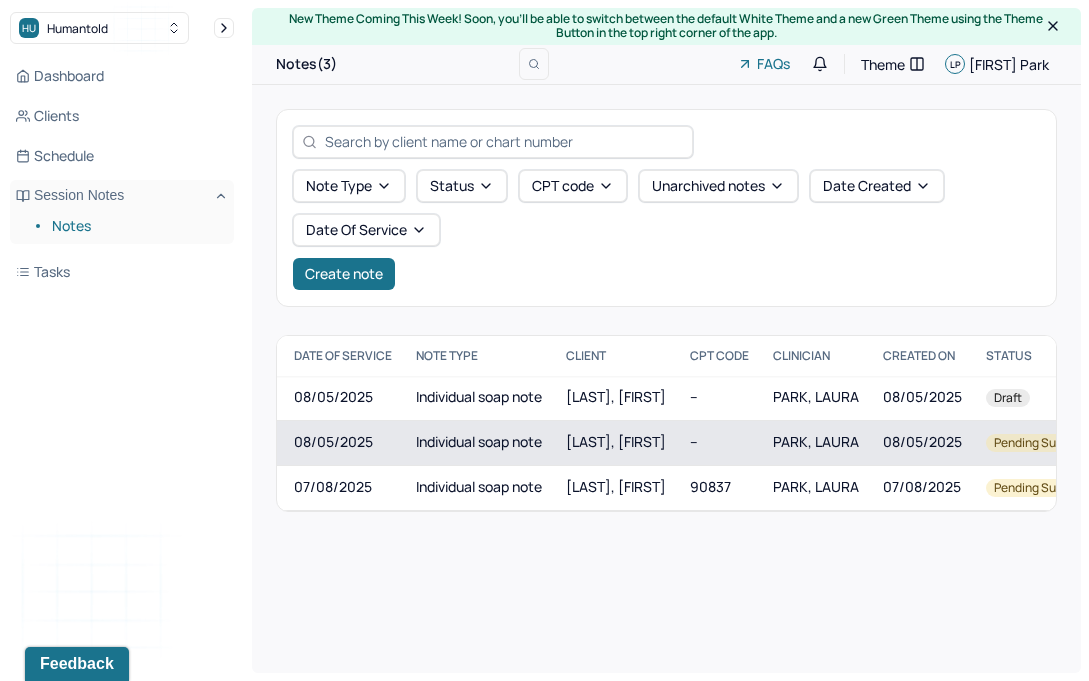 scroll, scrollTop: 0, scrollLeft: 0, axis: both 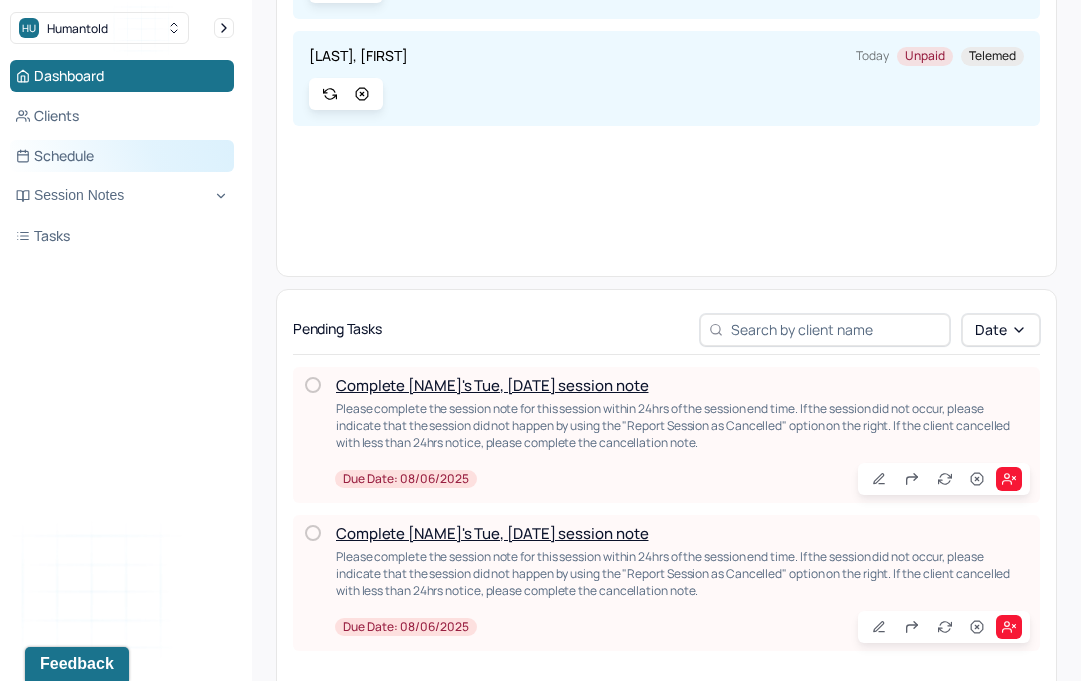 click on "Schedule" at bounding box center (122, 156) 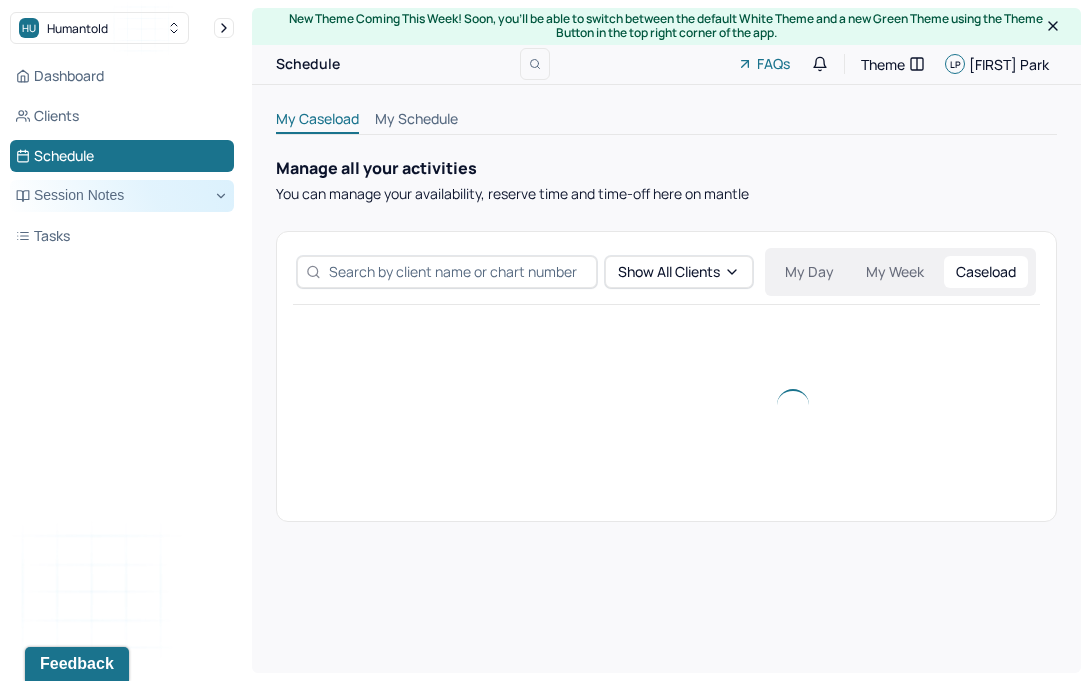 click on "Session Notes" at bounding box center (122, 196) 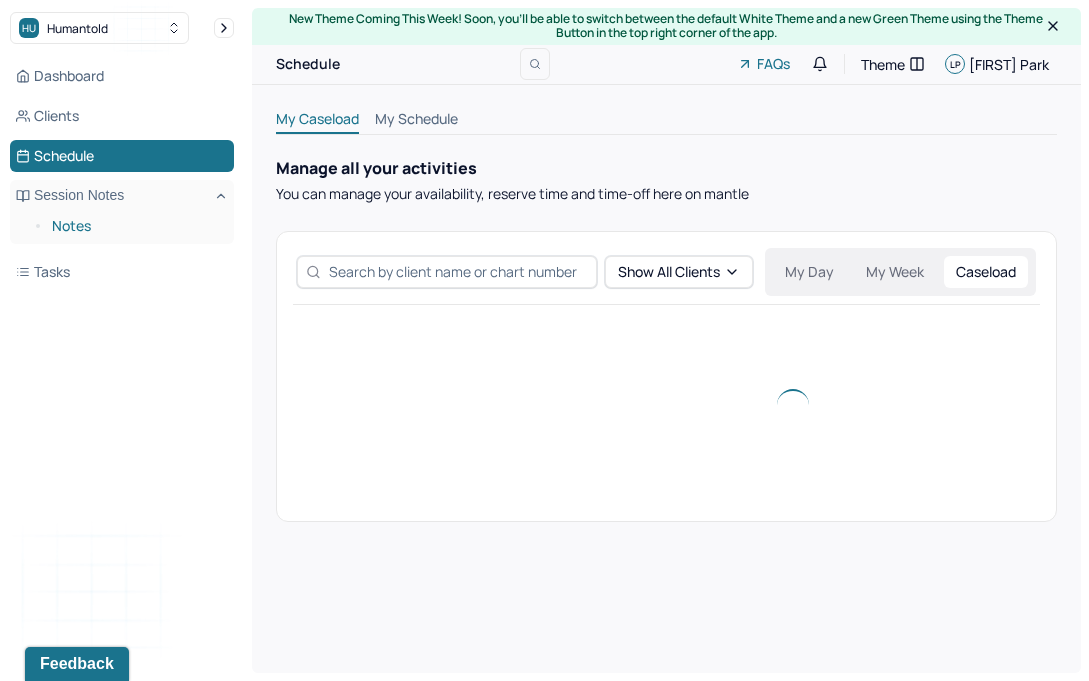 click on "Notes" at bounding box center [135, 226] 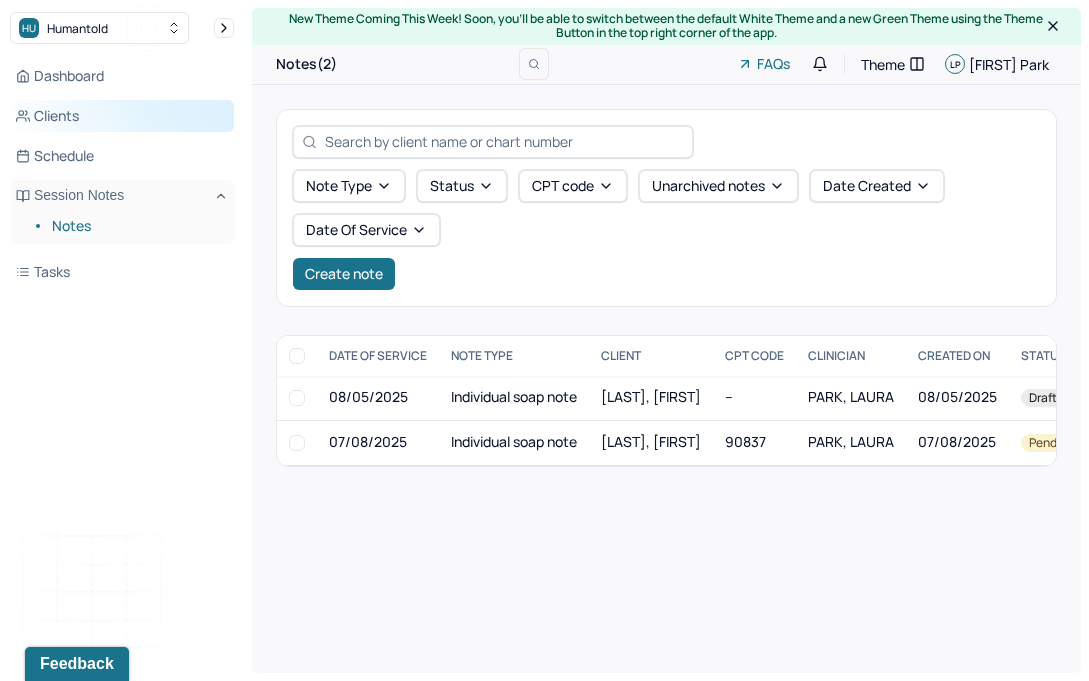 click on "Clients" at bounding box center [122, 116] 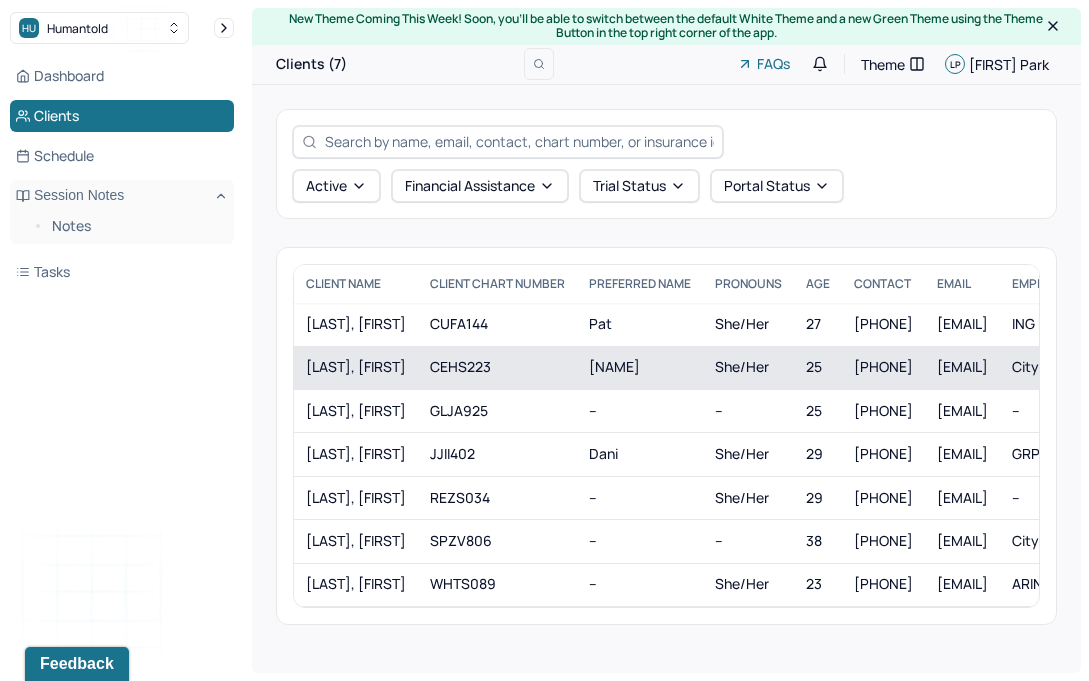 click on "[LAST], [FIRST]" at bounding box center (356, 367) 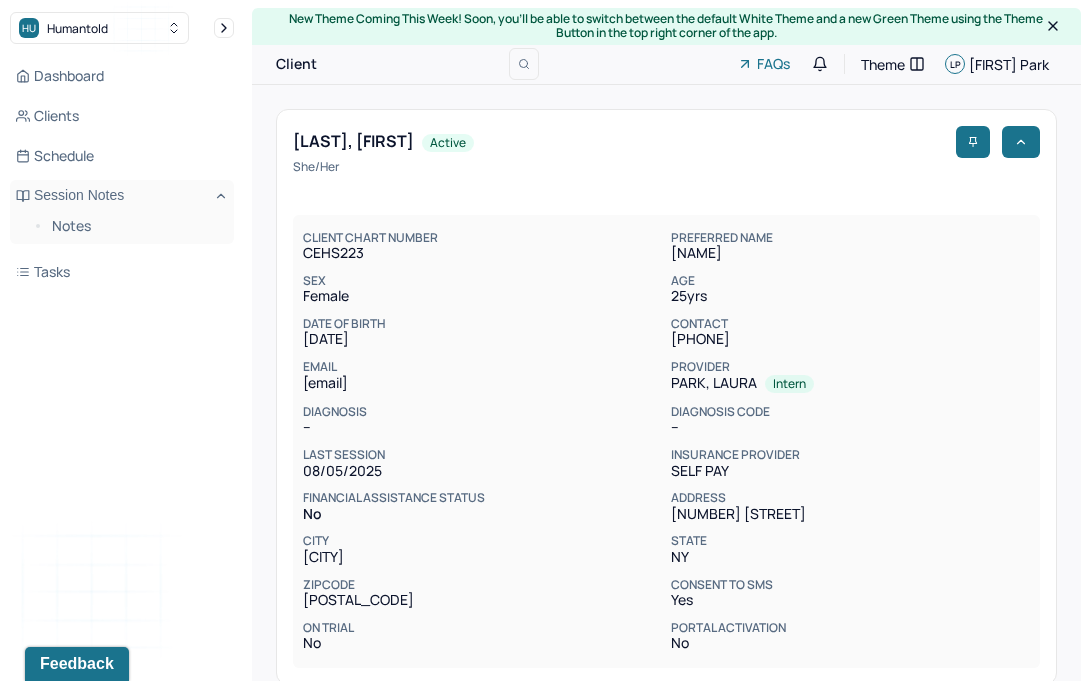 scroll, scrollTop: 1, scrollLeft: 0, axis: vertical 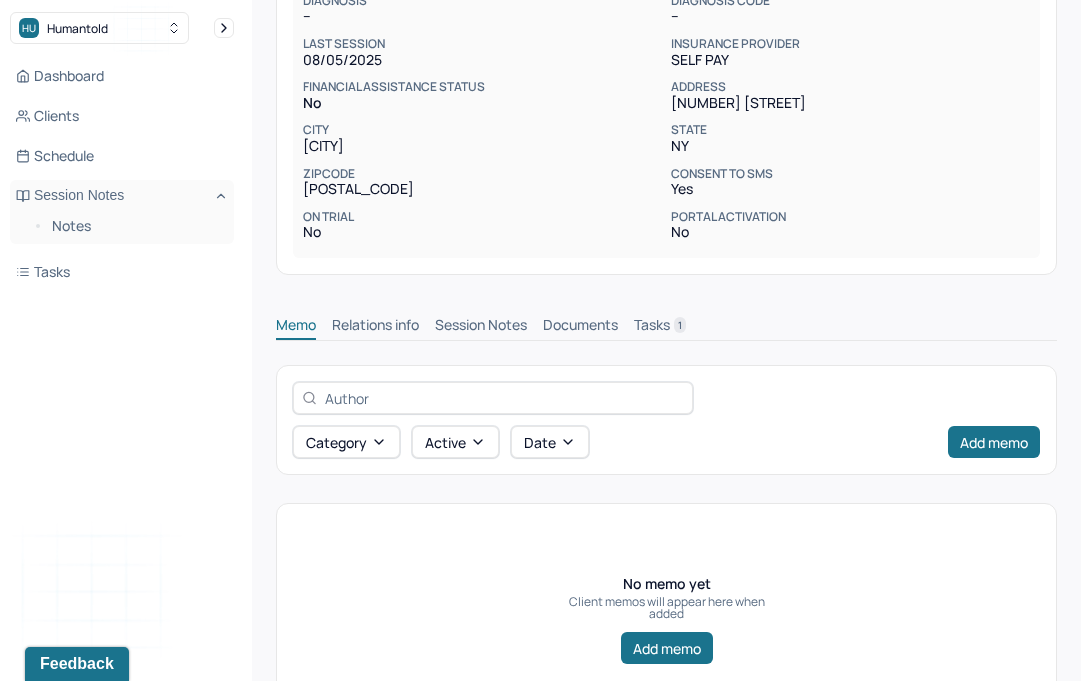 click on "Session Notes" at bounding box center [481, 327] 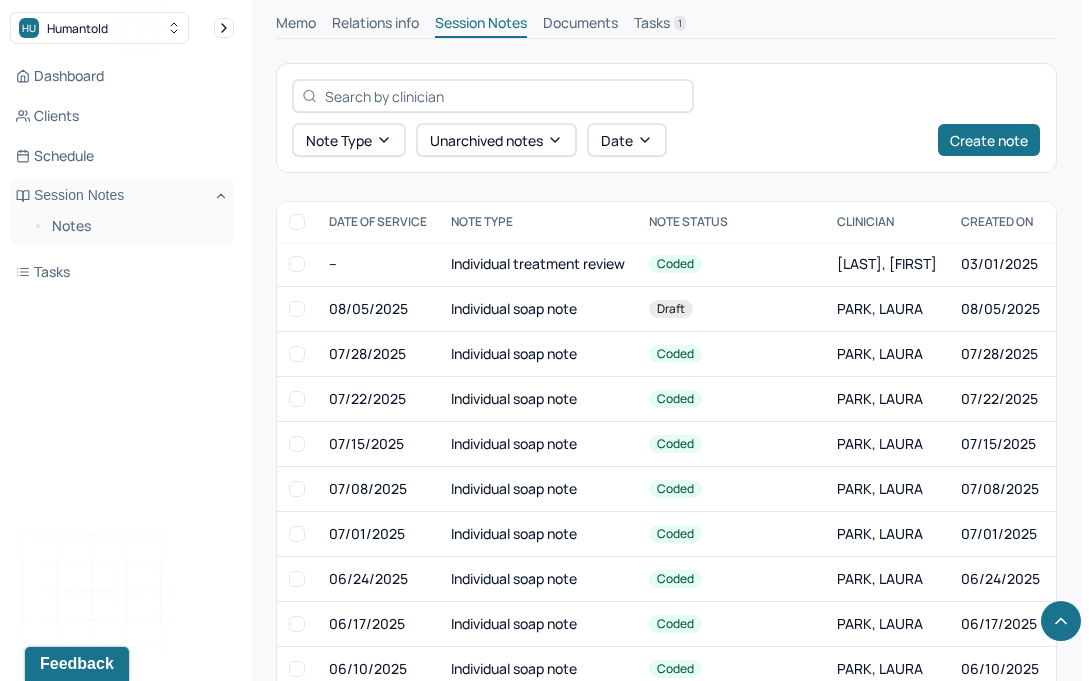 scroll, scrollTop: 723, scrollLeft: 0, axis: vertical 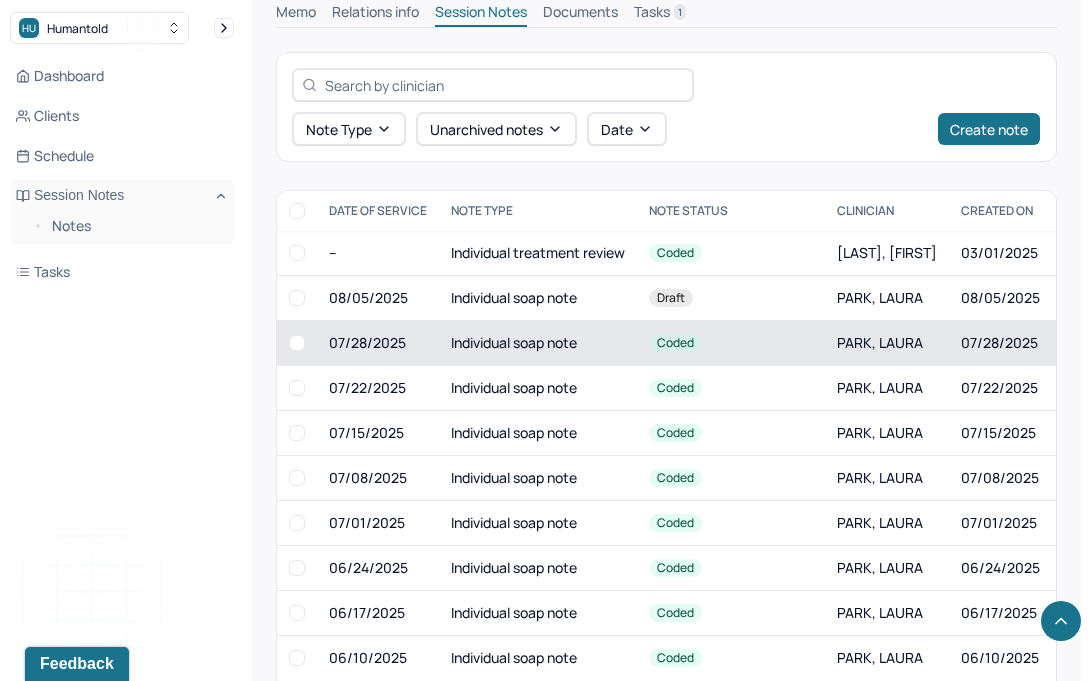 click on "07/28/2025" at bounding box center [378, 343] 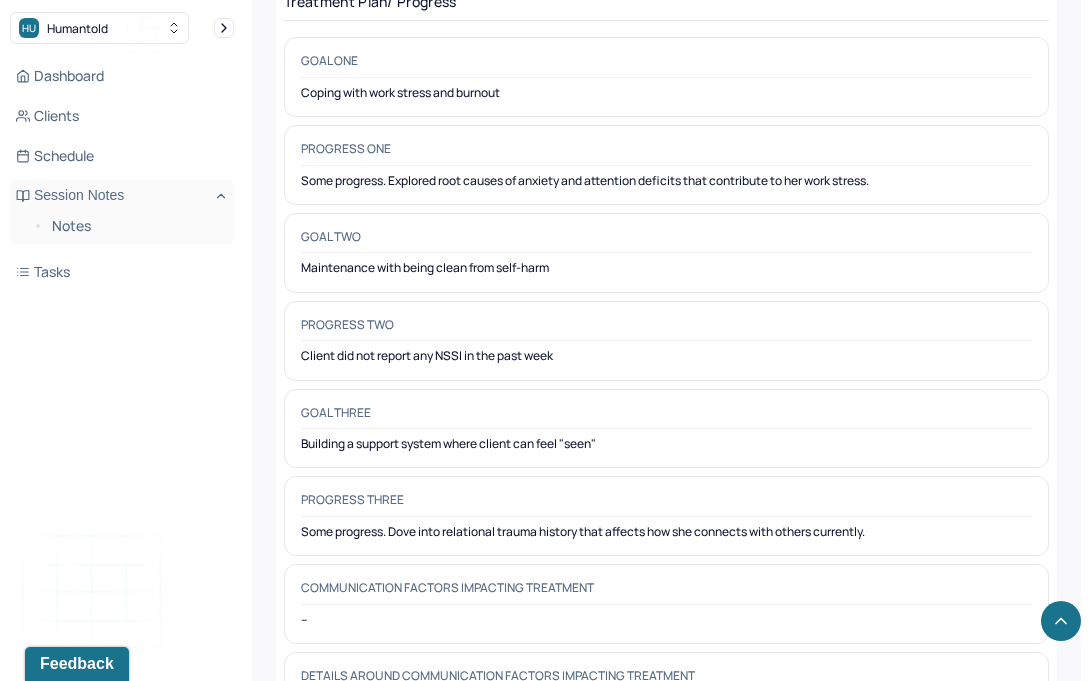 scroll, scrollTop: 3156, scrollLeft: 0, axis: vertical 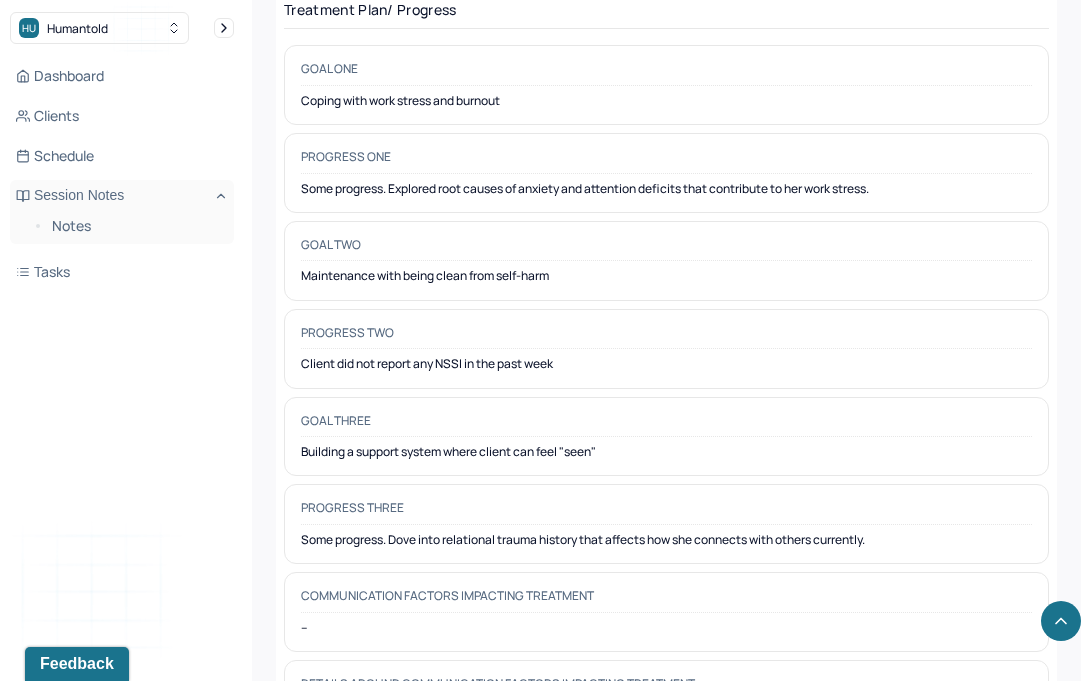 click on "Coping with work stress and burnout" at bounding box center (666, 101) 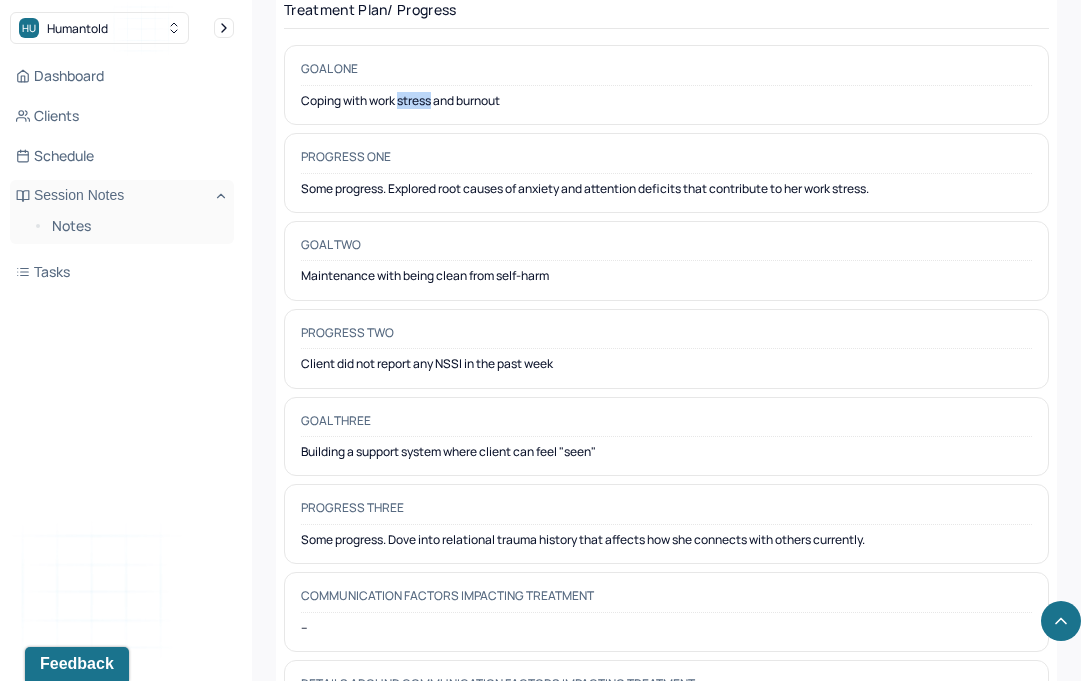 click on "Coping with work stress and burnout" at bounding box center (666, 101) 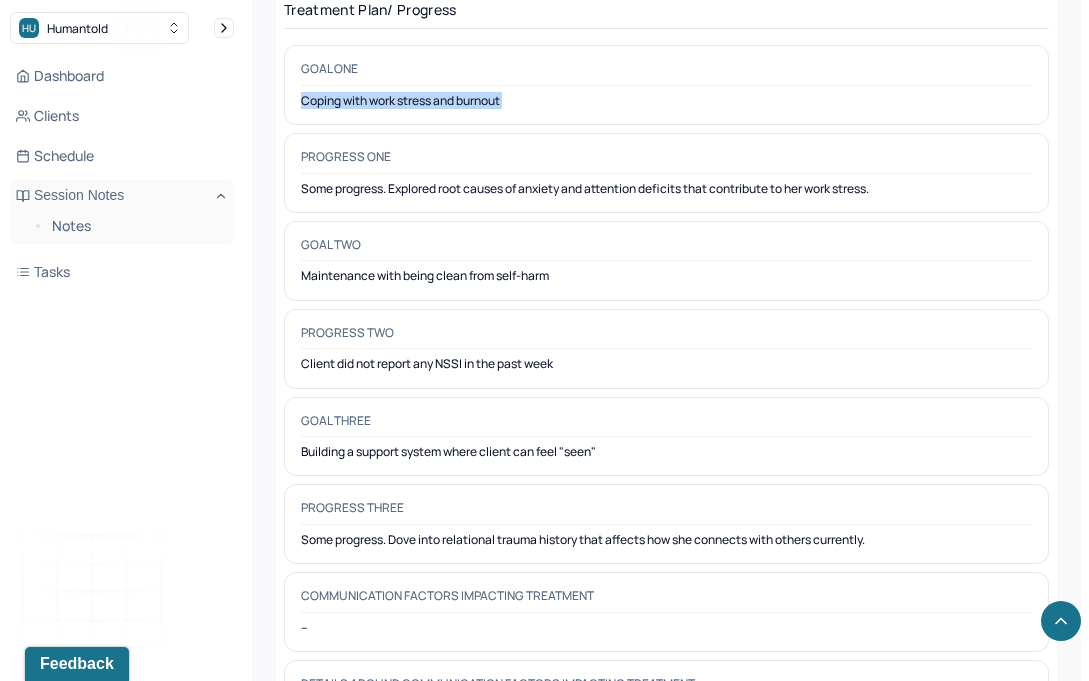 click on "Coping with work stress and burnout" at bounding box center (666, 101) 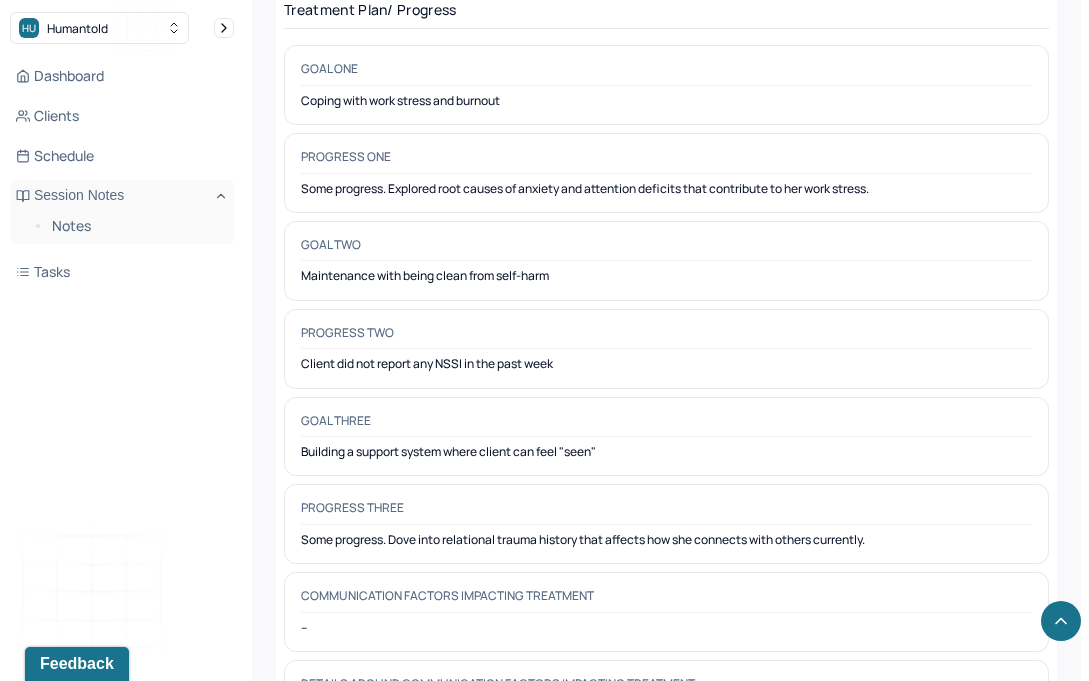 click on "Client did not report any NSSI in the past week" at bounding box center (666, 364) 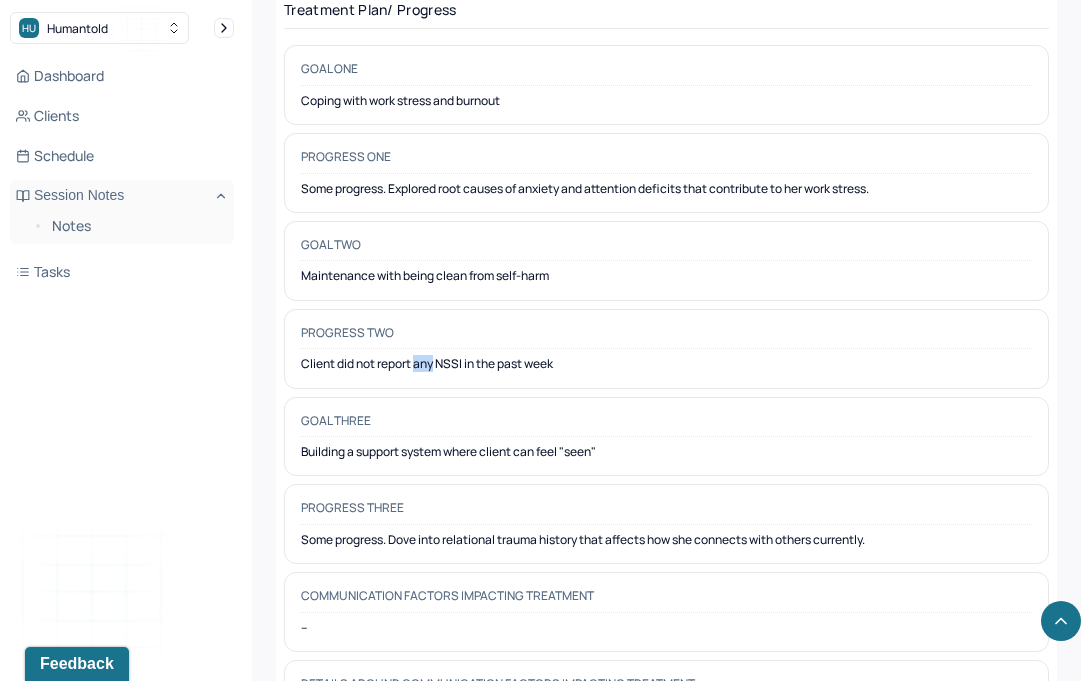 click on "Client did not report any NSSI in the past week" at bounding box center (666, 364) 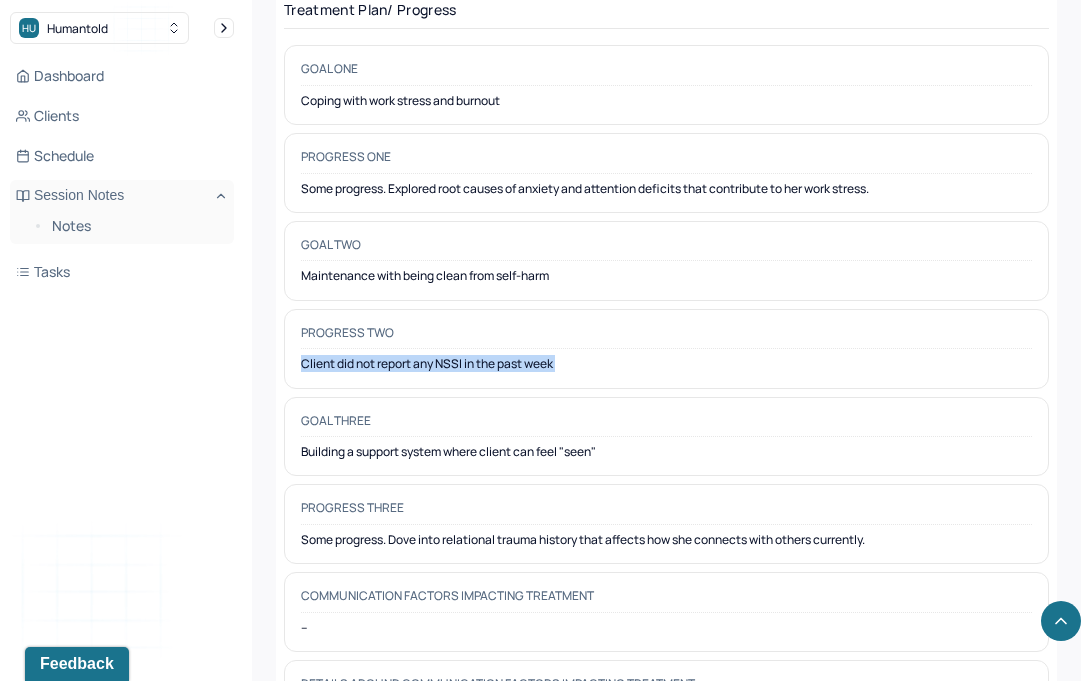 click on "Client did not report any NSSI in the past week" at bounding box center [666, 364] 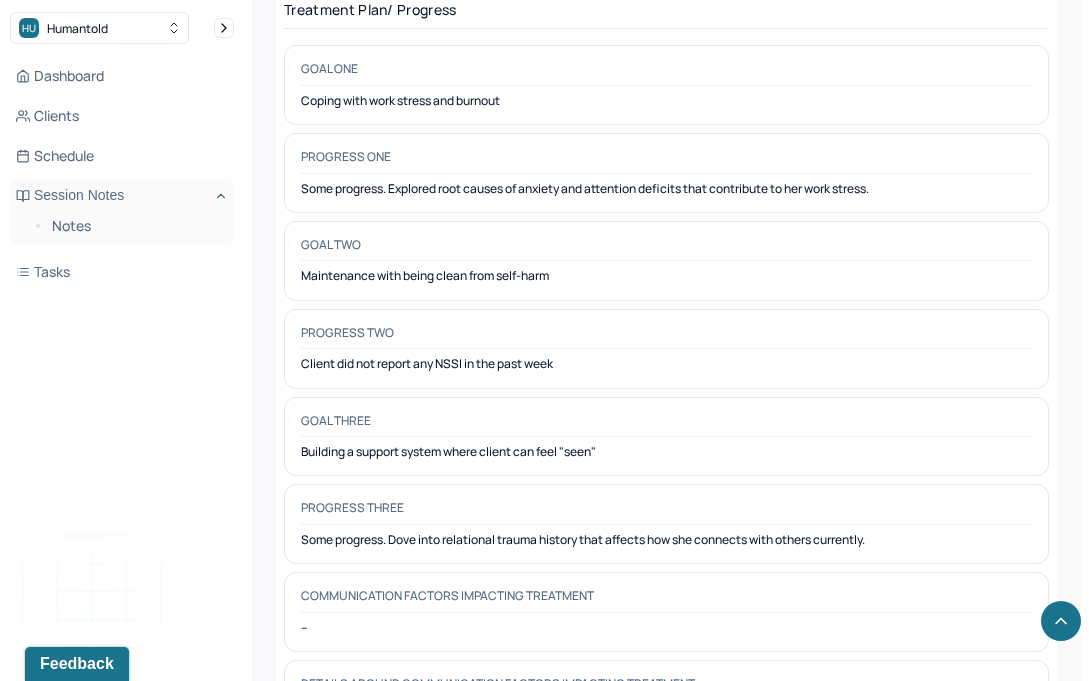 click on "Goal three Building a support system where client can feel "seen"" at bounding box center [666, 437] 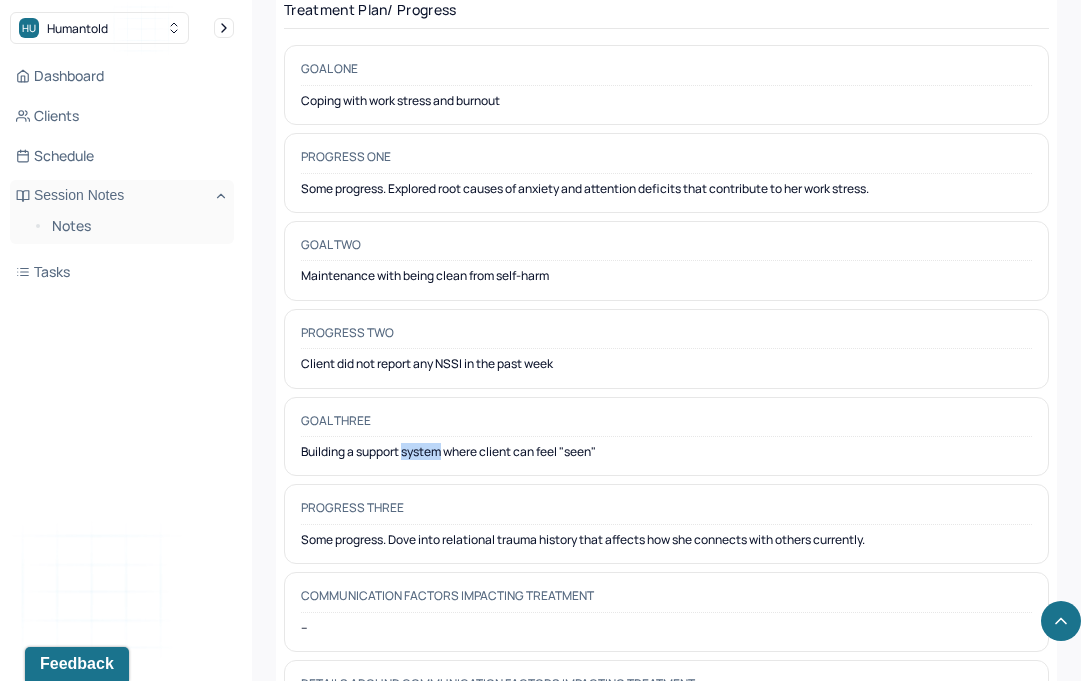 click on "Building a support system where client can feel "seen"" at bounding box center [666, 452] 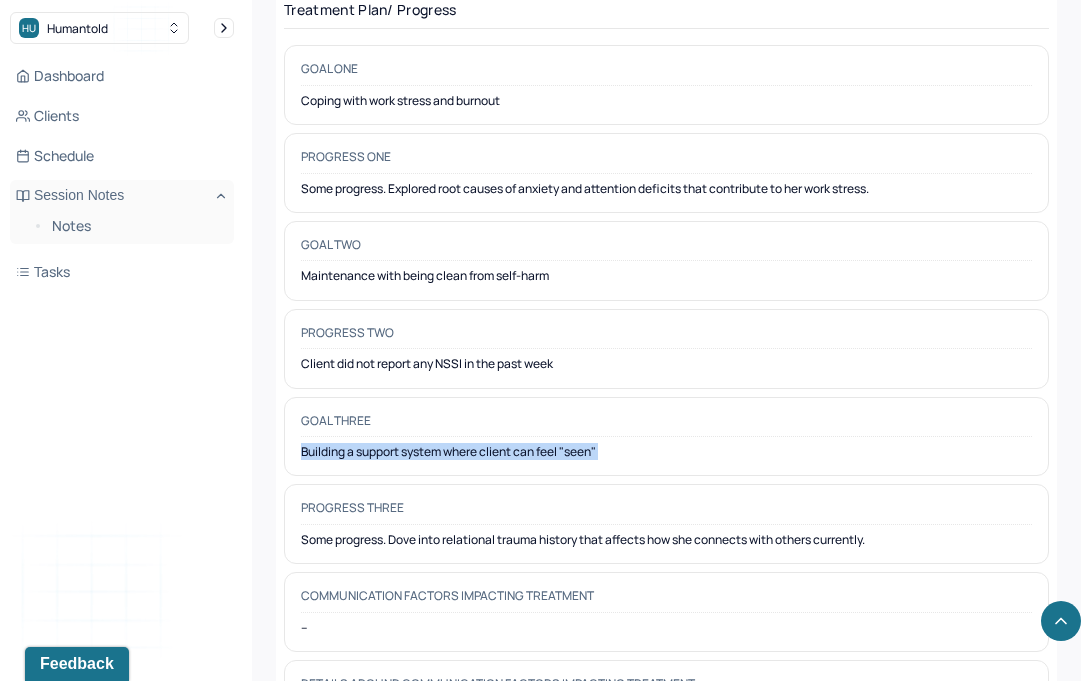 click on "Building a support system where client can feel "seen"" at bounding box center (666, 452) 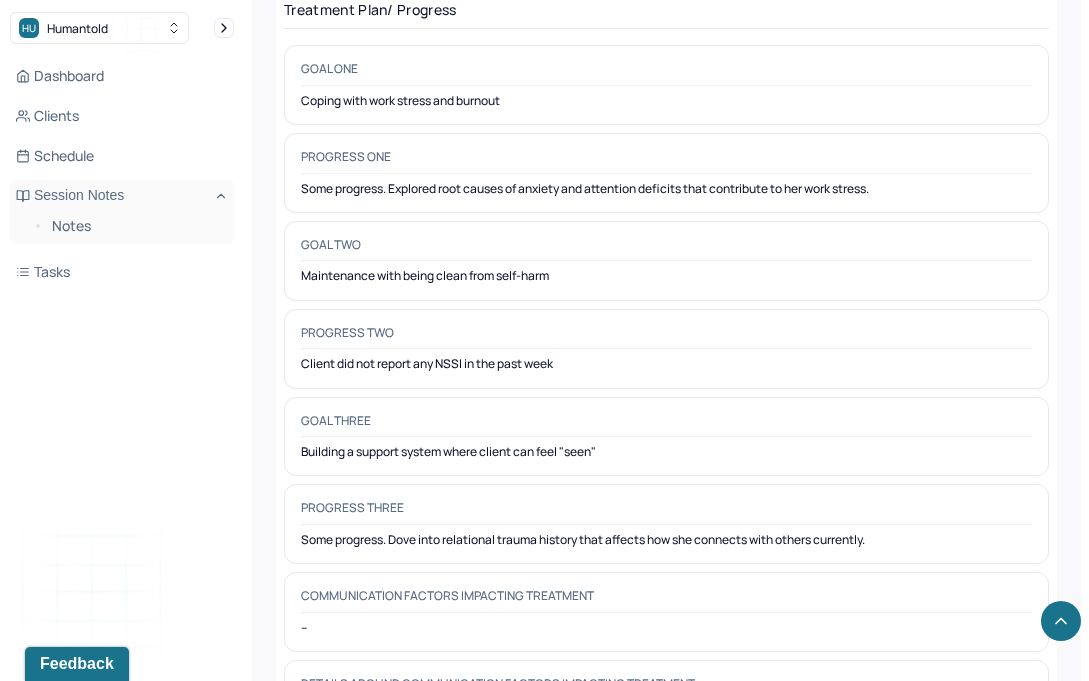 click on "Maintenance with being clean from self-harm" at bounding box center [666, 276] 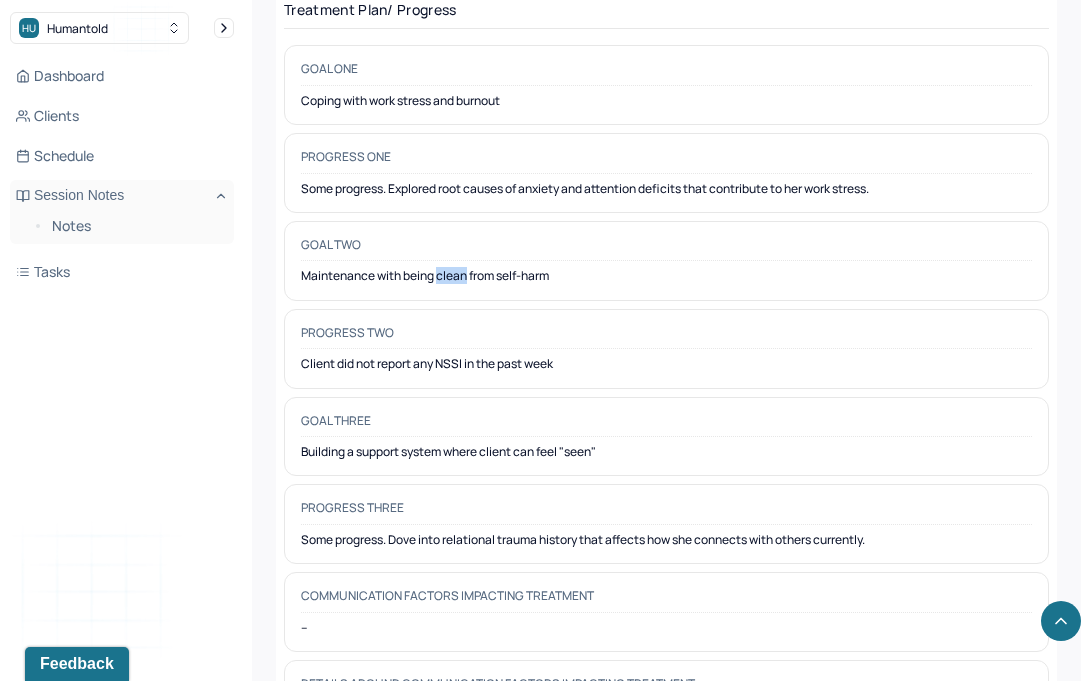 click on "Maintenance with being clean from self-harm" at bounding box center (666, 276) 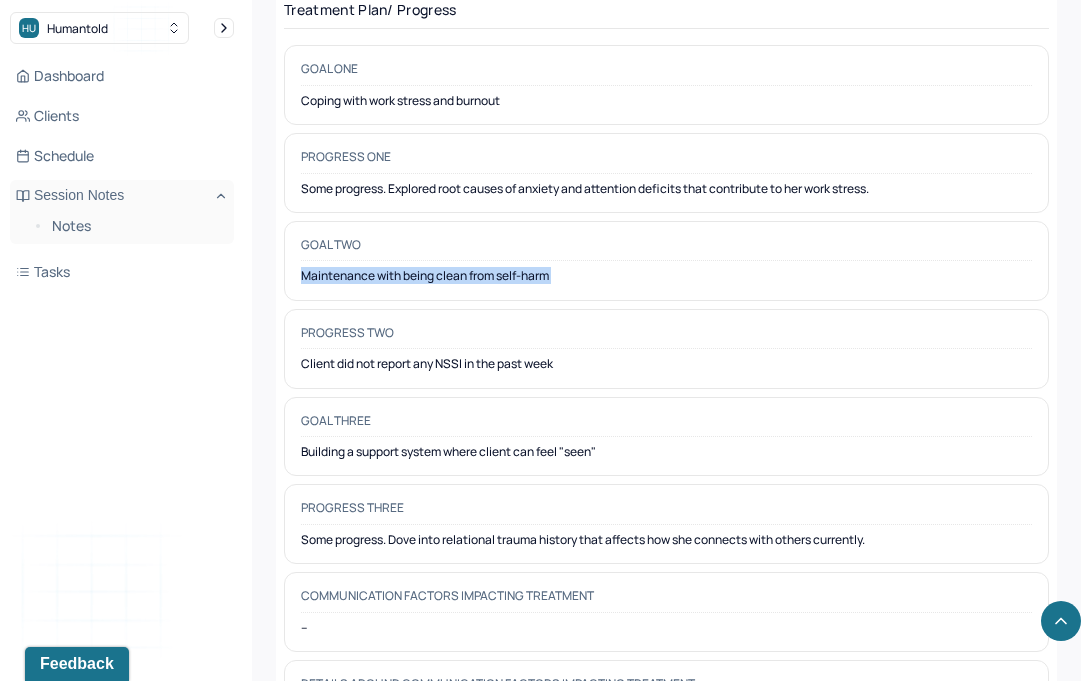 click on "Maintenance with being clean from self-harm" at bounding box center (666, 276) 